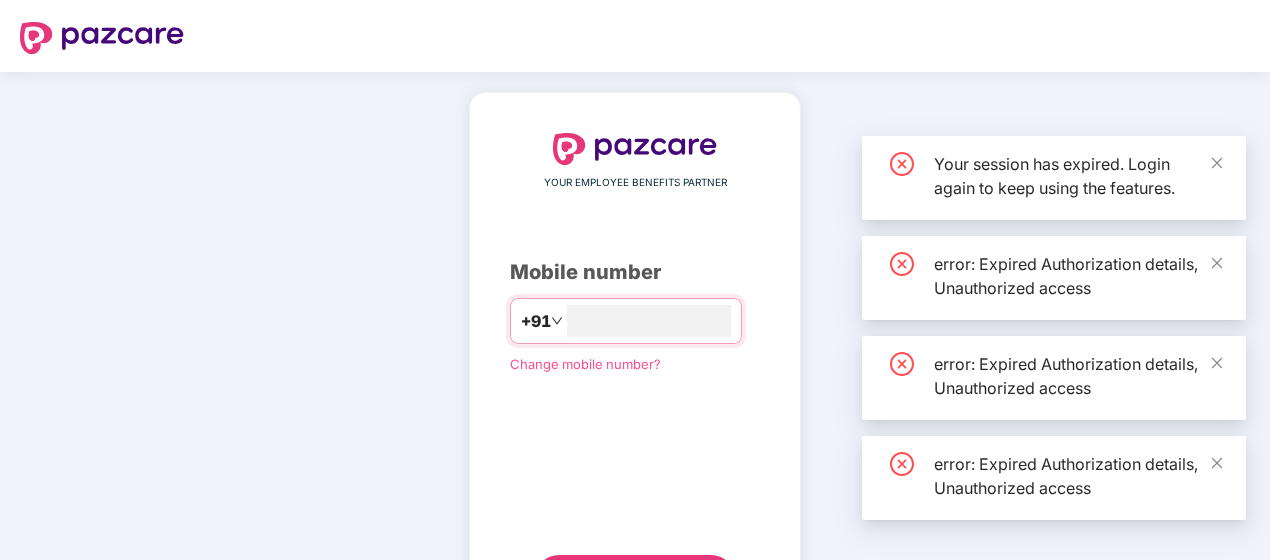 scroll, scrollTop: 0, scrollLeft: 0, axis: both 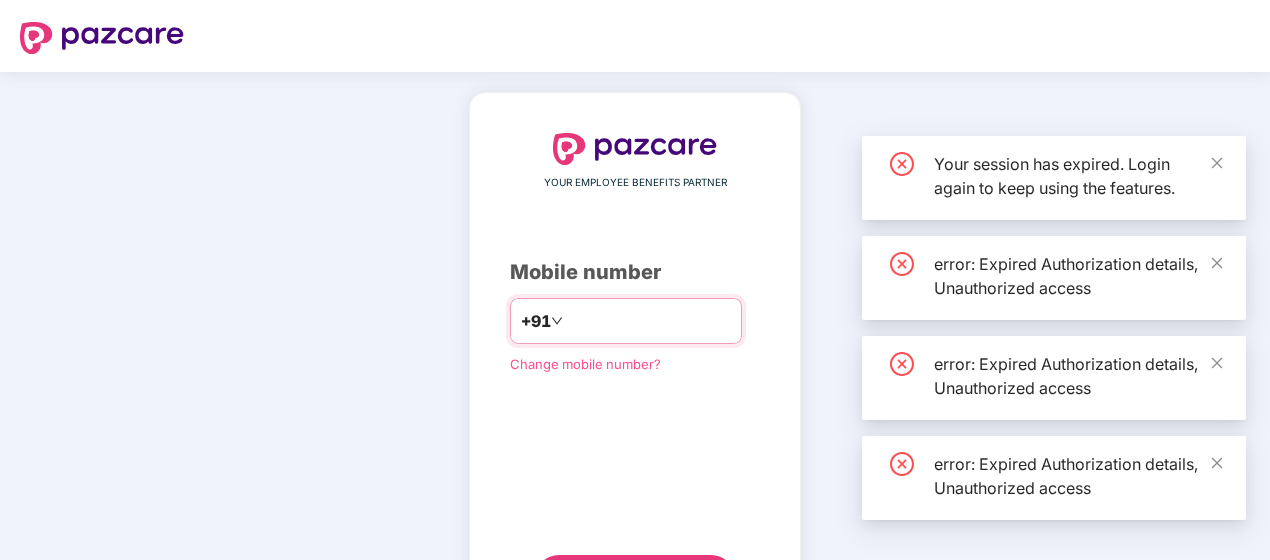 click at bounding box center (649, 321) 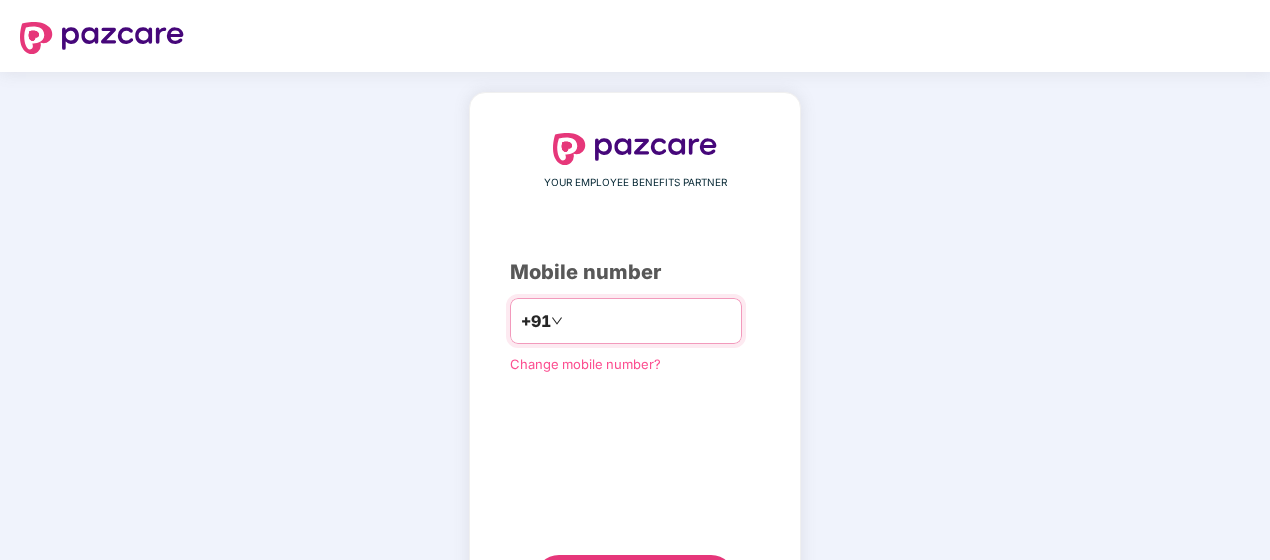 scroll, scrollTop: 0, scrollLeft: 0, axis: both 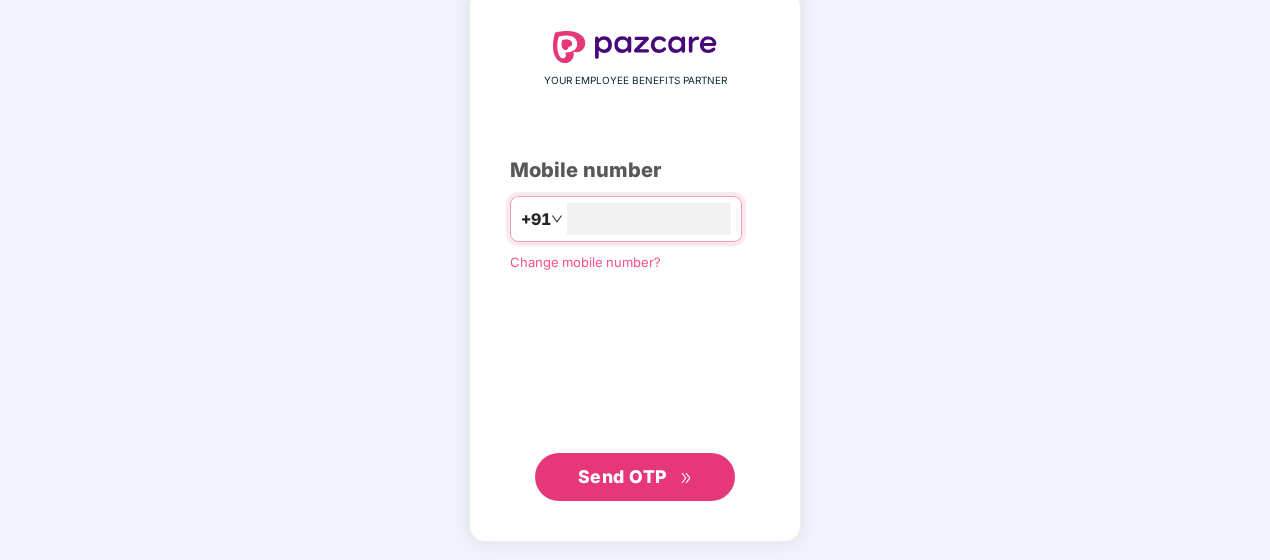 type on "**********" 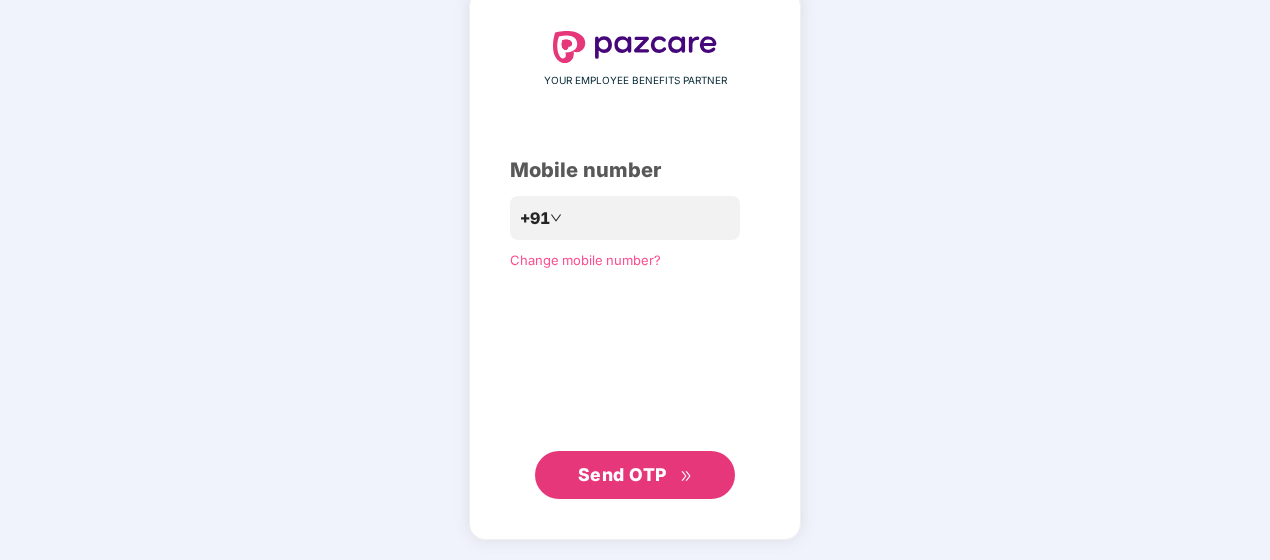 scroll, scrollTop: 100, scrollLeft: 0, axis: vertical 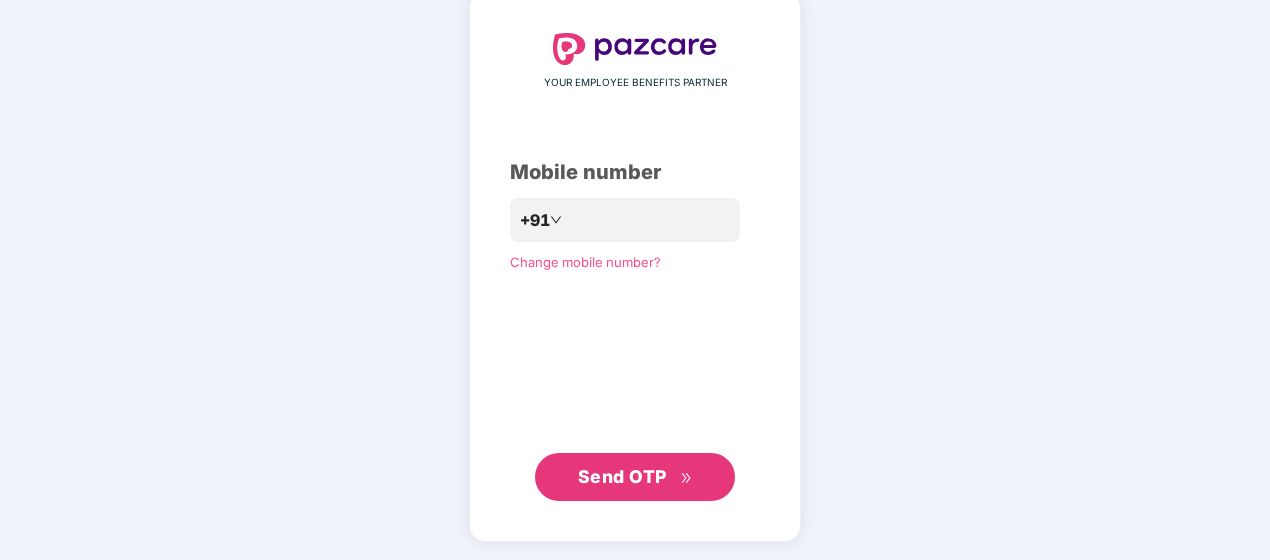 click on "Send OTP" at bounding box center (622, 476) 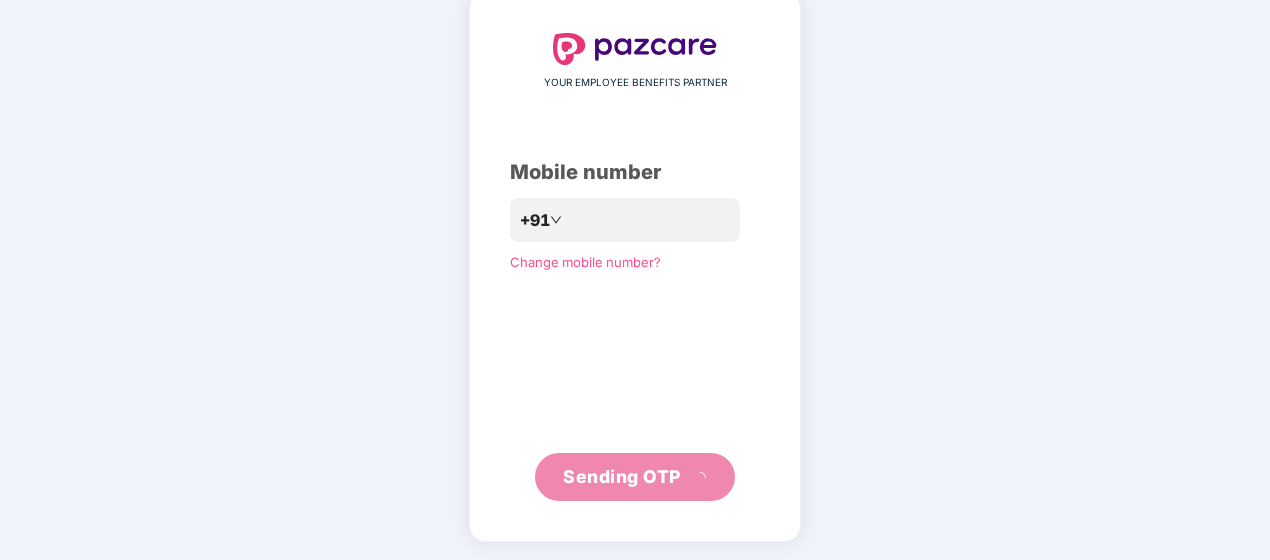 scroll, scrollTop: 92, scrollLeft: 0, axis: vertical 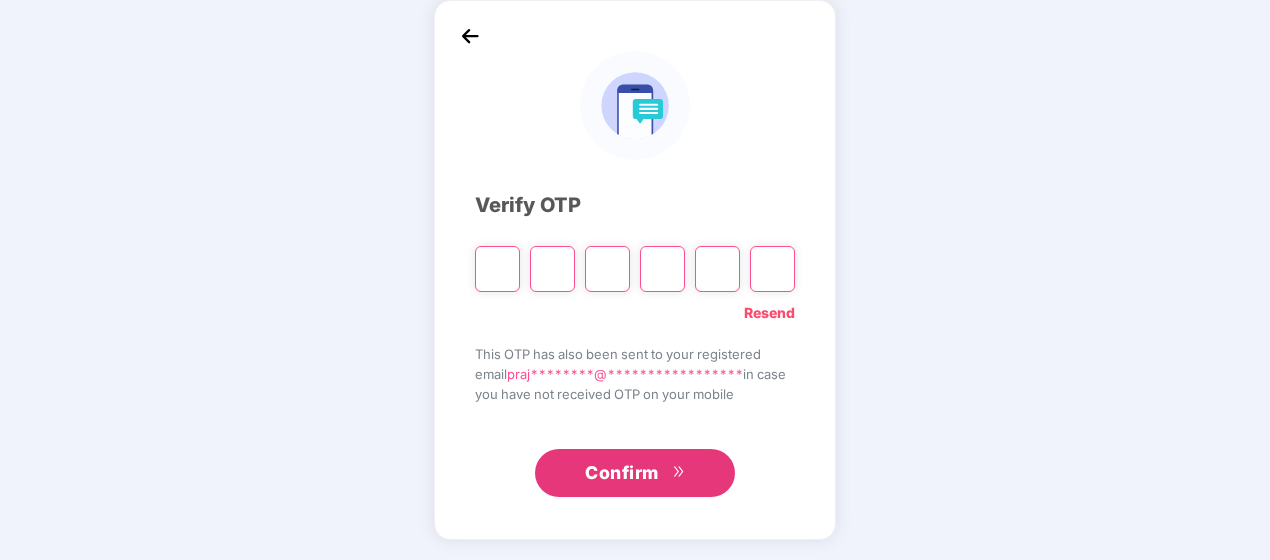 type on "*" 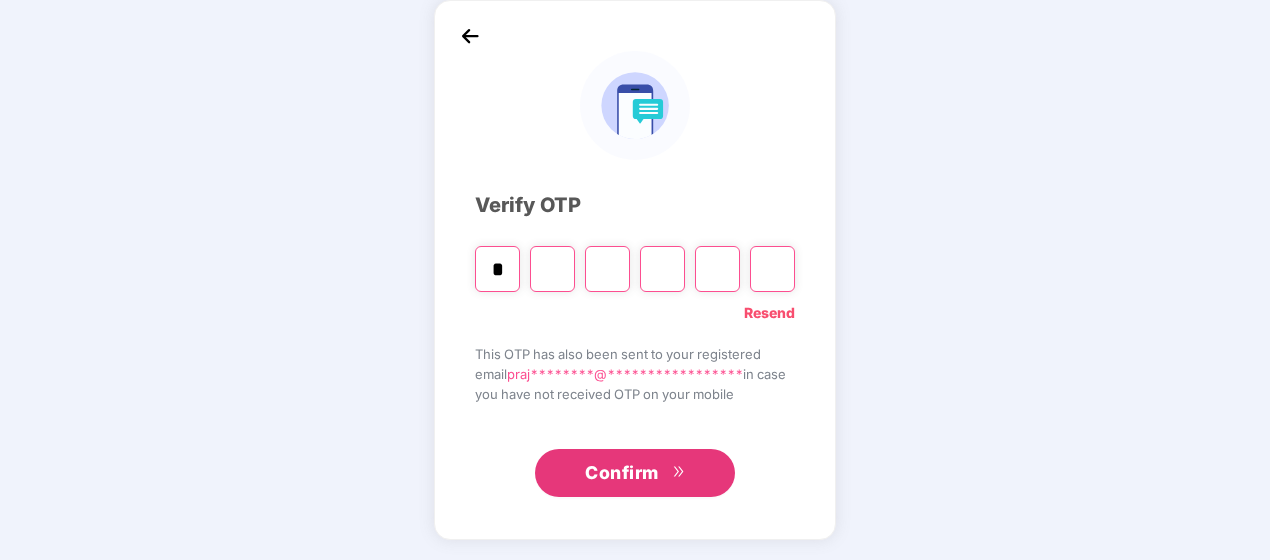 type on "*" 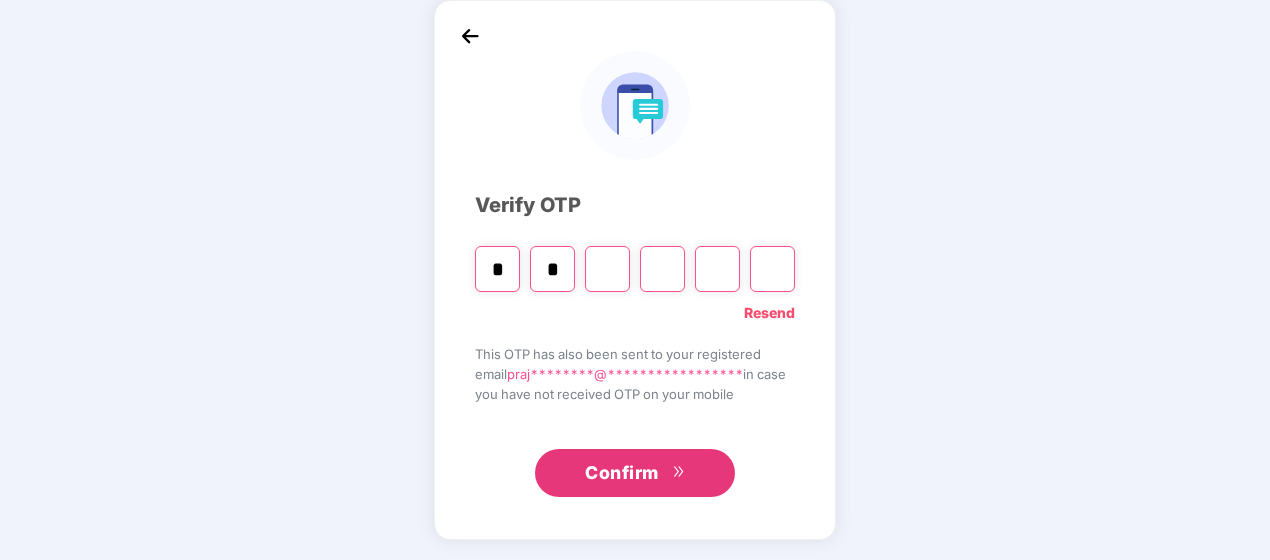 type on "*" 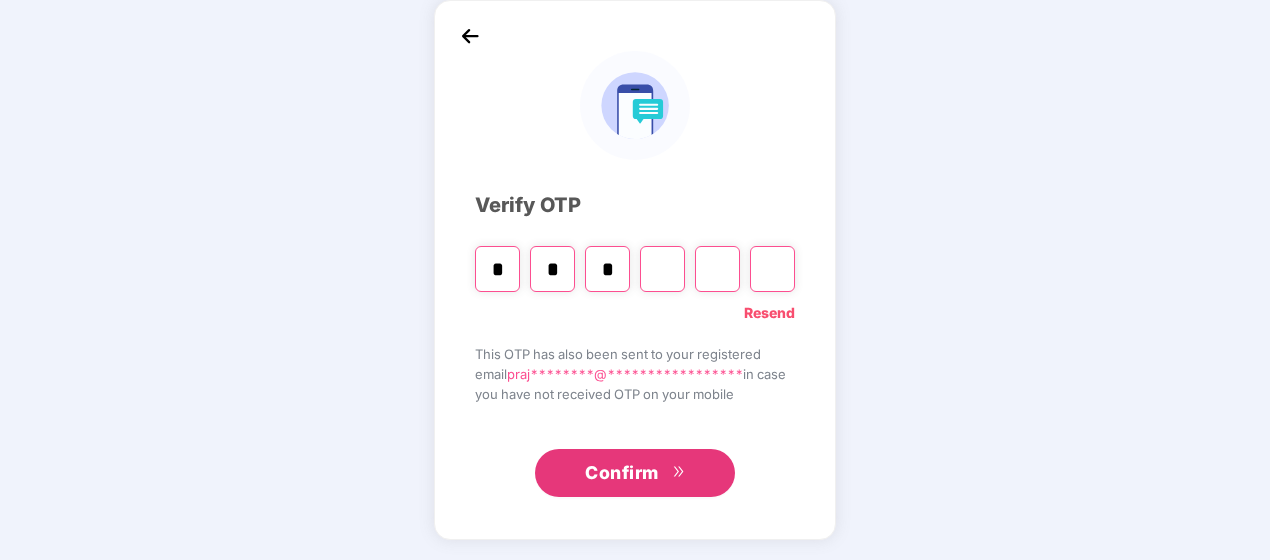 type on "*" 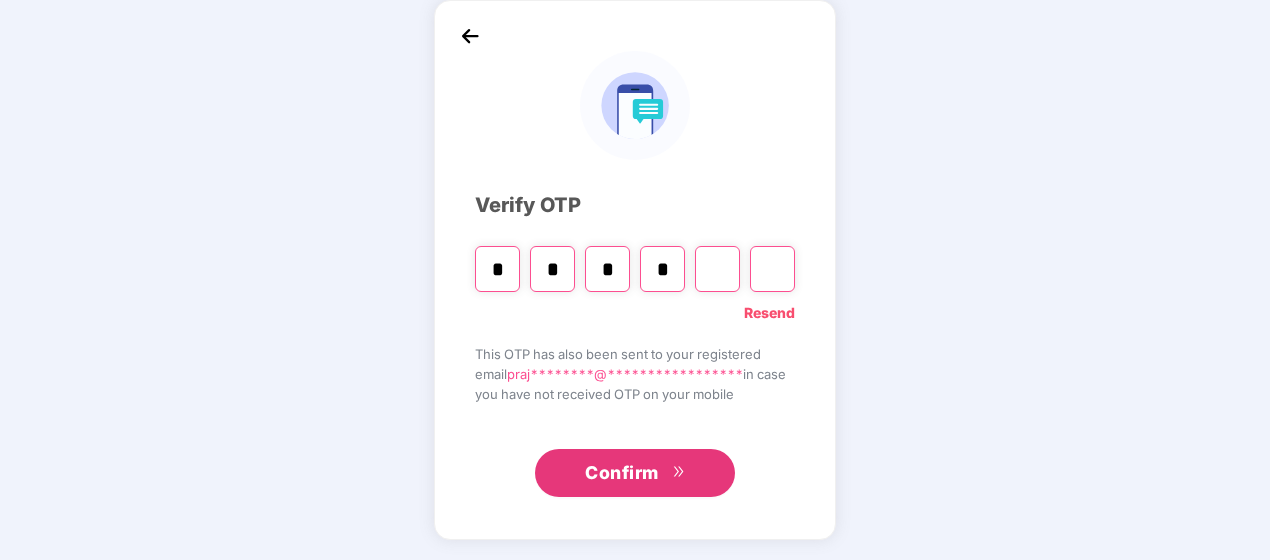 type on "*" 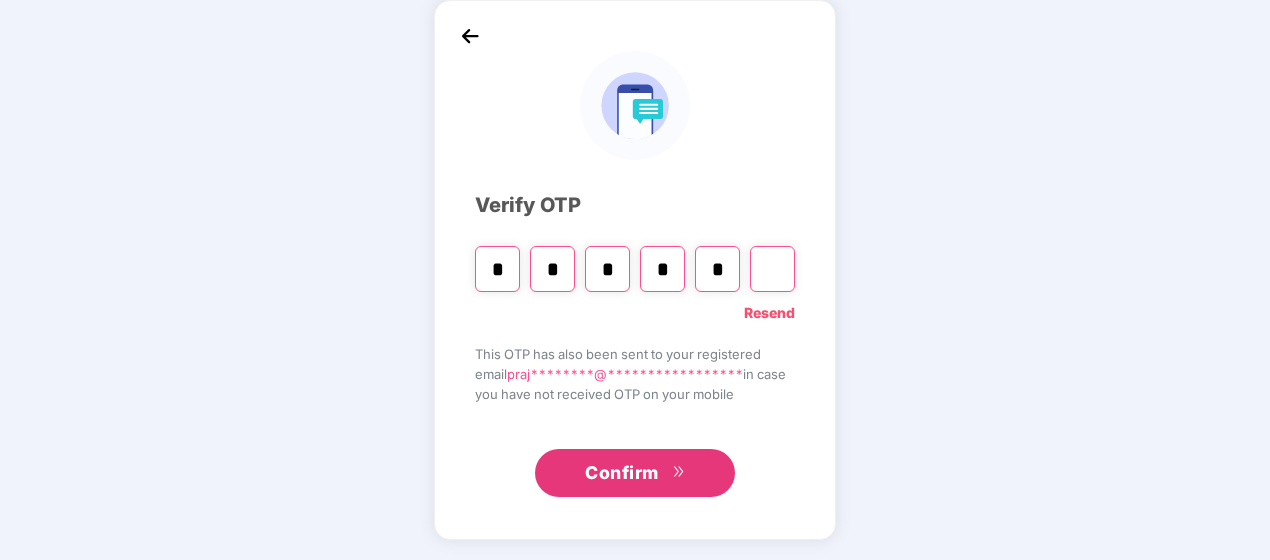 type on "*" 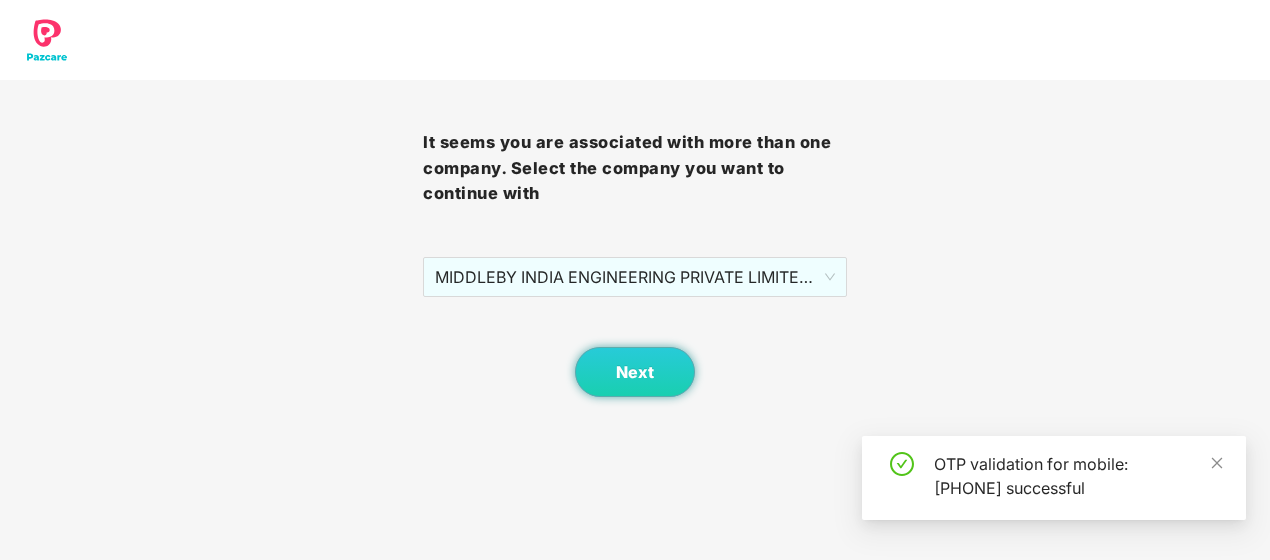 scroll, scrollTop: 0, scrollLeft: 0, axis: both 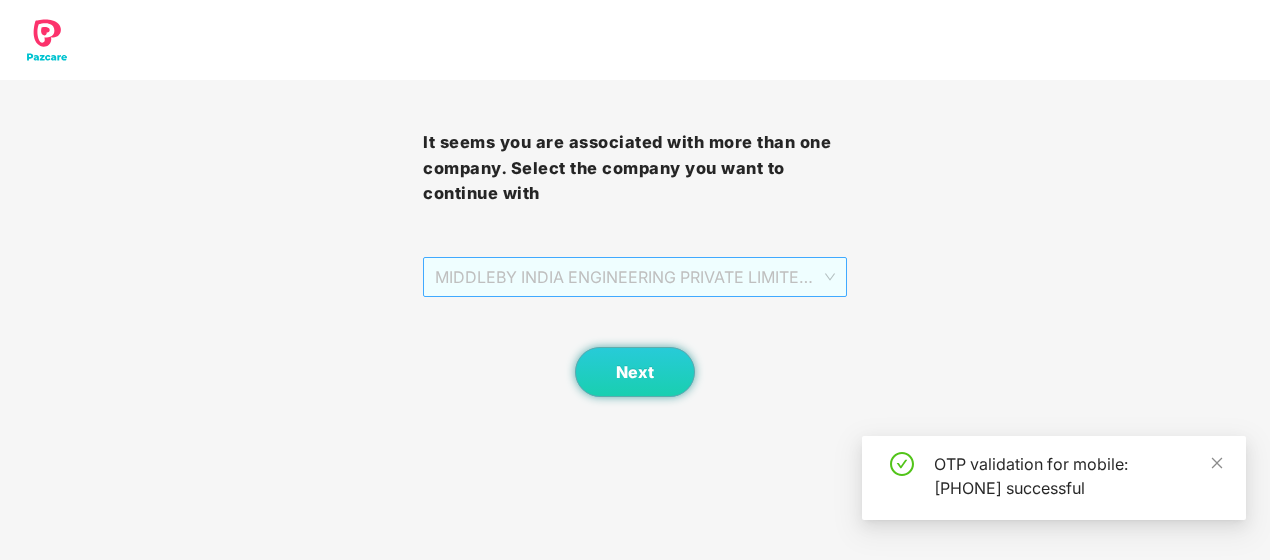 click on "MIDDLEBY INDIA ENGINEERING PRIVATE LIMITED  -  MIEPL124  -  ADMIN" at bounding box center (634, 277) 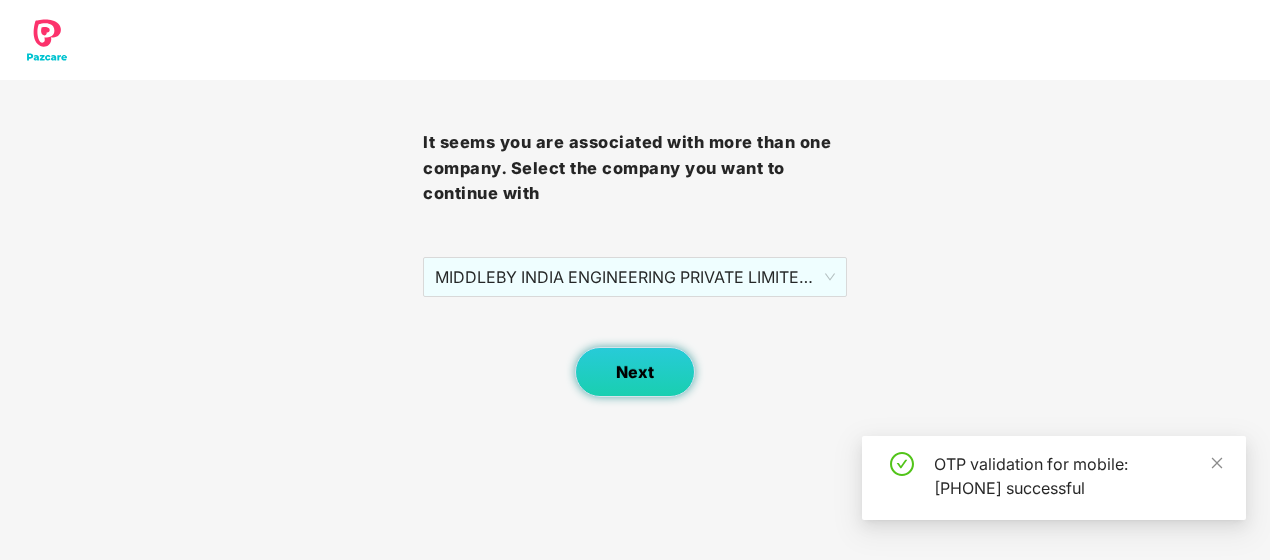 click on "Next" at bounding box center (635, 372) 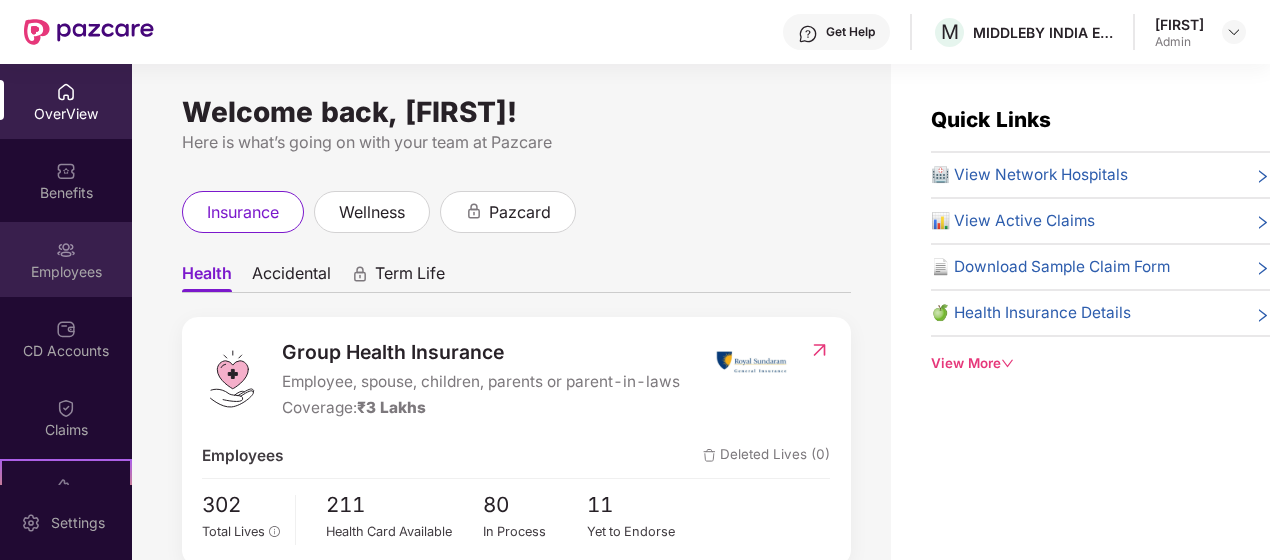 click on "Employees" at bounding box center [66, 259] 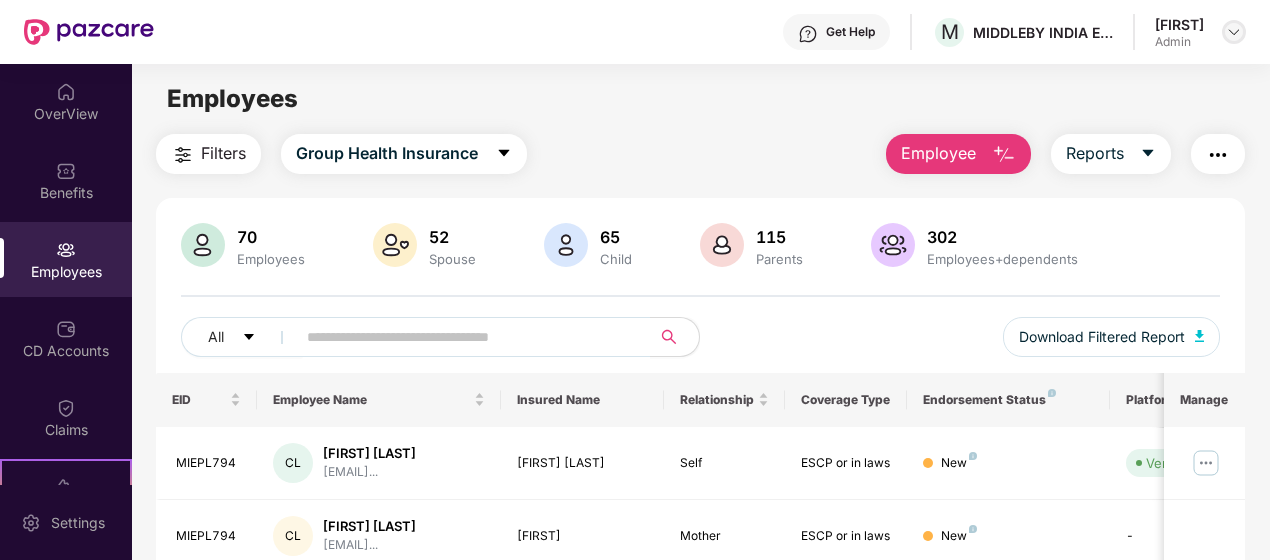 click at bounding box center [1234, 32] 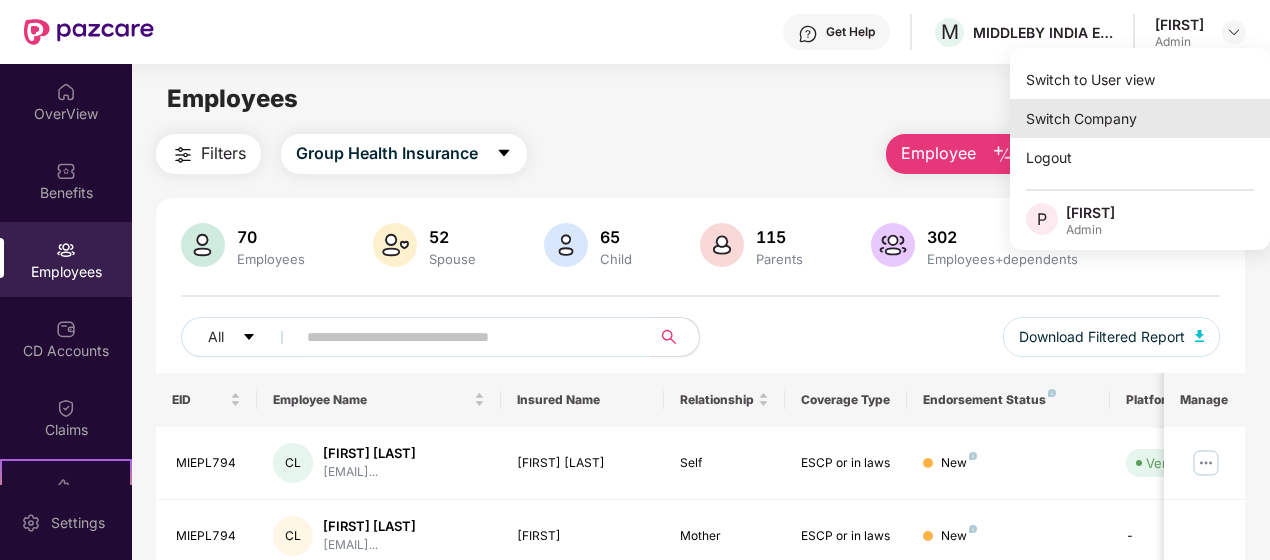 click on "Switch Company" at bounding box center [1140, 118] 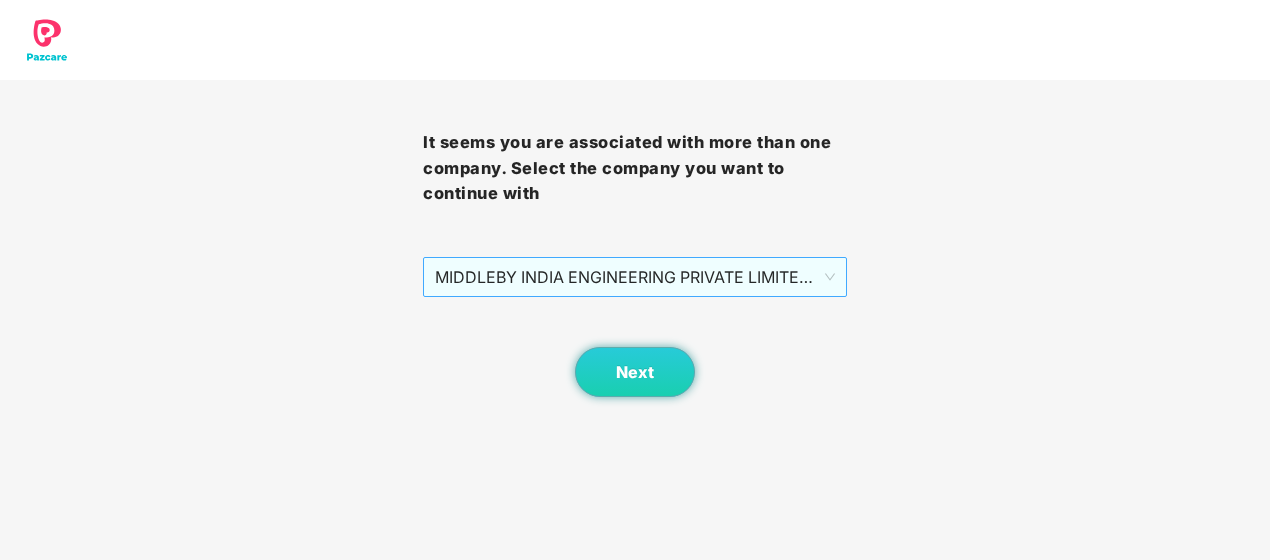 click on "MIDDLEBY INDIA ENGINEERING PRIVATE LIMITED  -  MIEPL124  -  ADMIN" at bounding box center [634, 277] 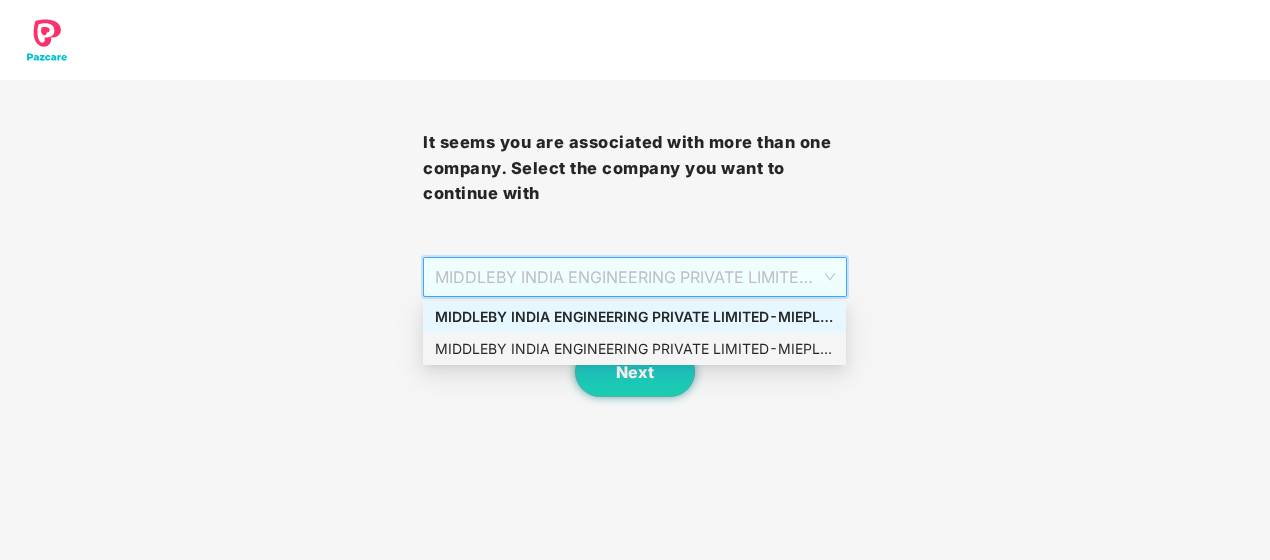 click on "MIDDLEBY INDIA ENGINEERING PRIVATE LIMITED  -  MIEPL124  -  ADMIN" at bounding box center [634, 349] 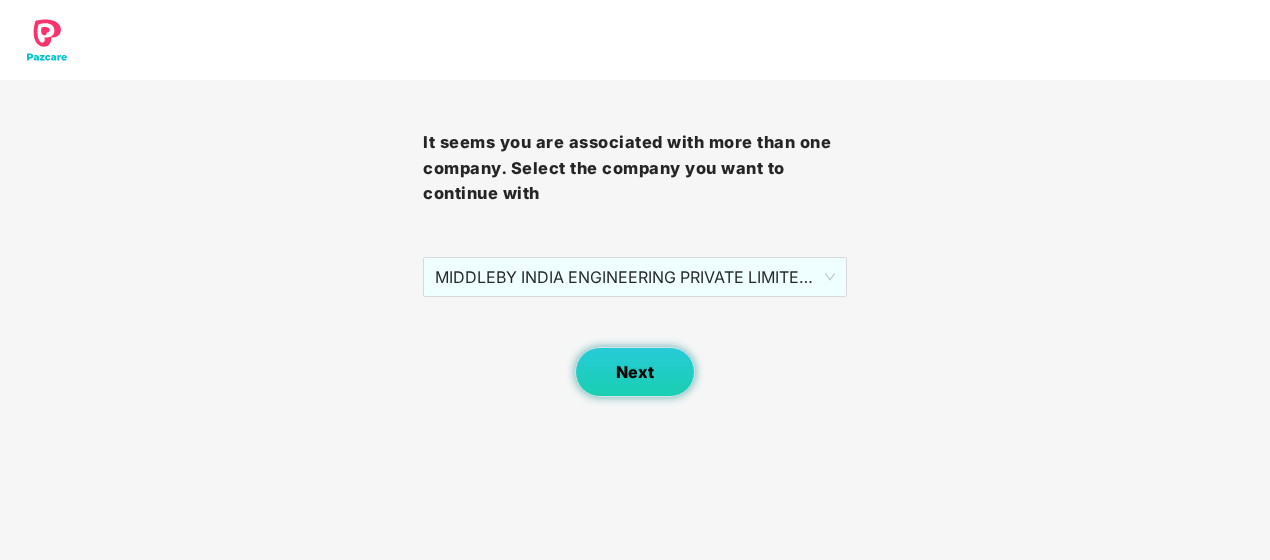 click on "Next" at bounding box center [635, 372] 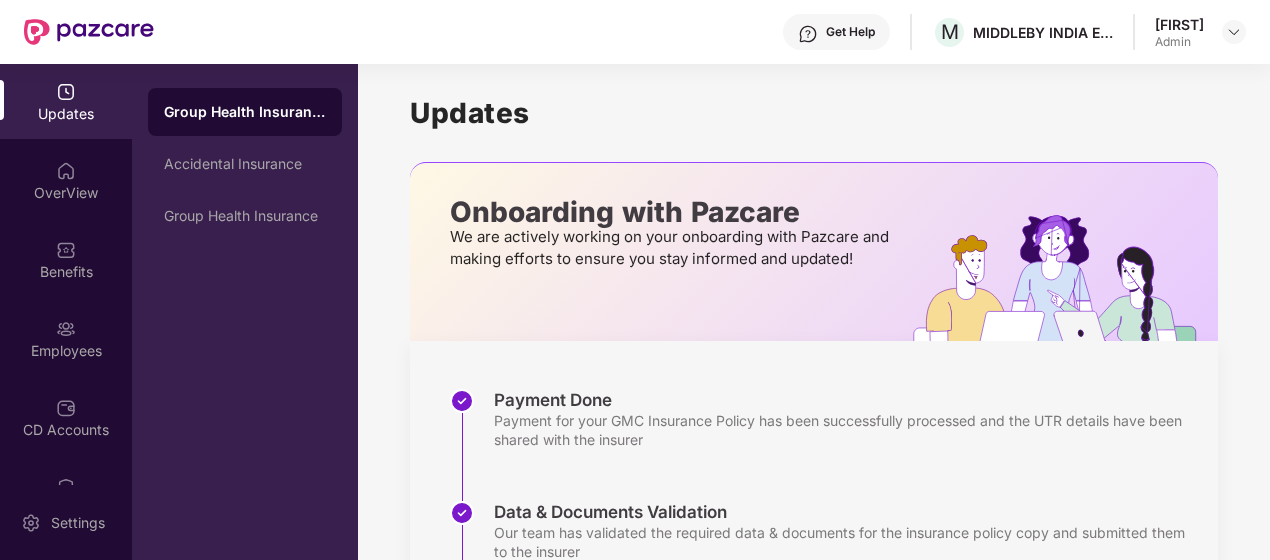 click on "OverView" at bounding box center (66, 180) 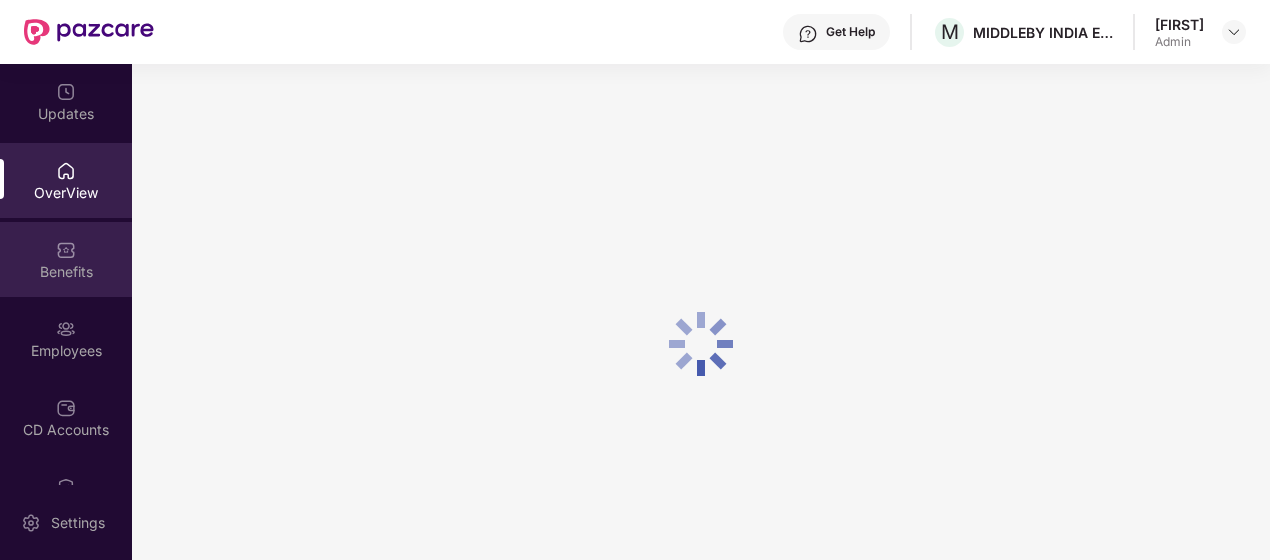 click on "Benefits" at bounding box center [66, 259] 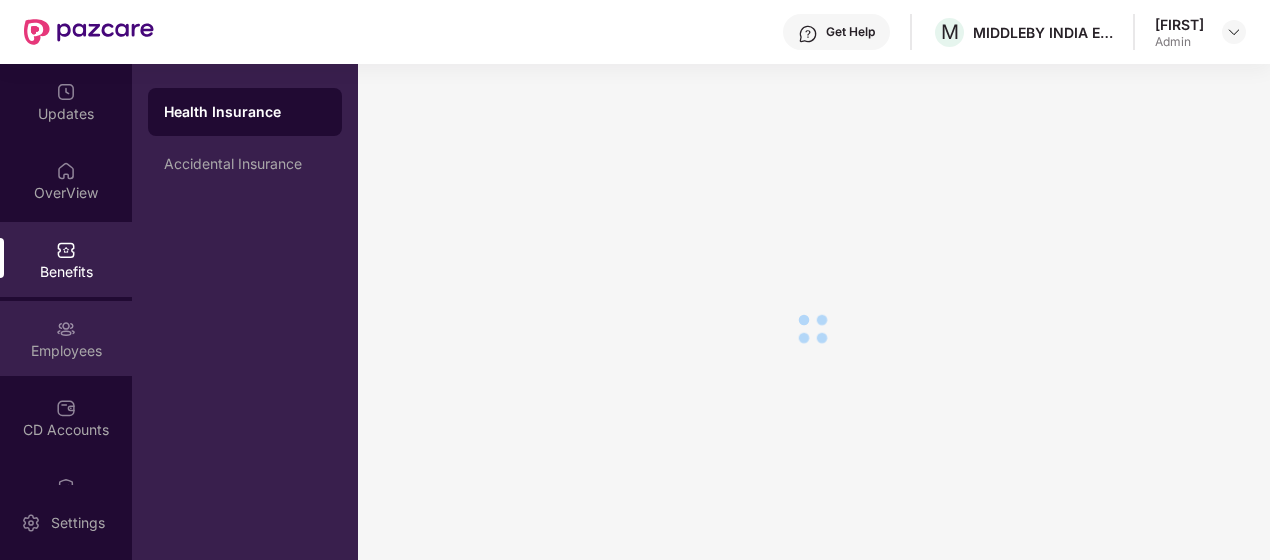 click at bounding box center (66, 329) 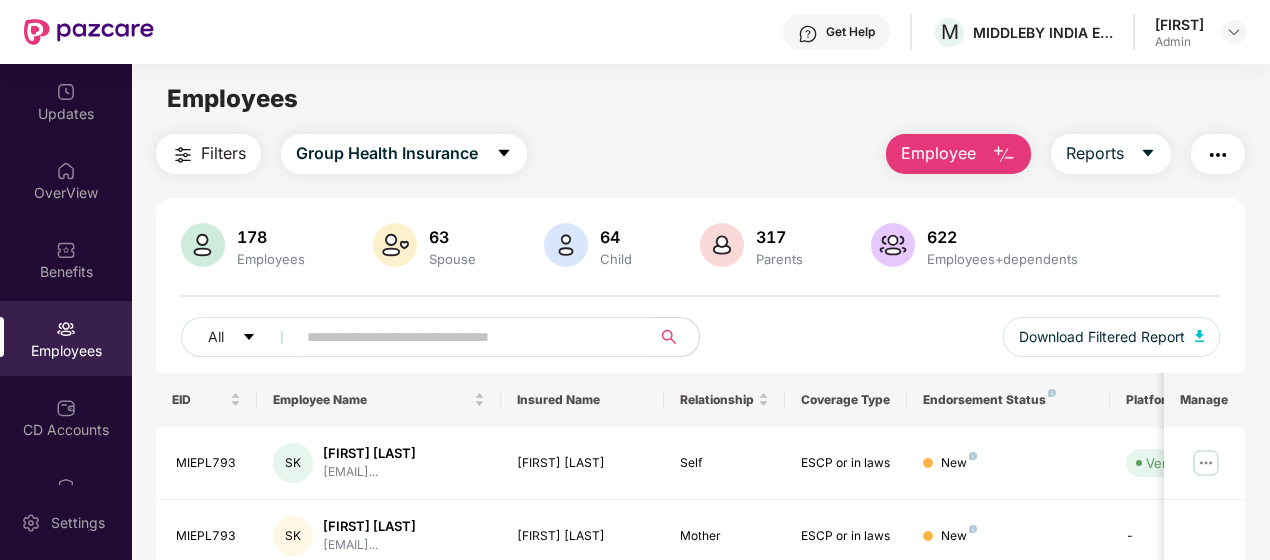 click at bounding box center (465, 337) 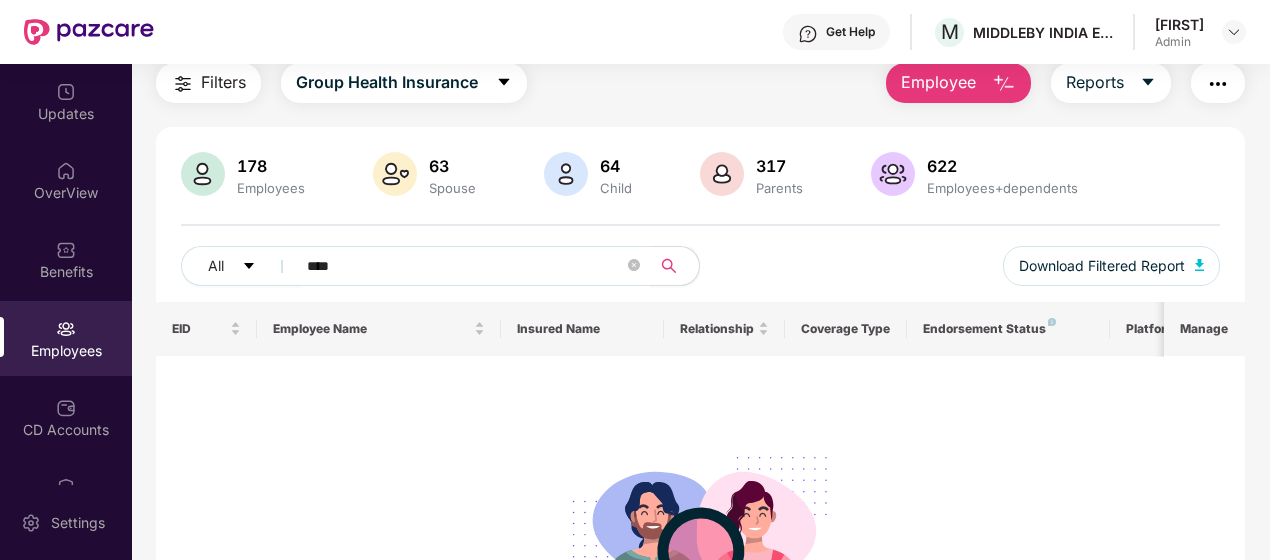 scroll, scrollTop: 100, scrollLeft: 0, axis: vertical 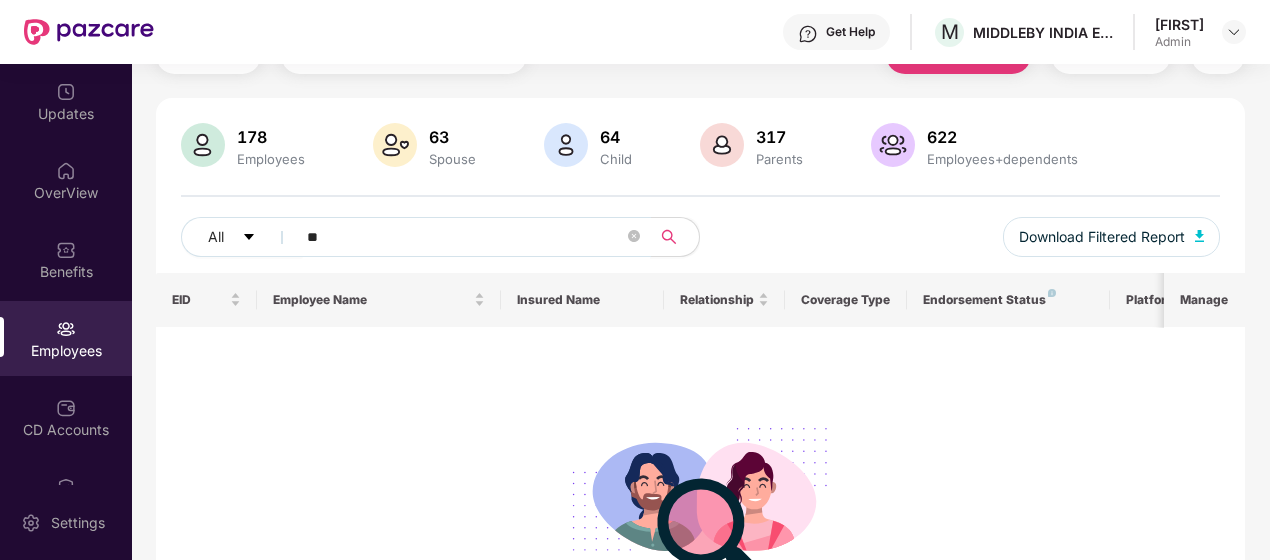 type on "*" 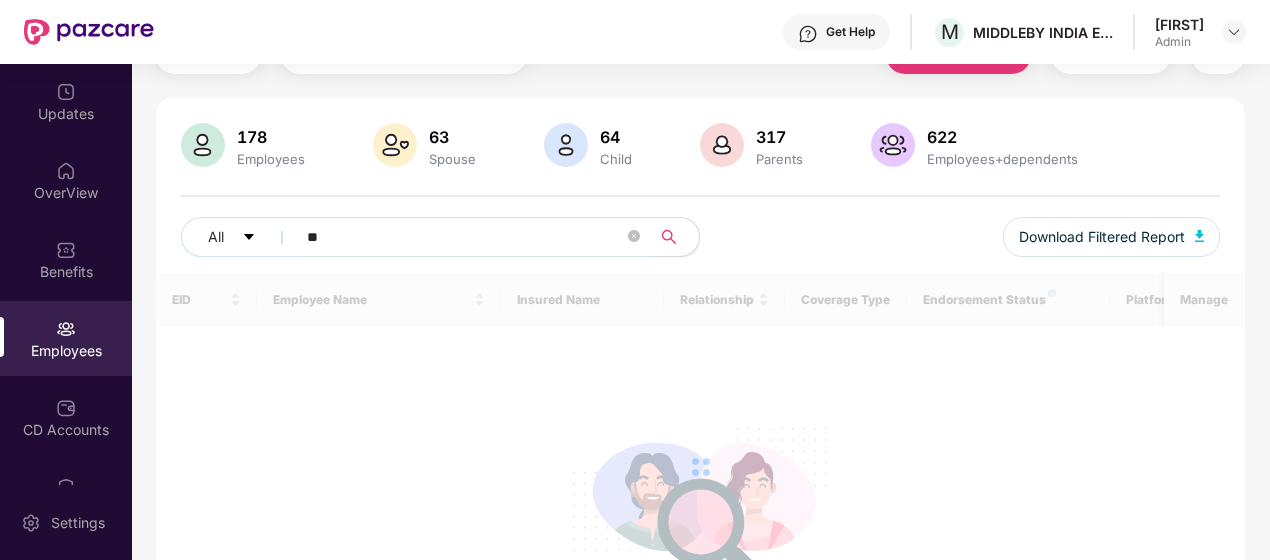 type on "*" 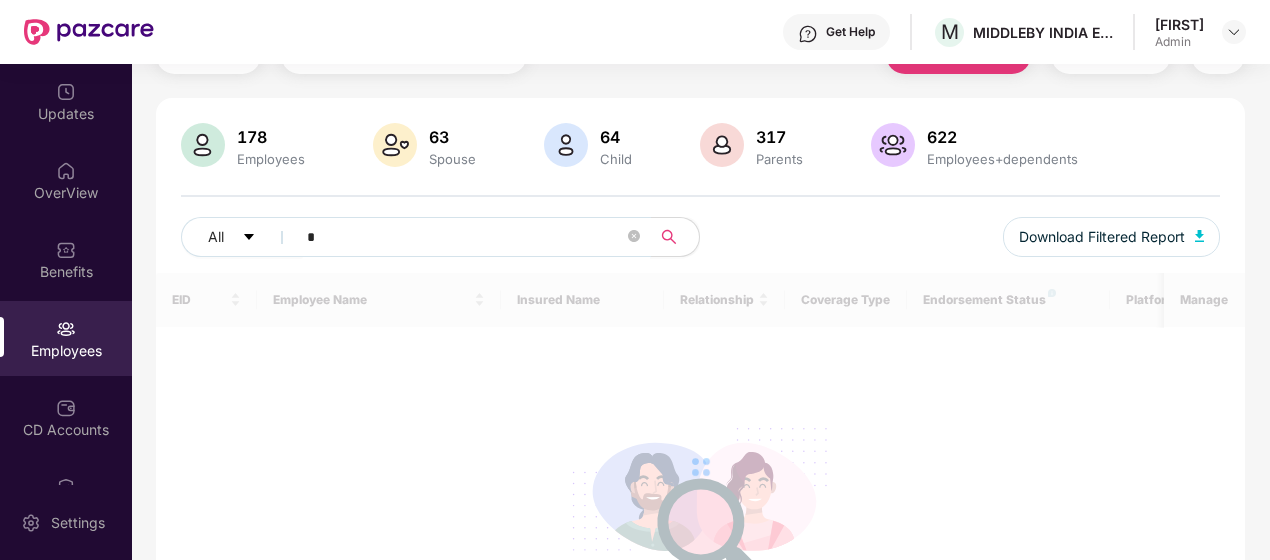 type 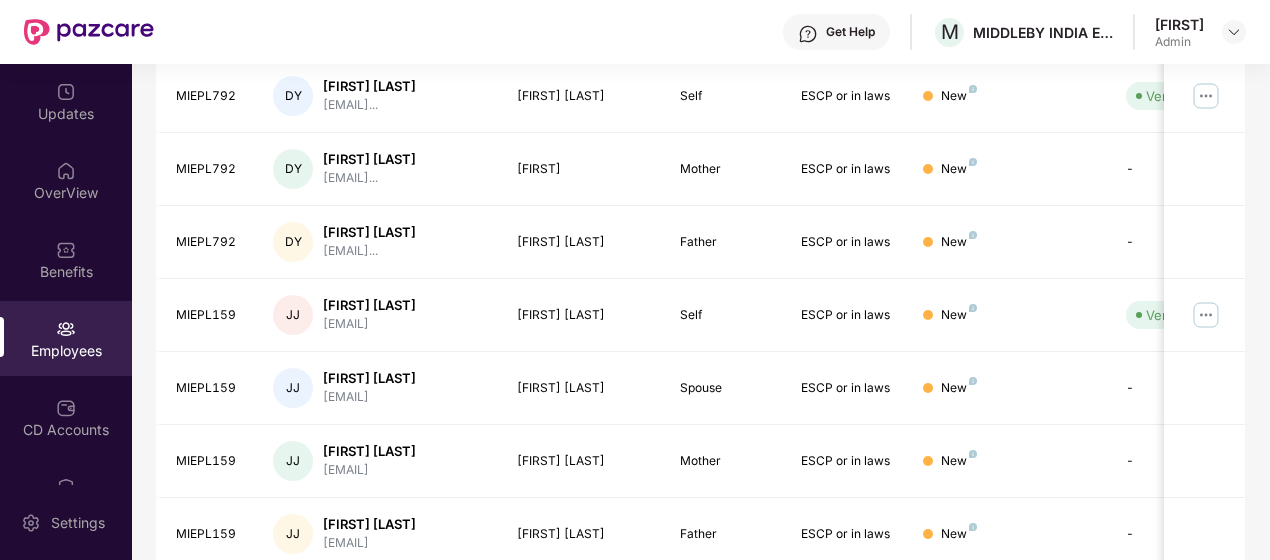 scroll, scrollTop: 664, scrollLeft: 0, axis: vertical 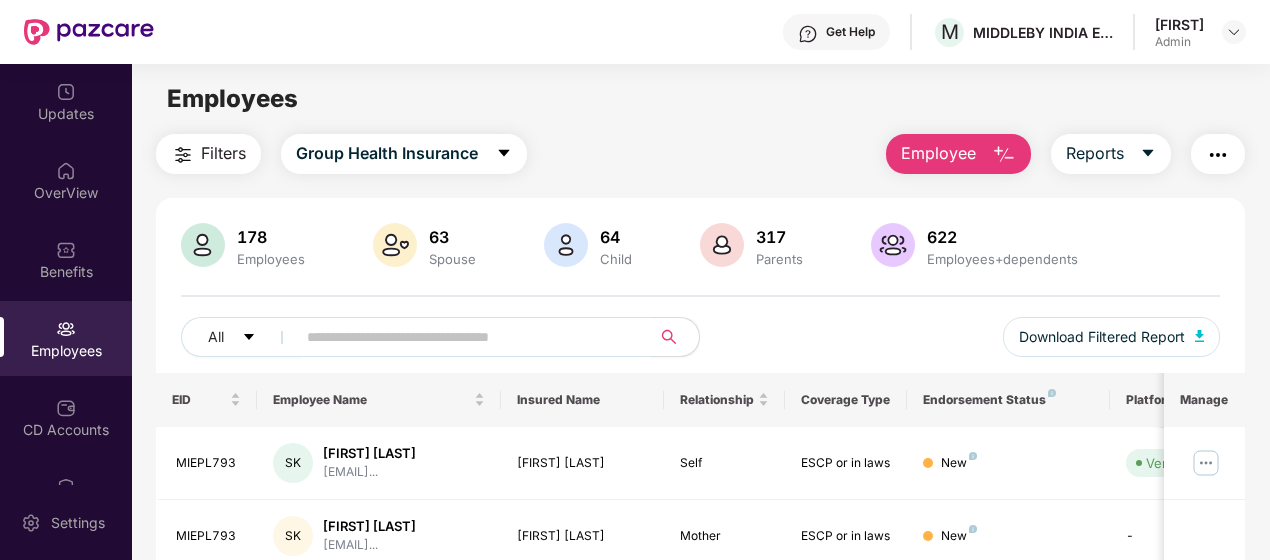 click on "Get Help M MIDDLEBY INDIA ENGINEERING PRIVATE LIMITED Paramesh  Admin" at bounding box center [635, 32] 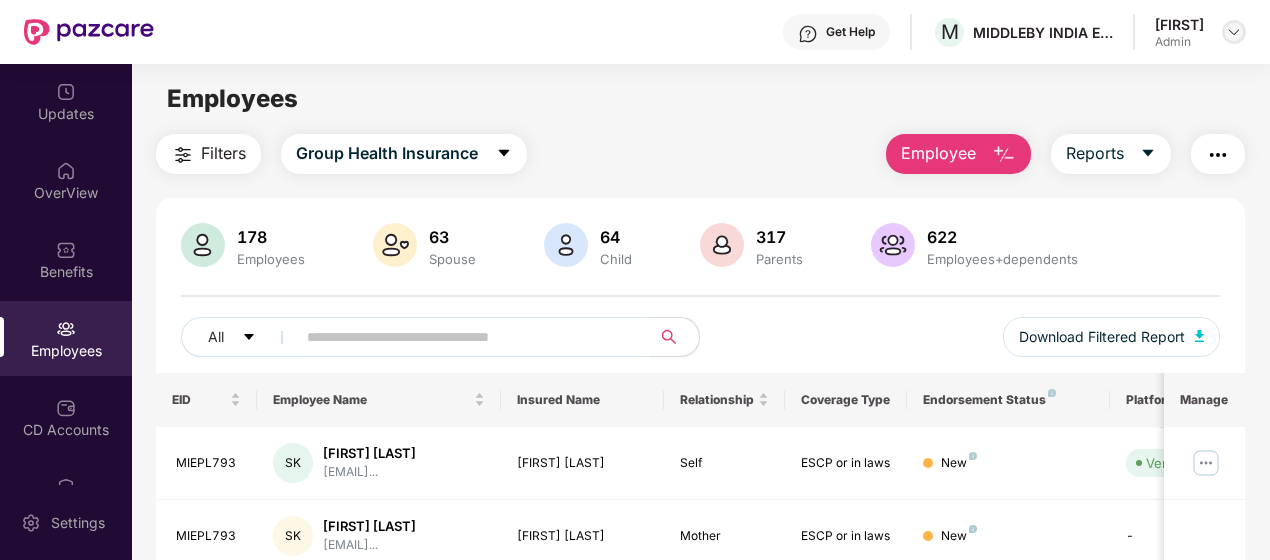 click at bounding box center (1234, 32) 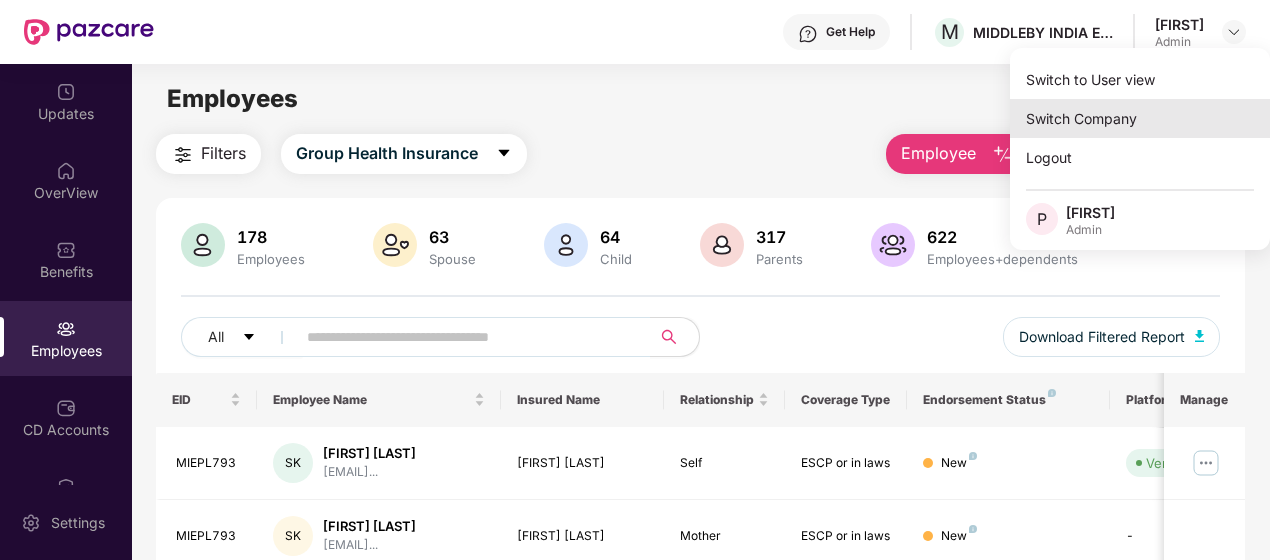 click on "Switch Company" at bounding box center (1140, 118) 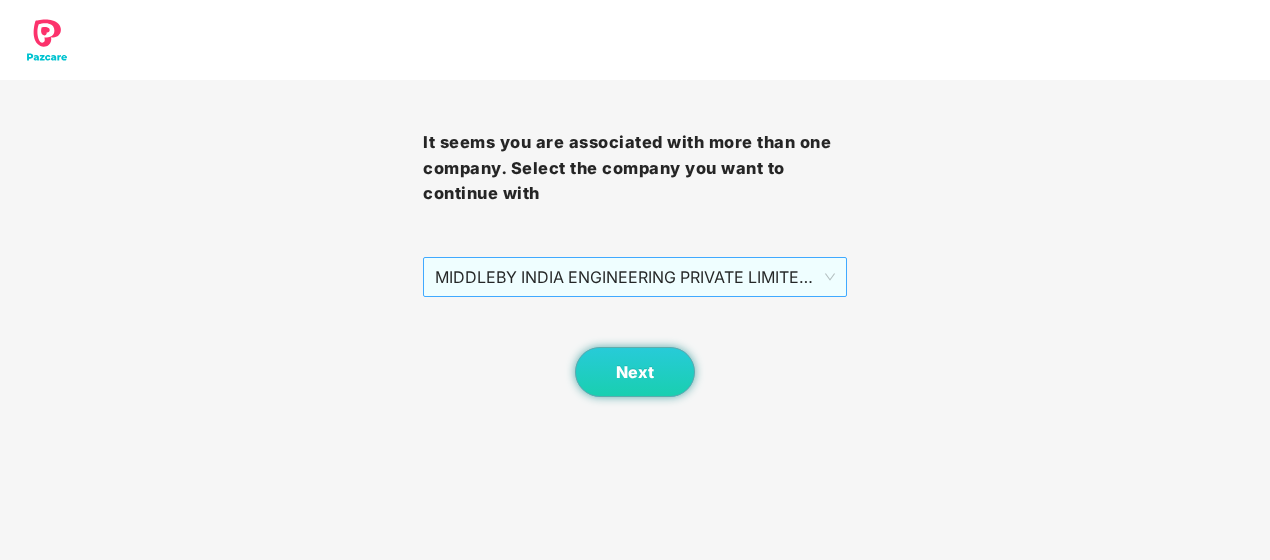 click on "MIDDLEBY INDIA ENGINEERING PRIVATE LIMITED  -  MIEPL124  -  ADMIN" at bounding box center (634, 277) 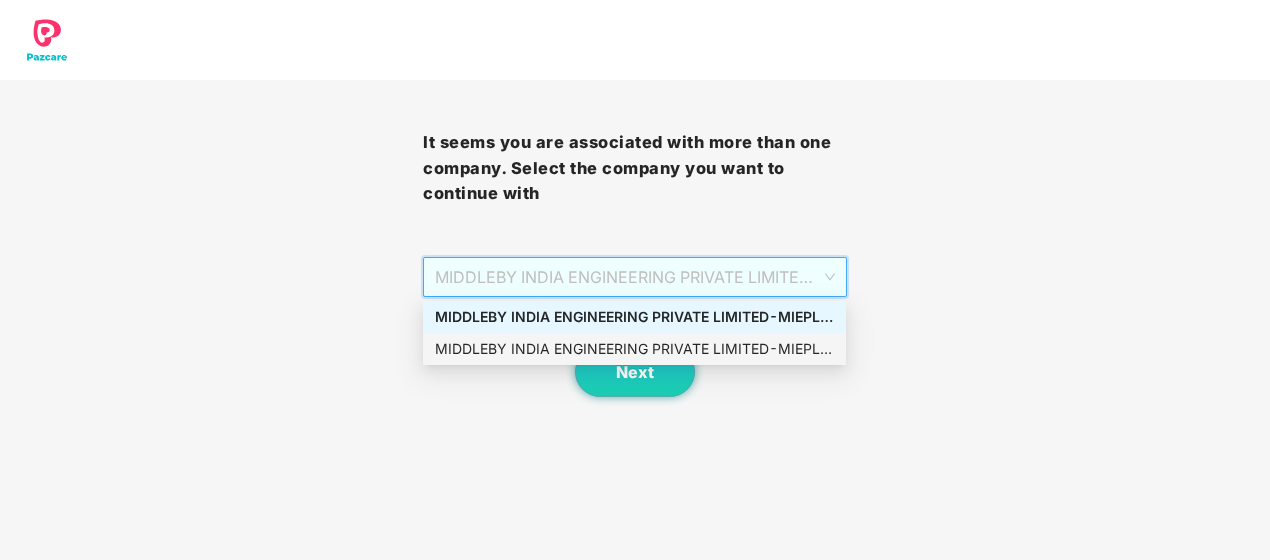 click on "MIDDLEBY INDIA ENGINEERING PRIVATE LIMITED  -  MIEPL124  -  ADMIN" at bounding box center [634, 349] 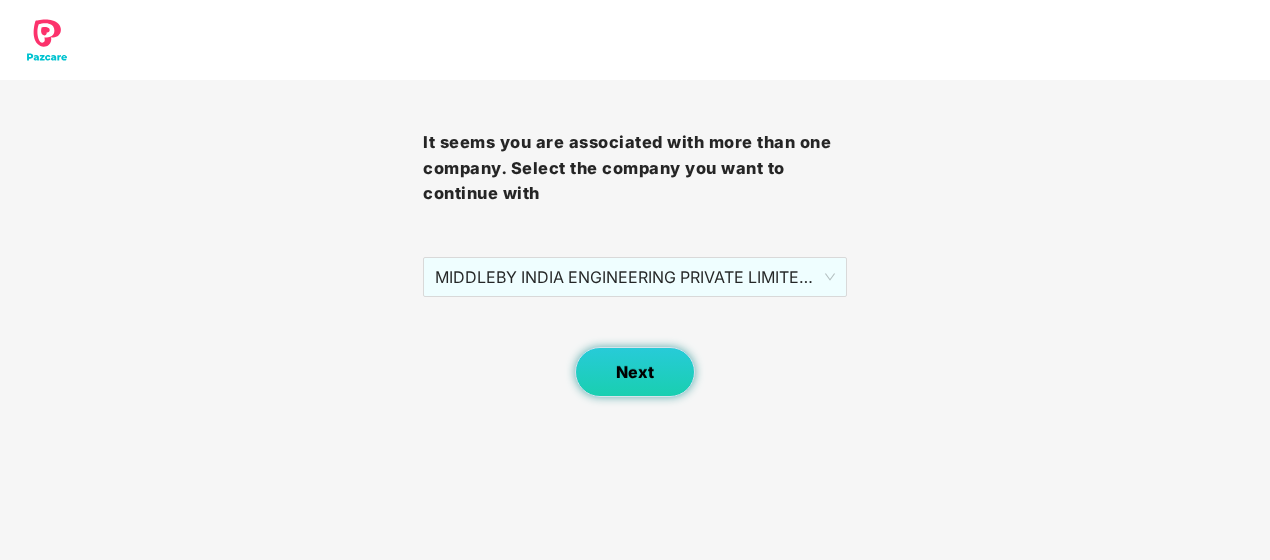 click on "Next" at bounding box center [635, 372] 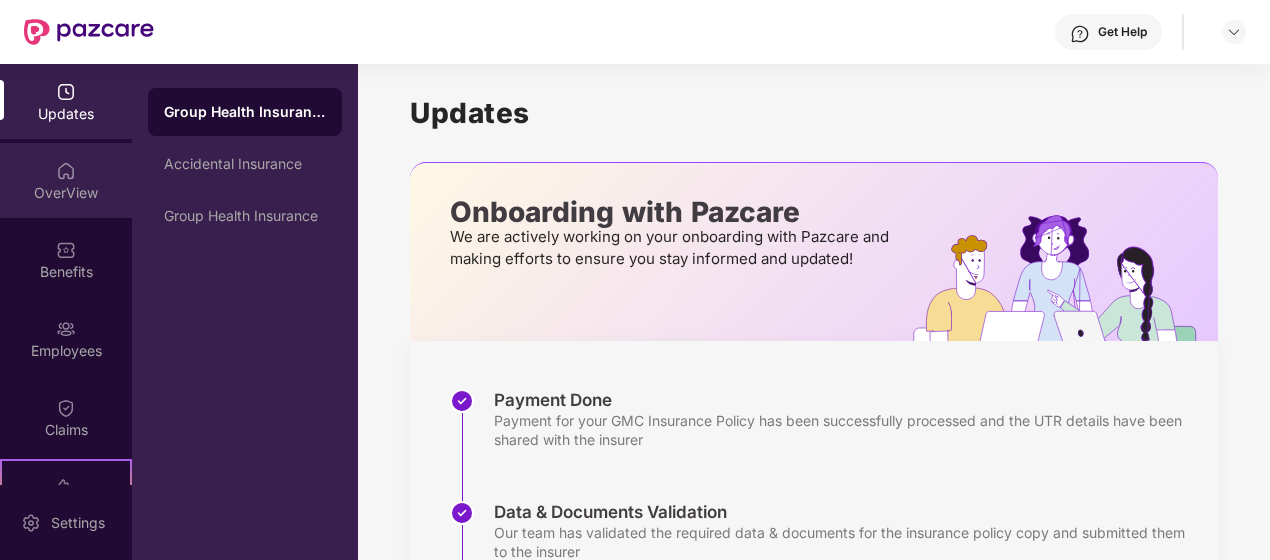 click on "OverView" at bounding box center (66, 193) 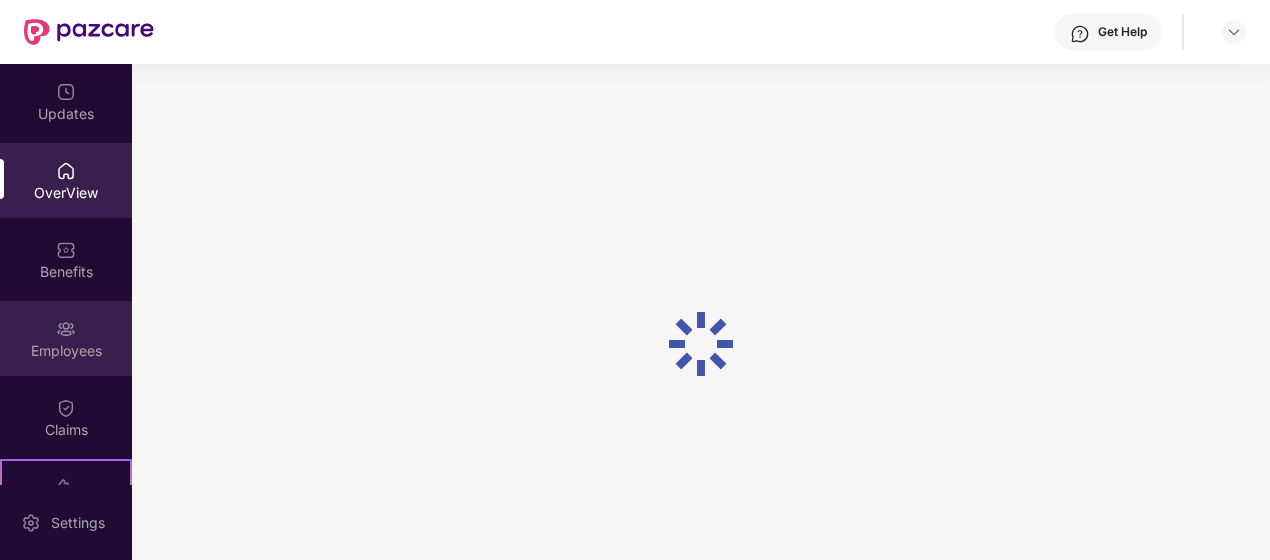 click on "Employees" at bounding box center [66, 338] 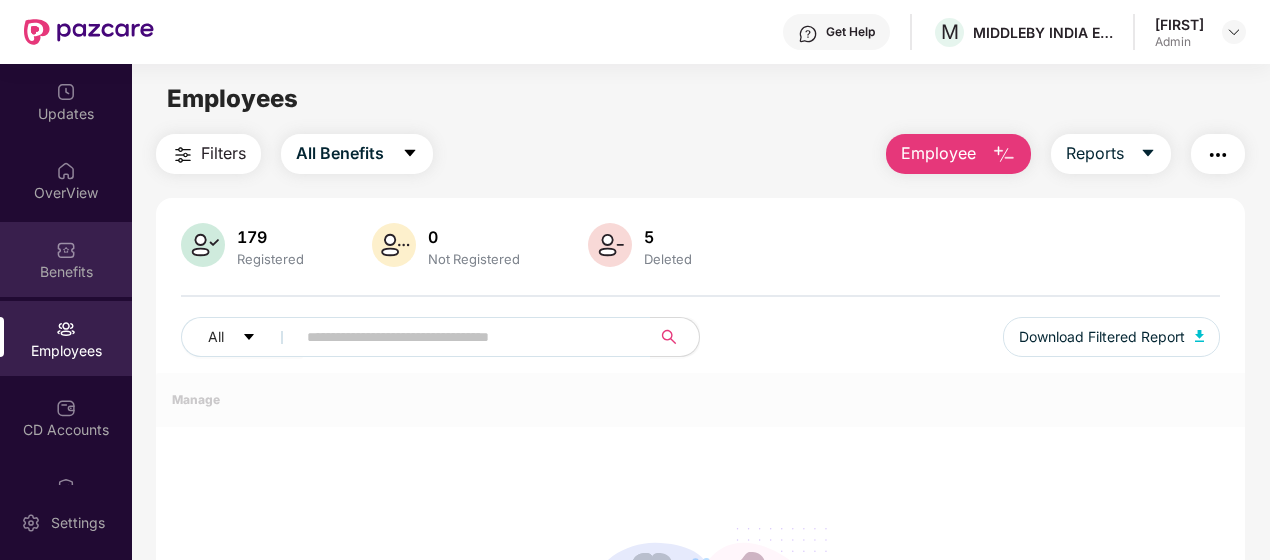 click on "Benefits" at bounding box center [66, 259] 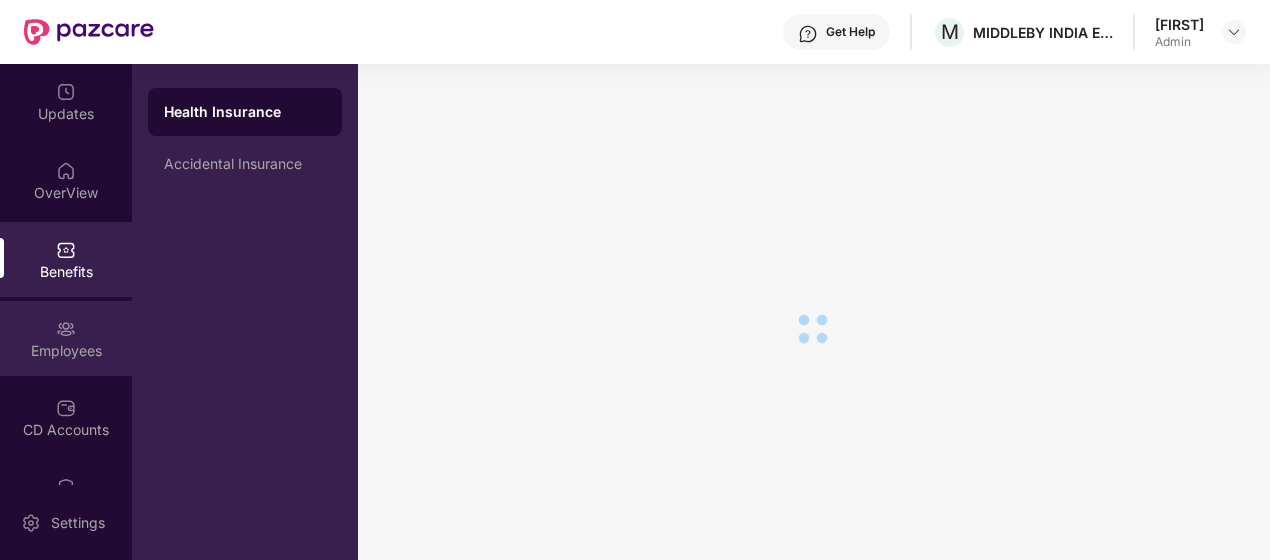 click on "Employees" at bounding box center (66, 351) 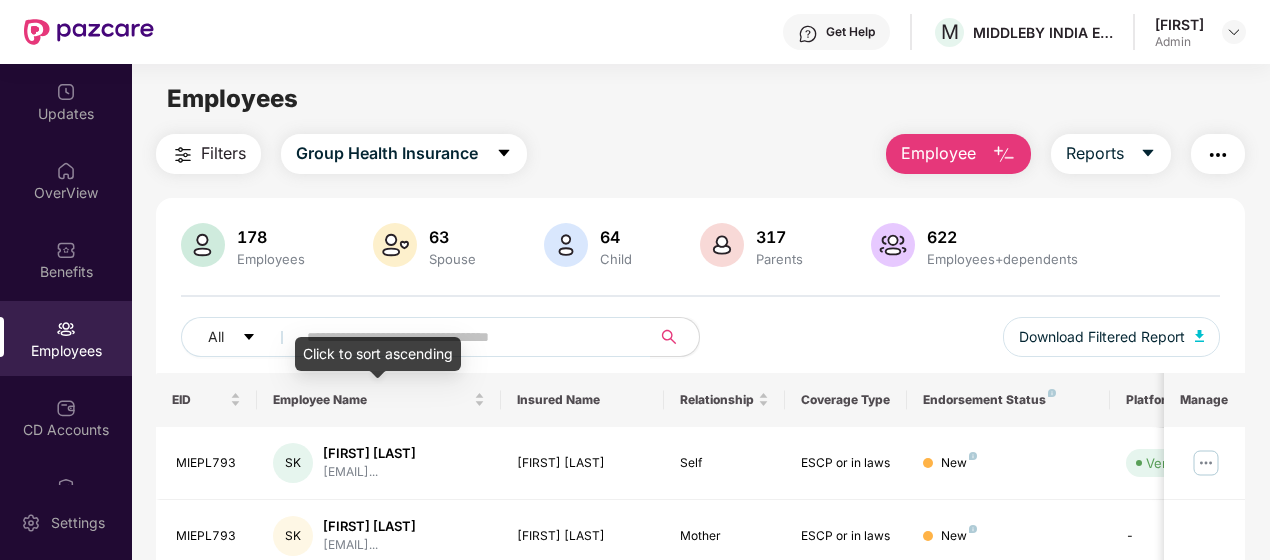 click on "Click to sort ascending" at bounding box center [378, 354] 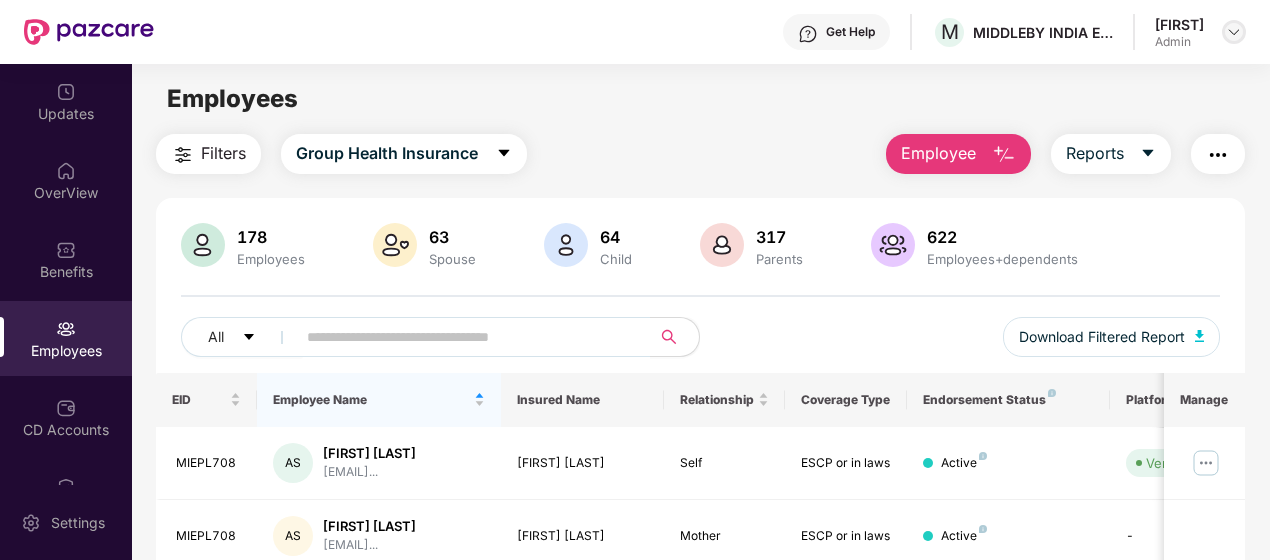click at bounding box center (1234, 32) 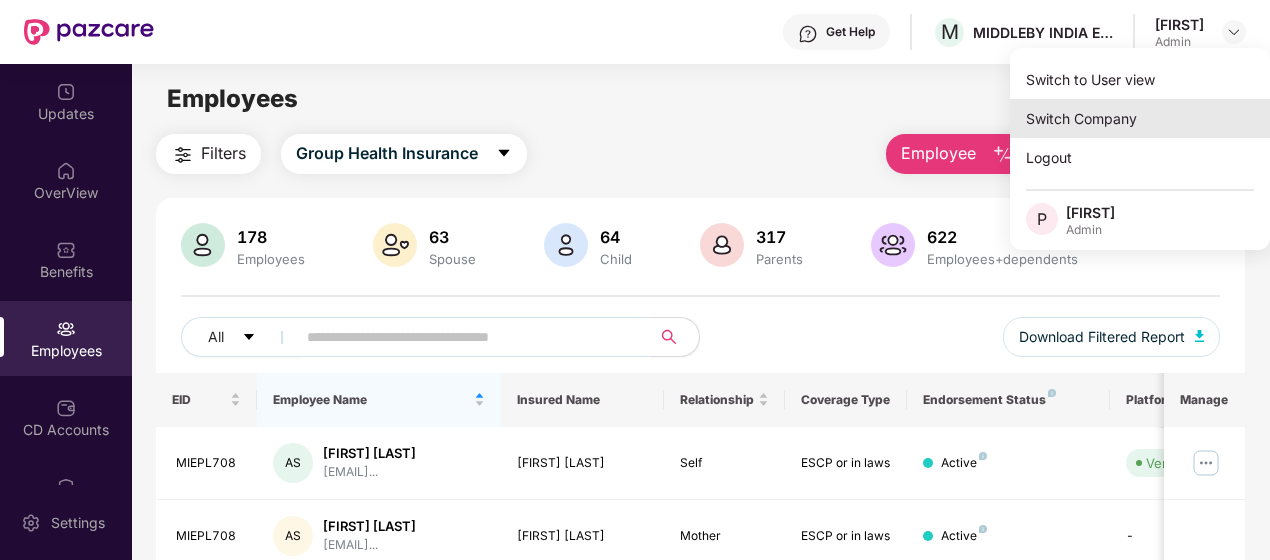 click on "Switch Company" at bounding box center (1140, 118) 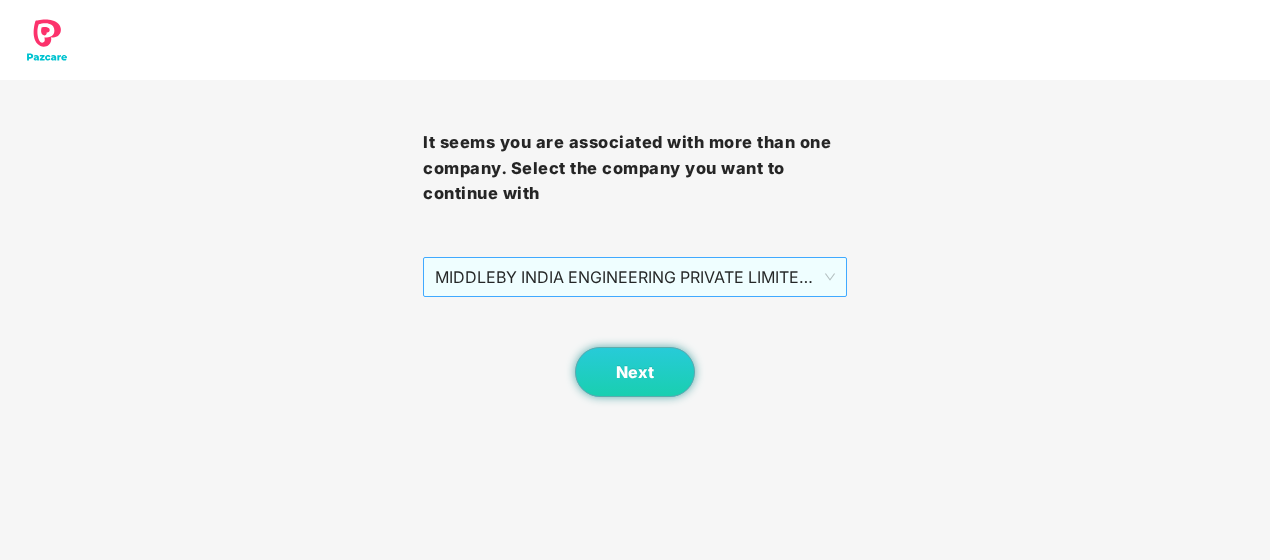 click on "MIDDLEBY INDIA ENGINEERING PRIVATE LIMITED  -  MIEPL124  -  ADMIN" at bounding box center (634, 277) 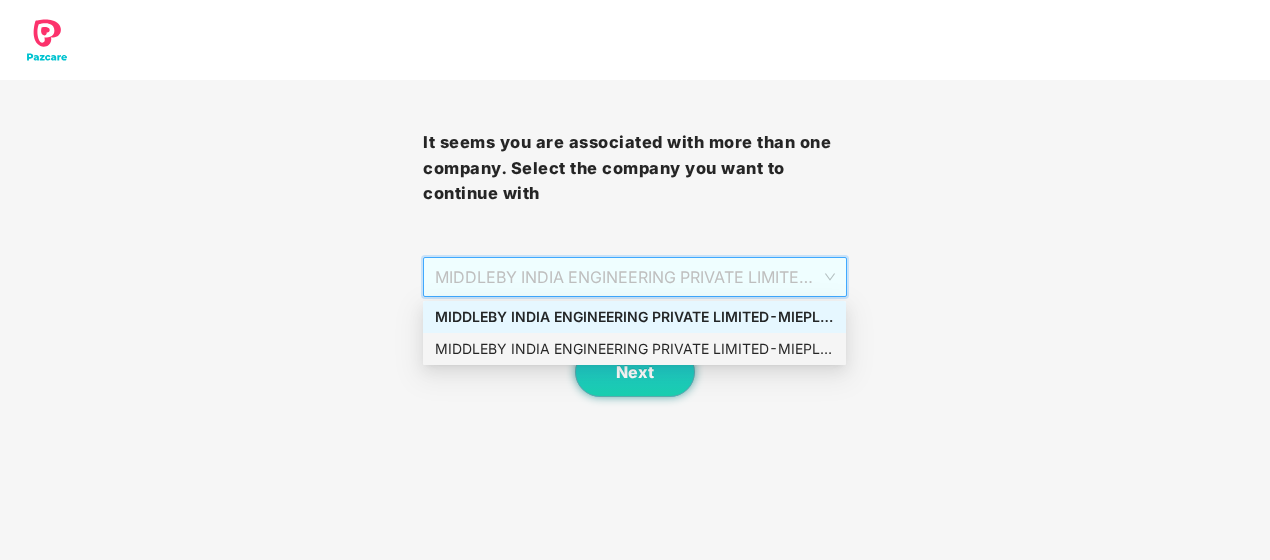 click on "MIDDLEBY INDIA ENGINEERING PRIVATE LIMITED  -  MIEPL124  -  ADMIN" at bounding box center [634, 349] 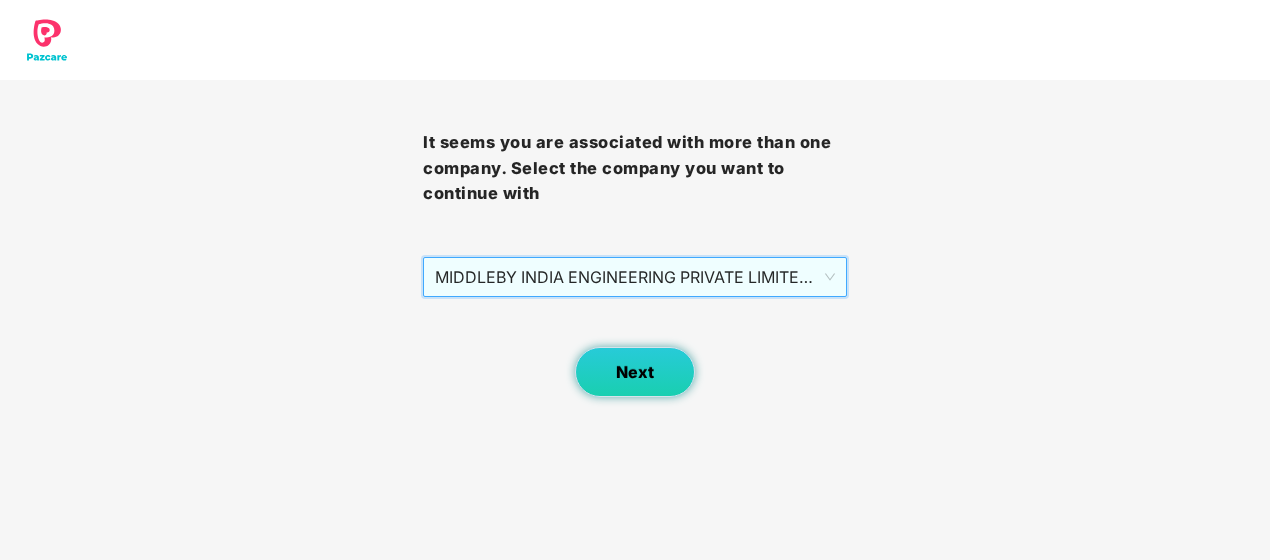 click on "Next" at bounding box center (635, 372) 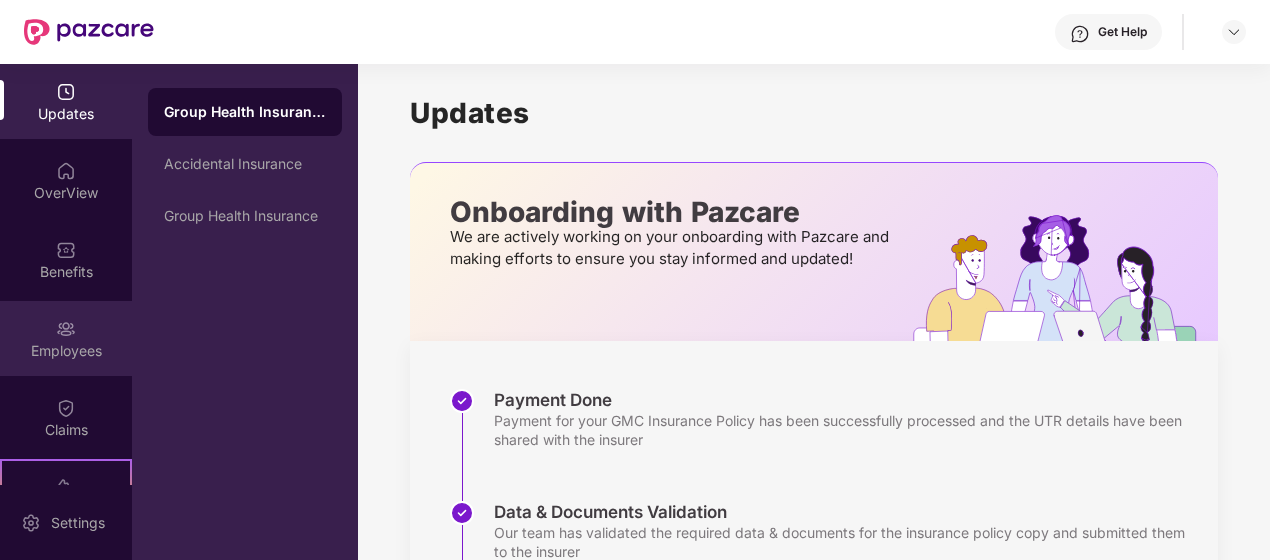 click at bounding box center (66, 329) 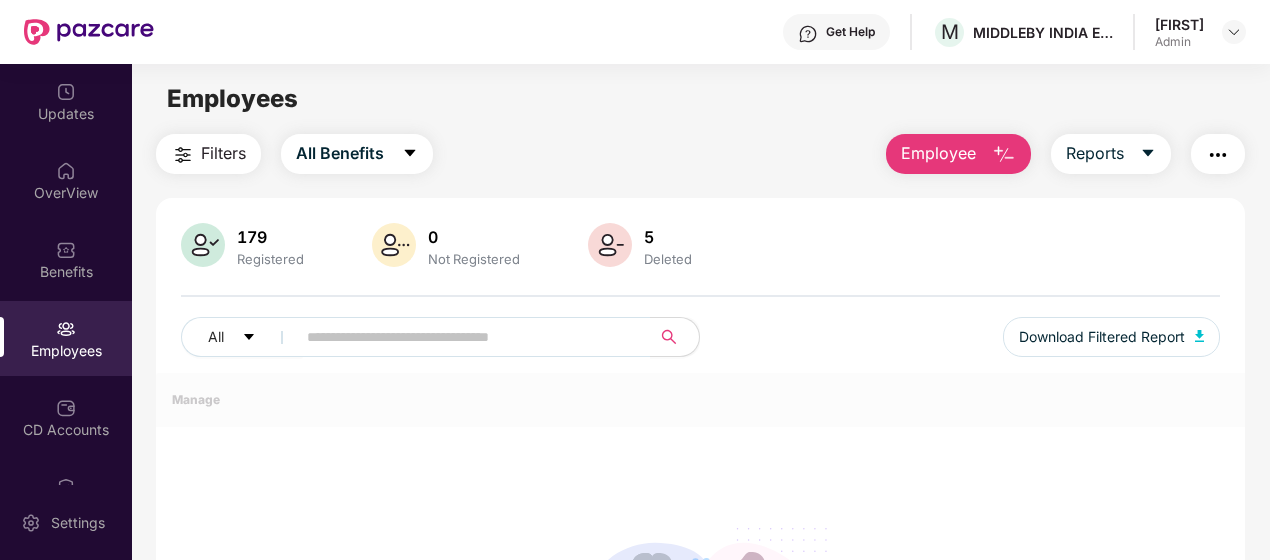 click on "Get Help M MIDDLEBY INDIA ENGINEERING PRIVATE LIMITED Paramesh  Admin" at bounding box center [635, 32] 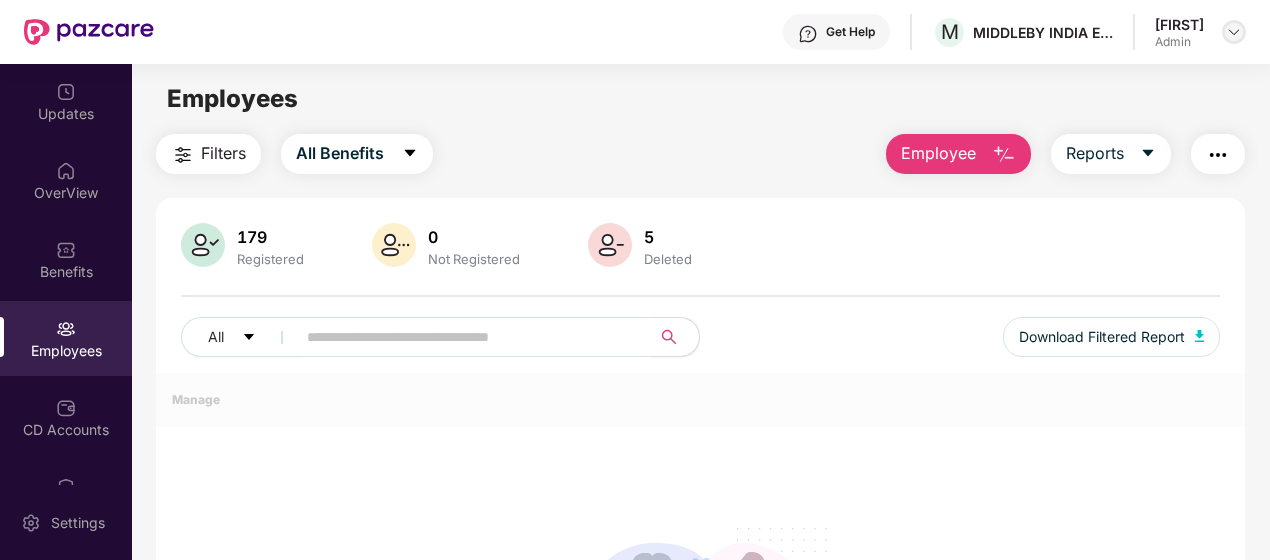 click at bounding box center [1234, 32] 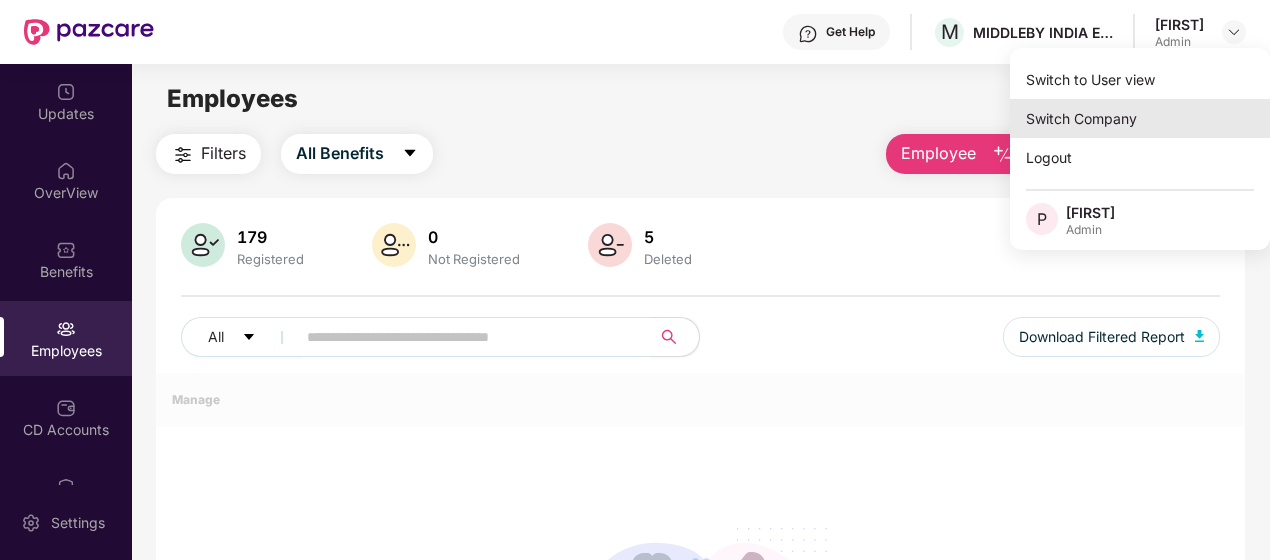 click on "Switch Company" at bounding box center [1140, 118] 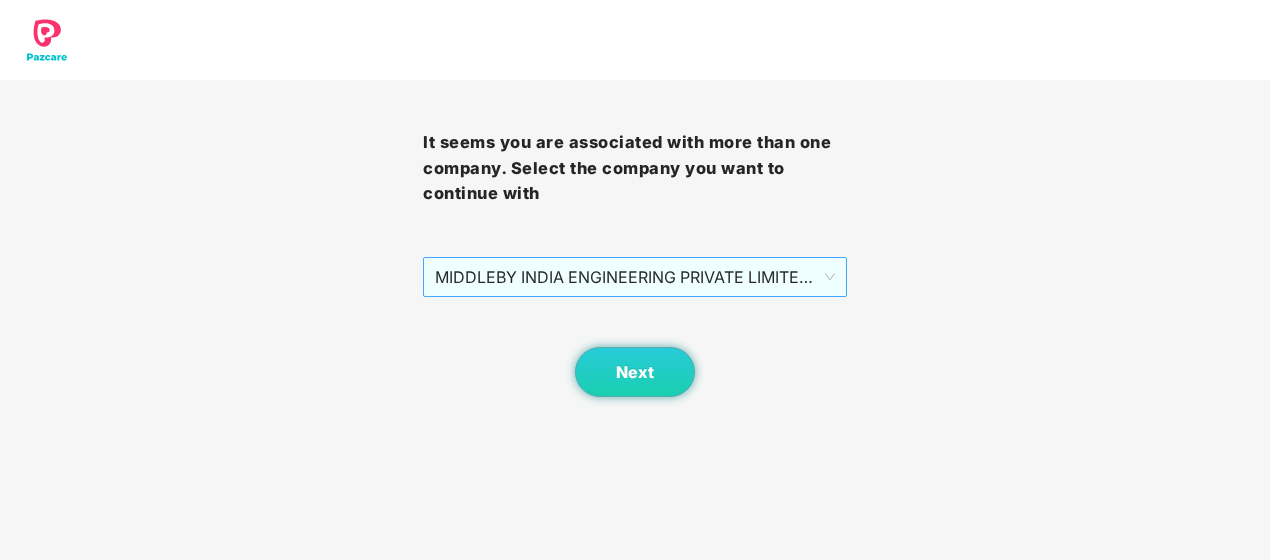 click on "MIDDLEBY INDIA ENGINEERING PRIVATE LIMITED  -  MIEPL124  -  ADMIN" at bounding box center (634, 277) 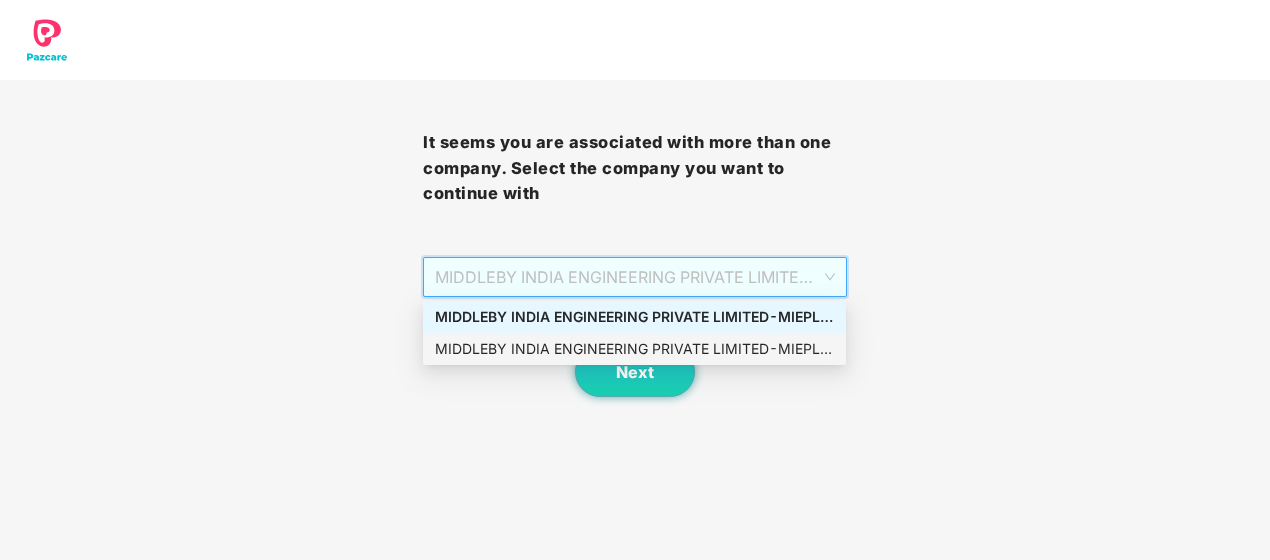 click on "MIDDLEBY INDIA ENGINEERING PRIVATE LIMITED  -  MIEPL124  -  ADMIN" at bounding box center (634, 349) 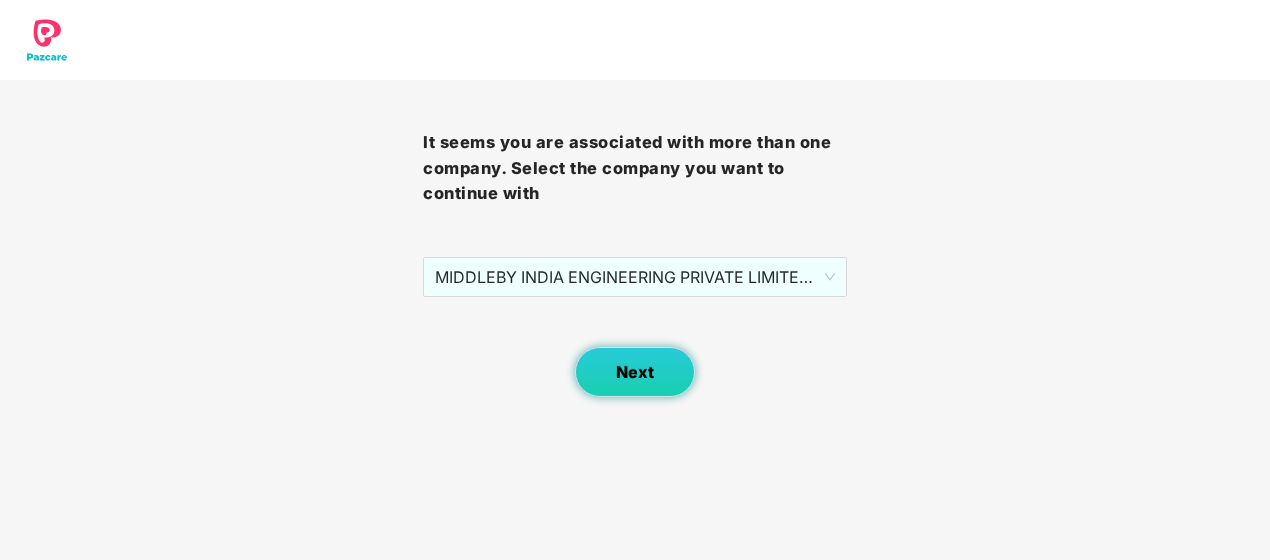 click on "Next" at bounding box center (635, 372) 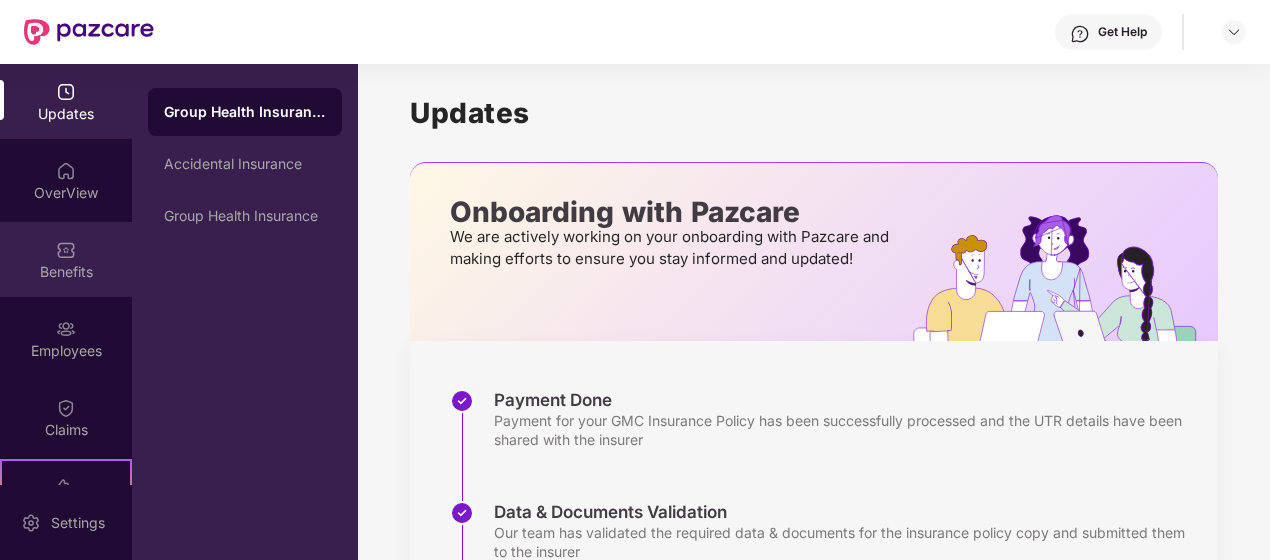 click at bounding box center (66, 250) 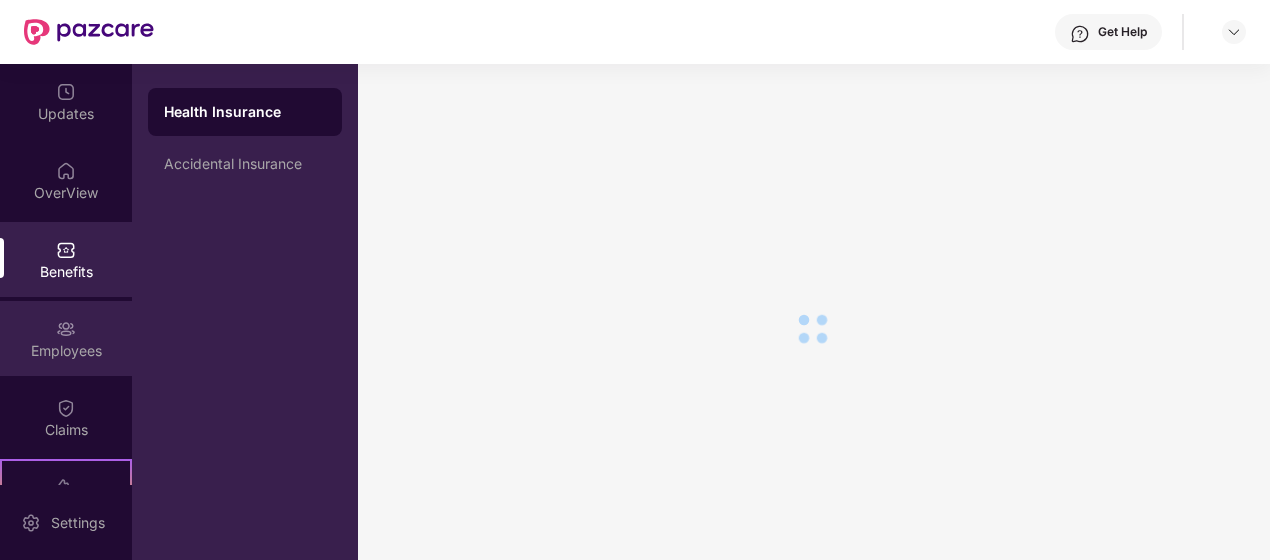 click at bounding box center [66, 329] 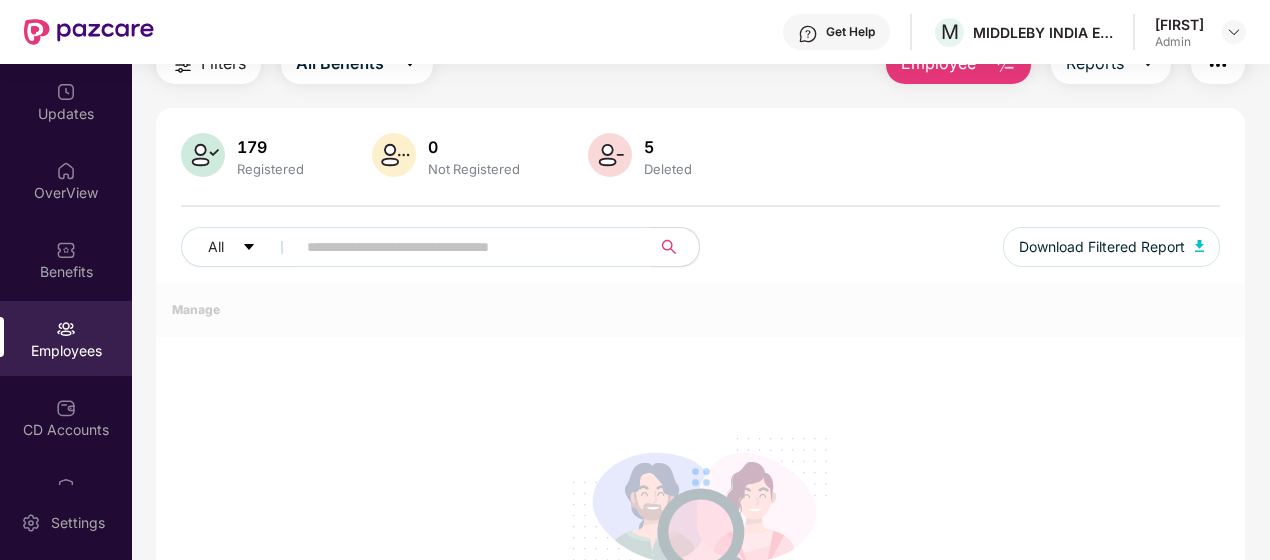 scroll, scrollTop: 71, scrollLeft: 0, axis: vertical 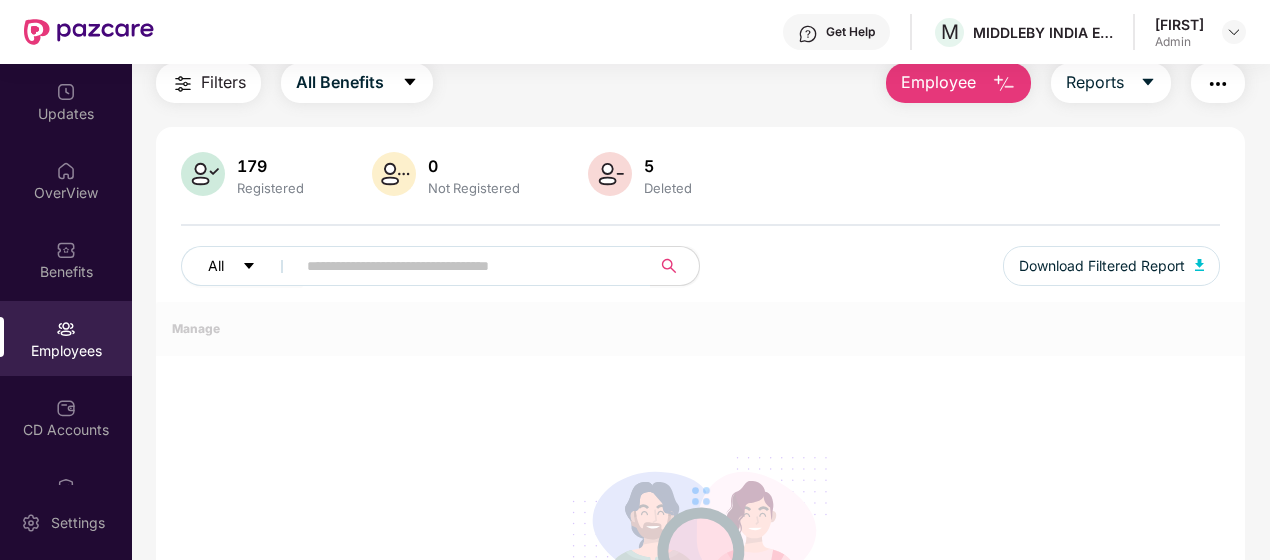 click on "All" at bounding box center (242, 266) 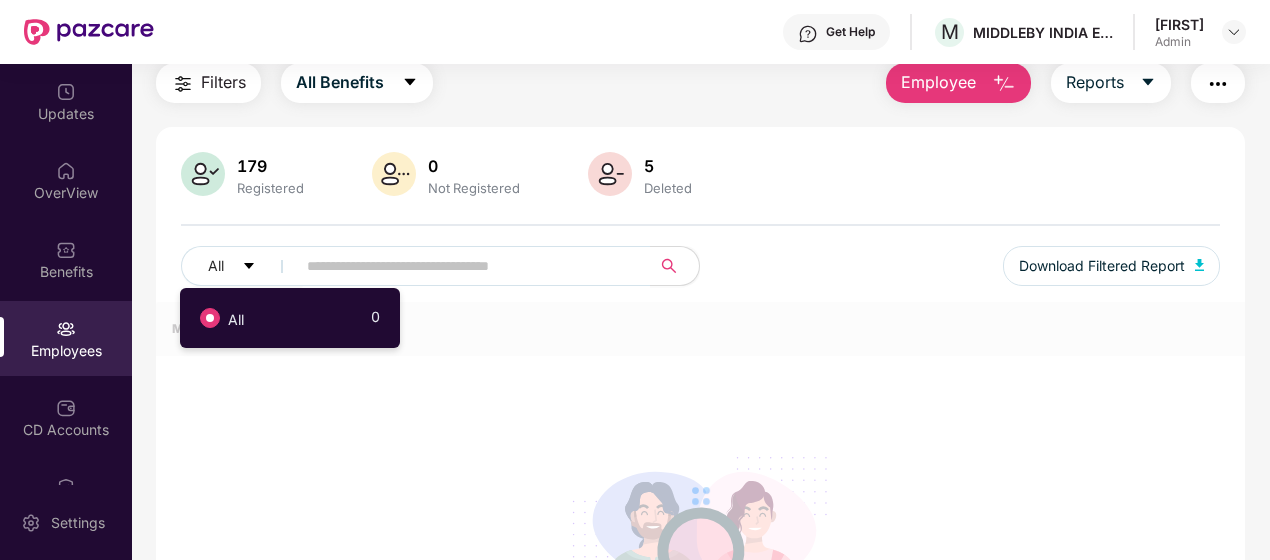 click at bounding box center (701, 496) 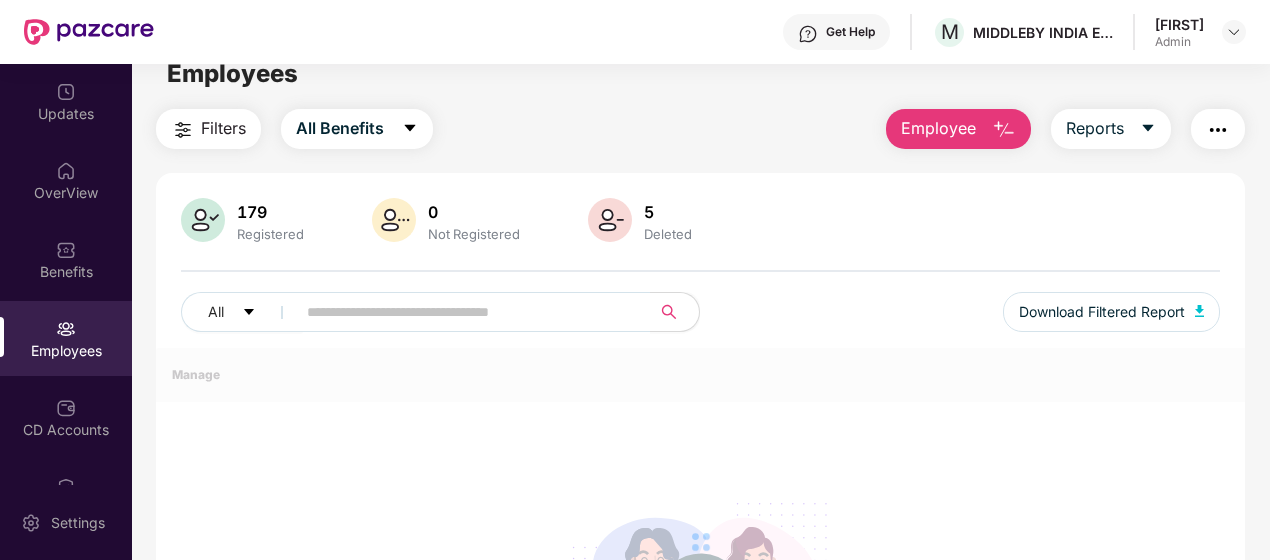 scroll, scrollTop: 0, scrollLeft: 0, axis: both 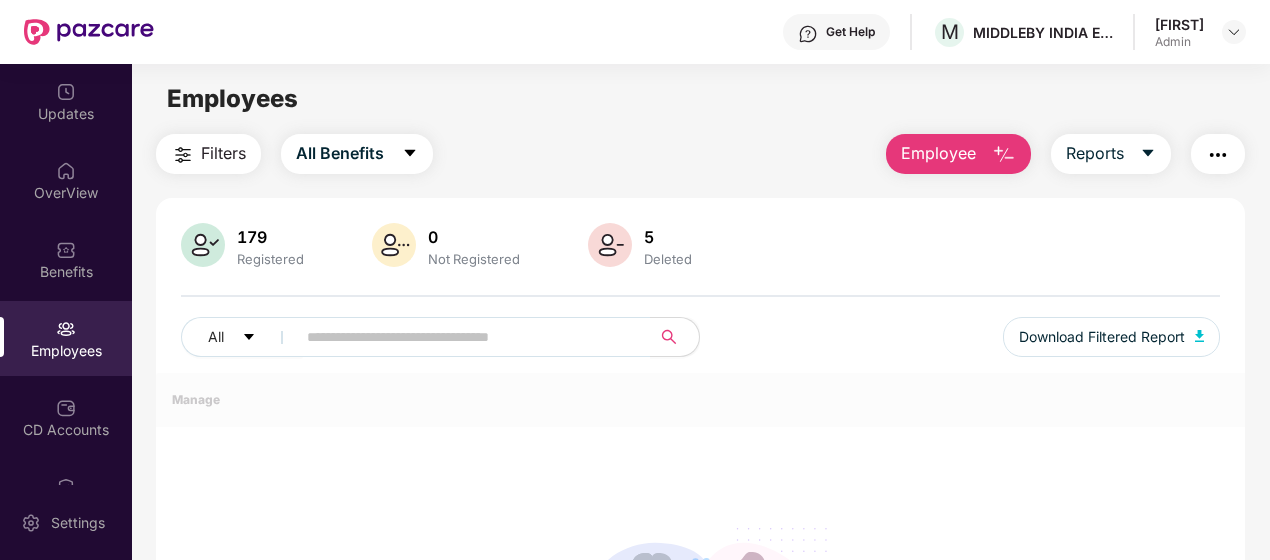 click on "Filters" at bounding box center (208, 154) 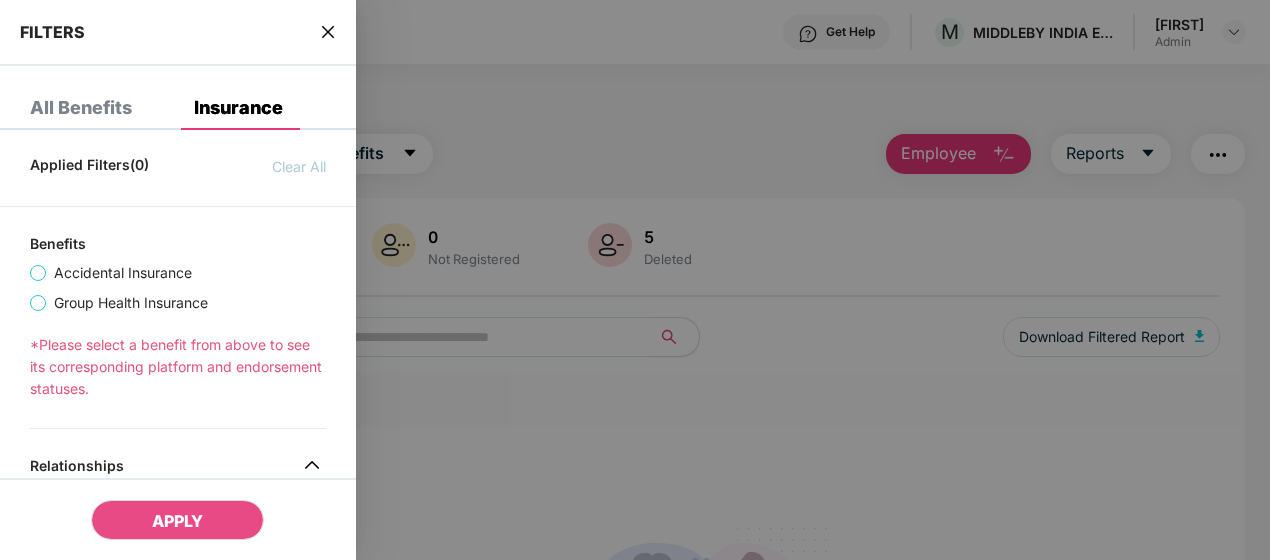 click on "FILTERS" at bounding box center [178, 33] 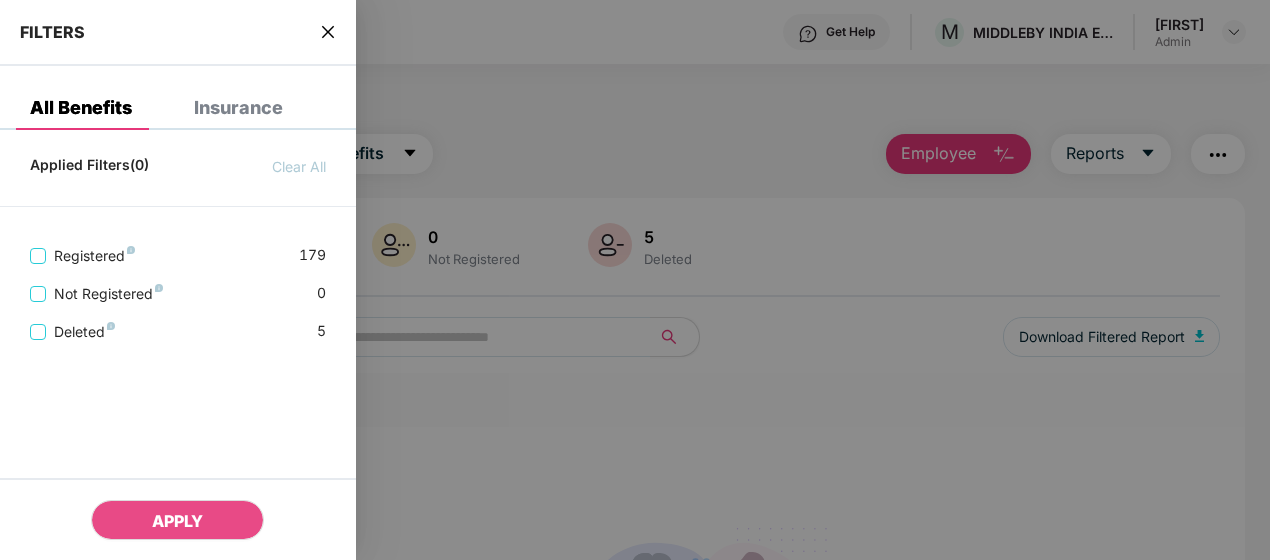 click at bounding box center [635, 280] 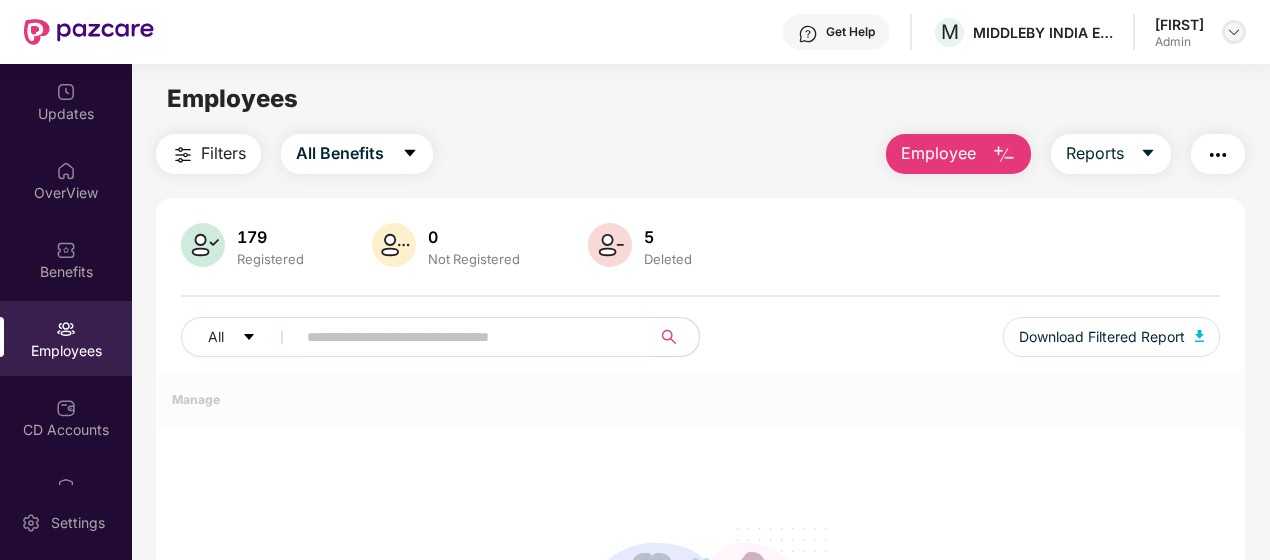 click at bounding box center [1234, 32] 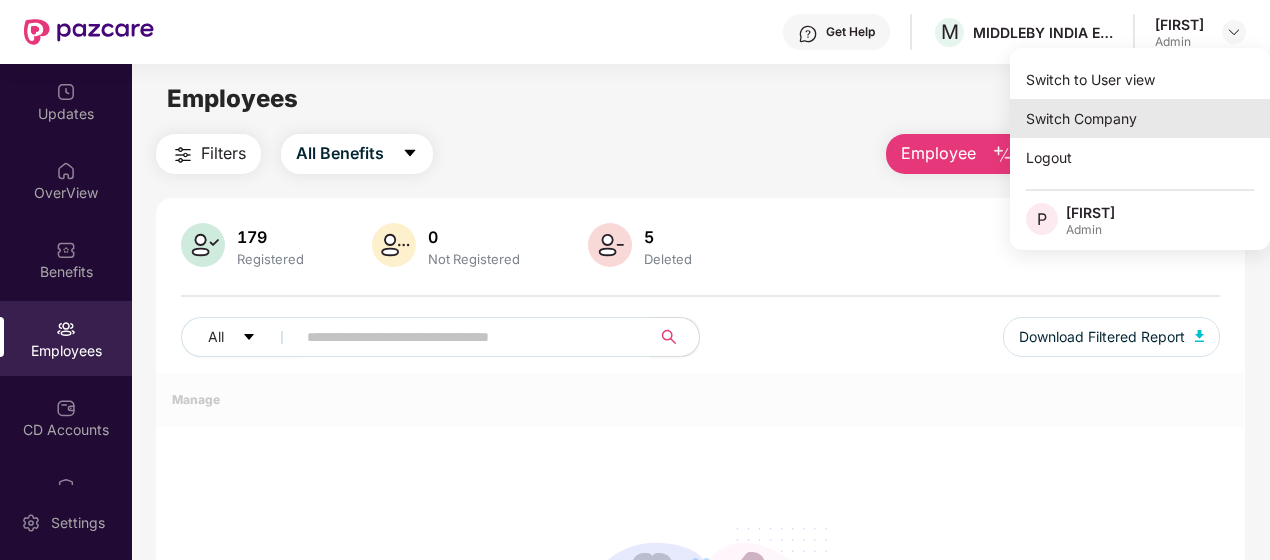 click on "Switch Company" at bounding box center (1140, 118) 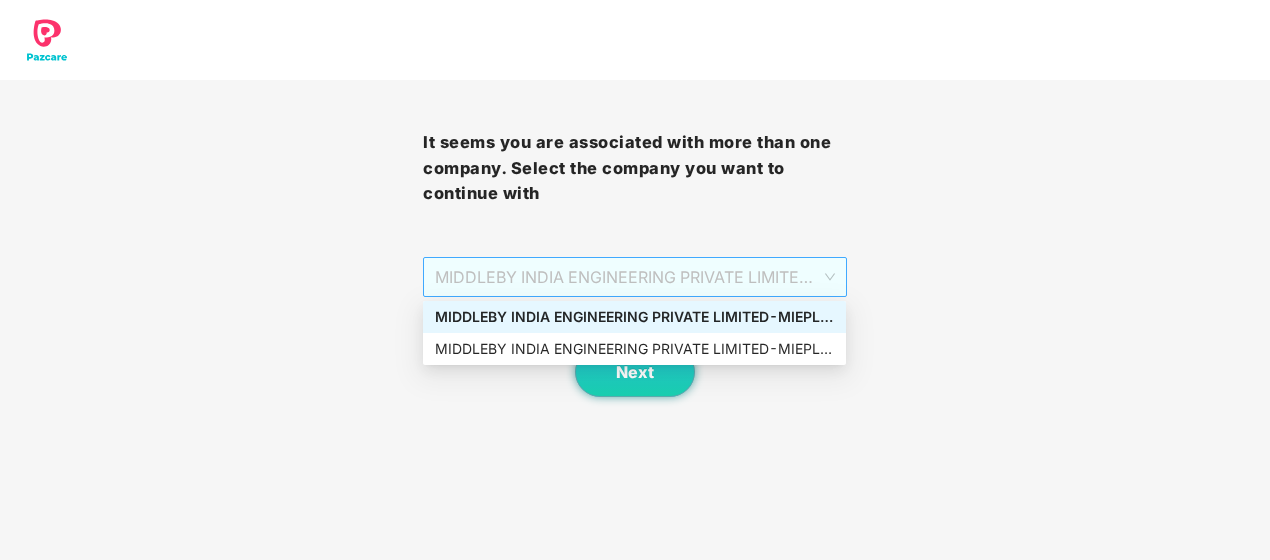 click on "MIDDLEBY INDIA ENGINEERING PRIVATE LIMITED  -  MIEPL124  -  ADMIN" at bounding box center (634, 277) 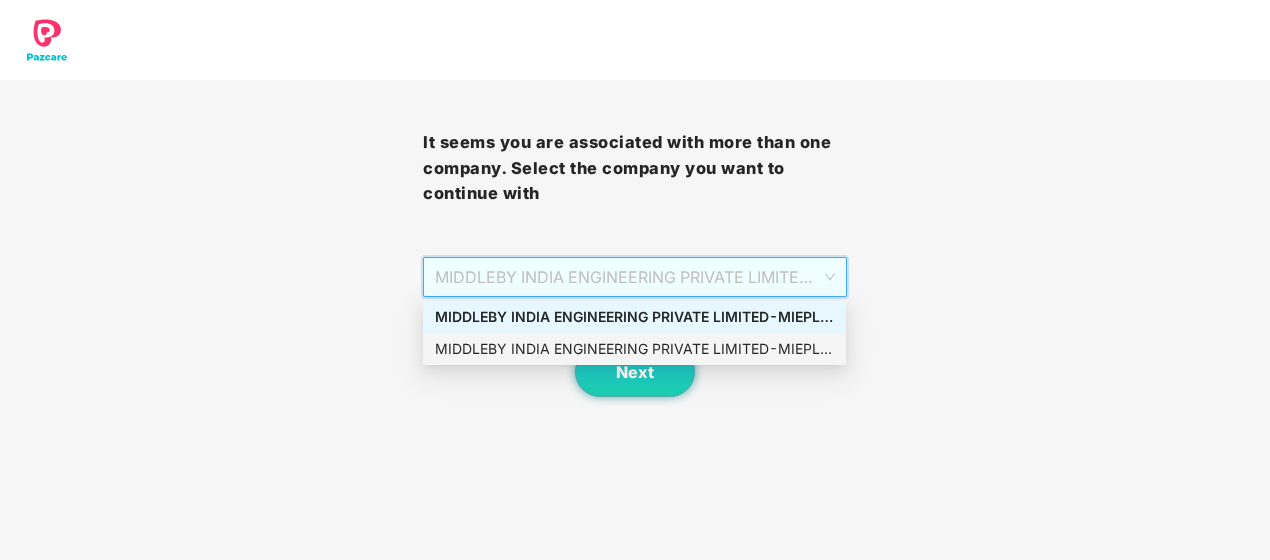 click on "MIDDLEBY INDIA ENGINEERING PRIVATE LIMITED  -  MIEPL124  -  ADMIN" at bounding box center [634, 349] 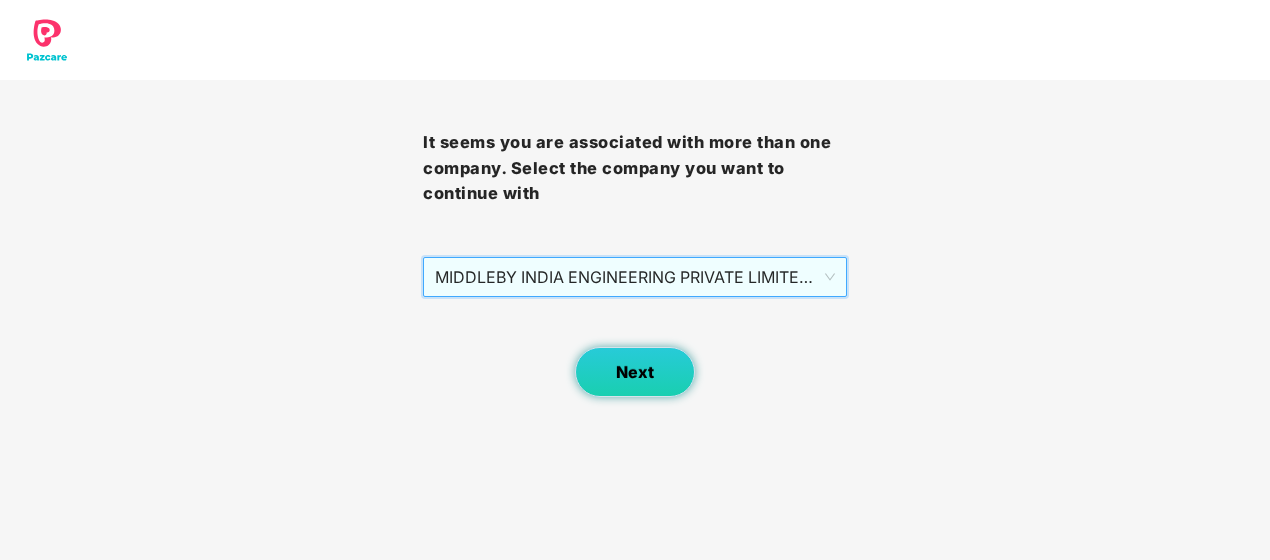 click on "Next" at bounding box center (635, 372) 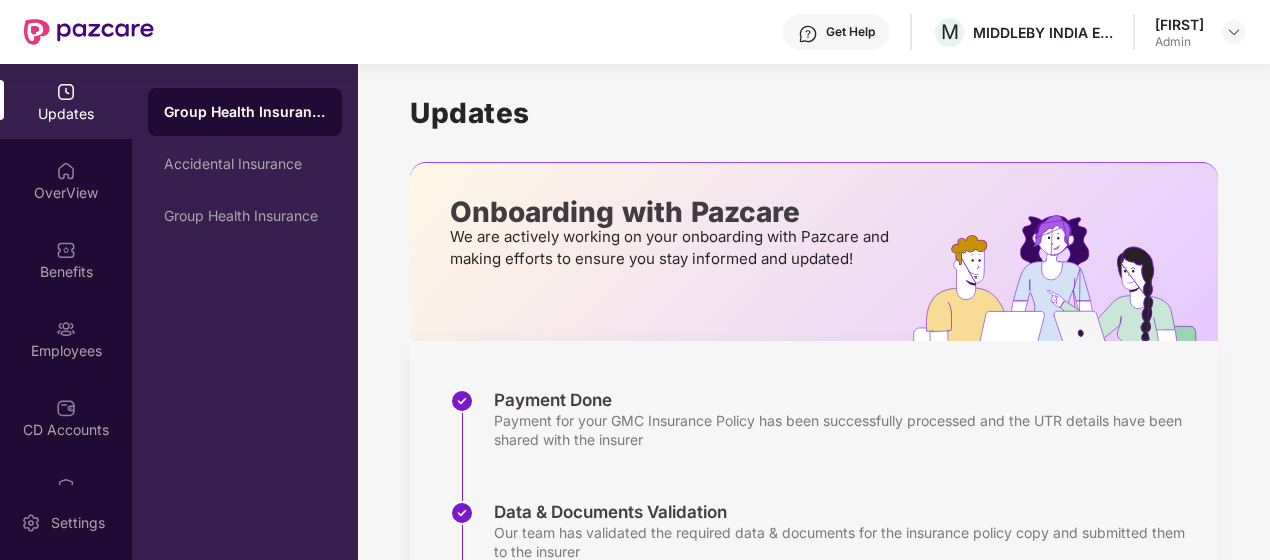 click on "Benefits" at bounding box center [66, 272] 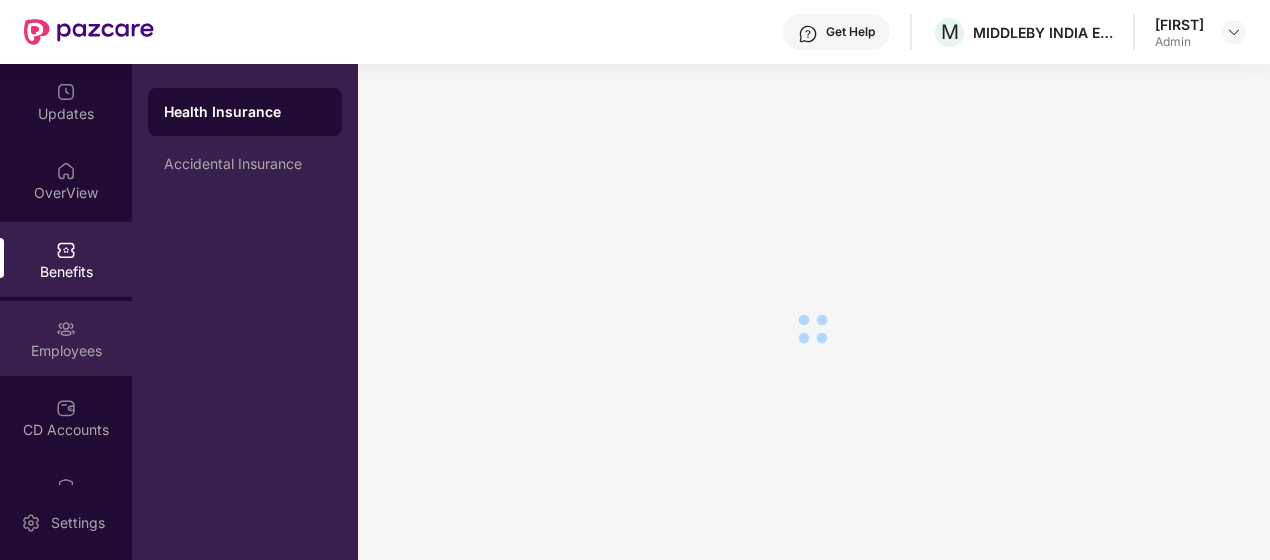 click at bounding box center (66, 329) 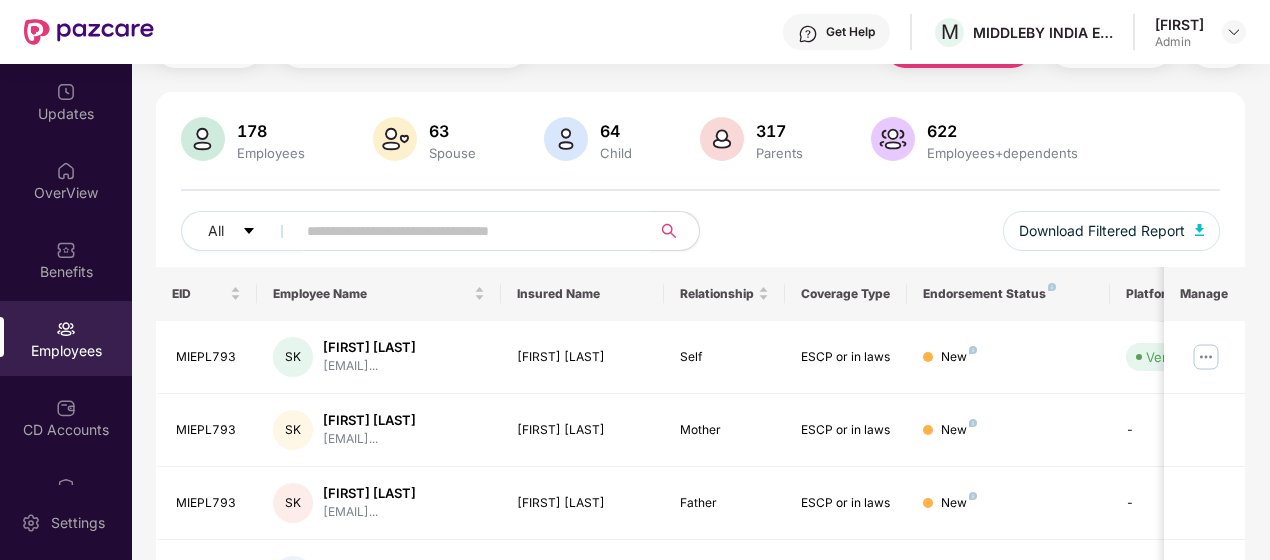 scroll, scrollTop: 0, scrollLeft: 0, axis: both 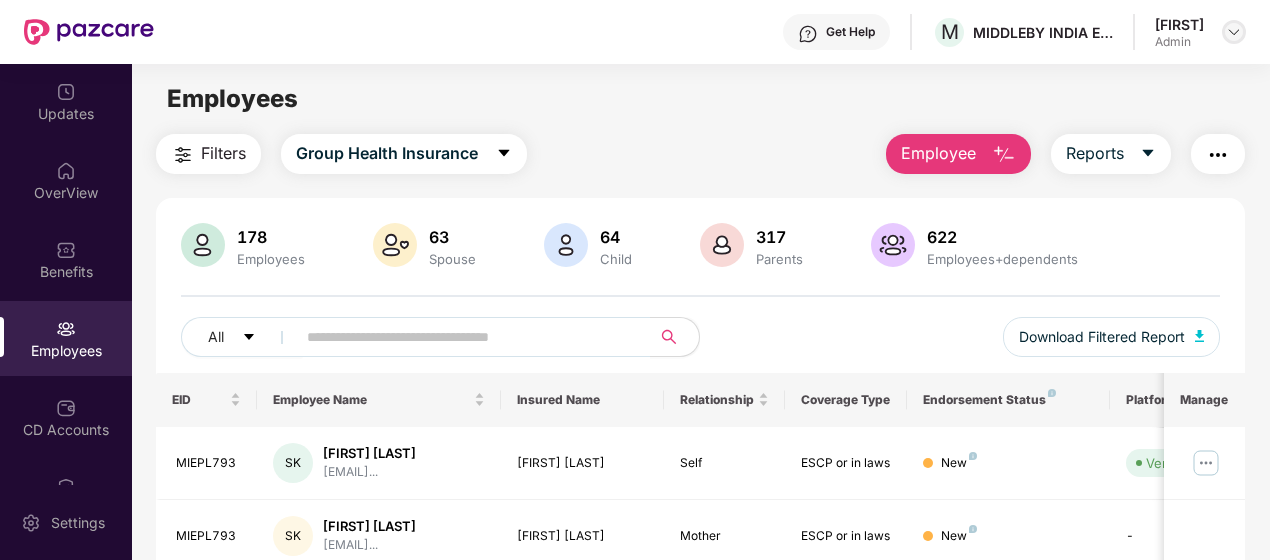 click at bounding box center [1234, 32] 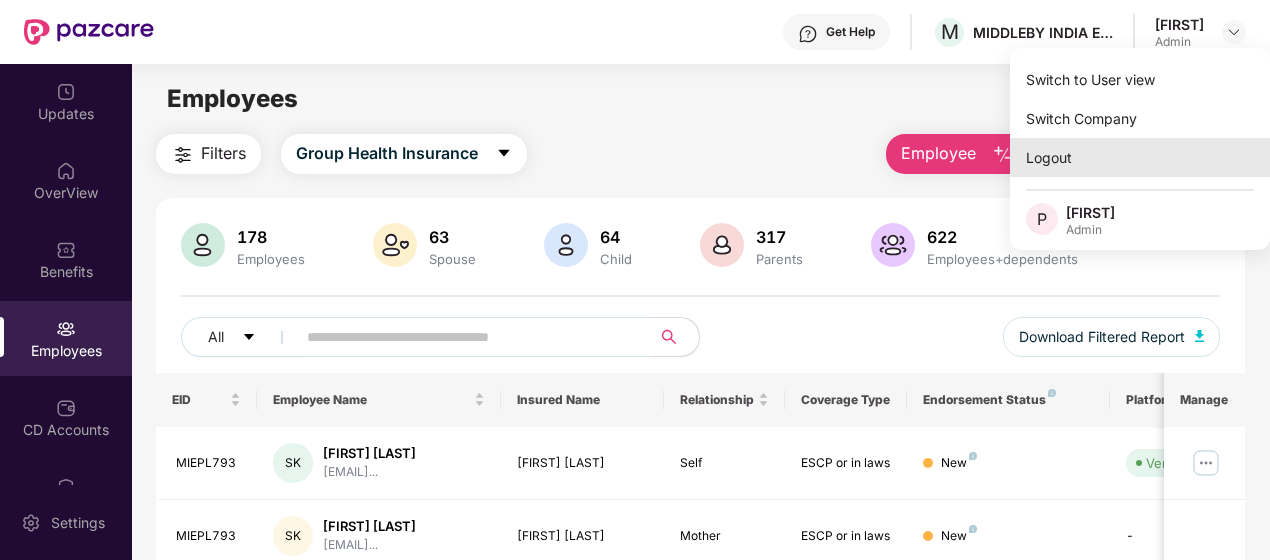 click on "Logout" at bounding box center (1140, 157) 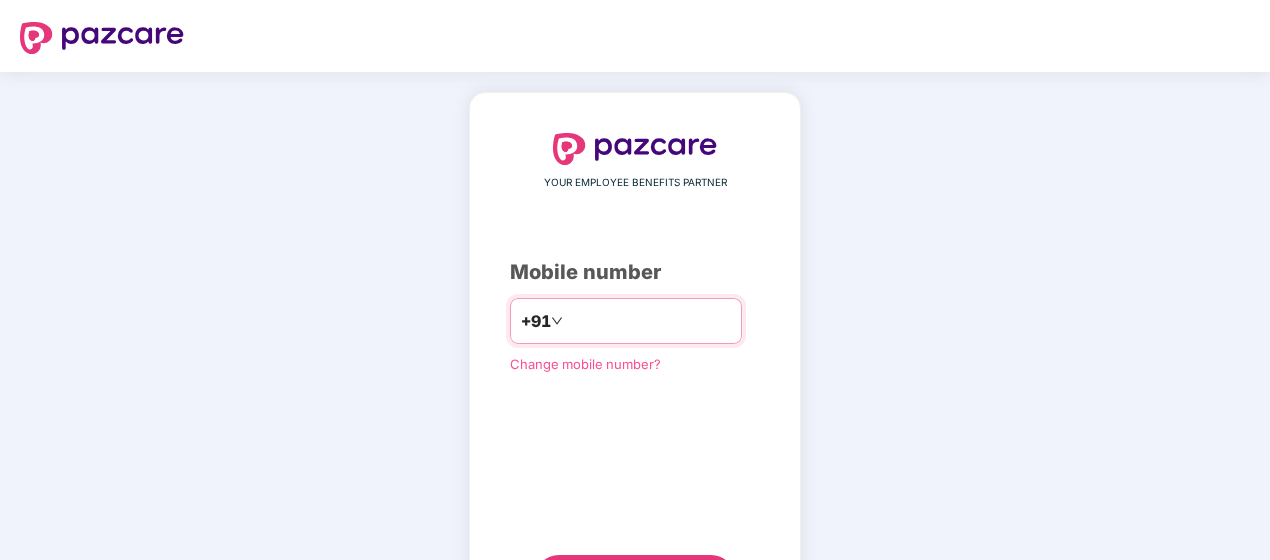 click at bounding box center (649, 321) 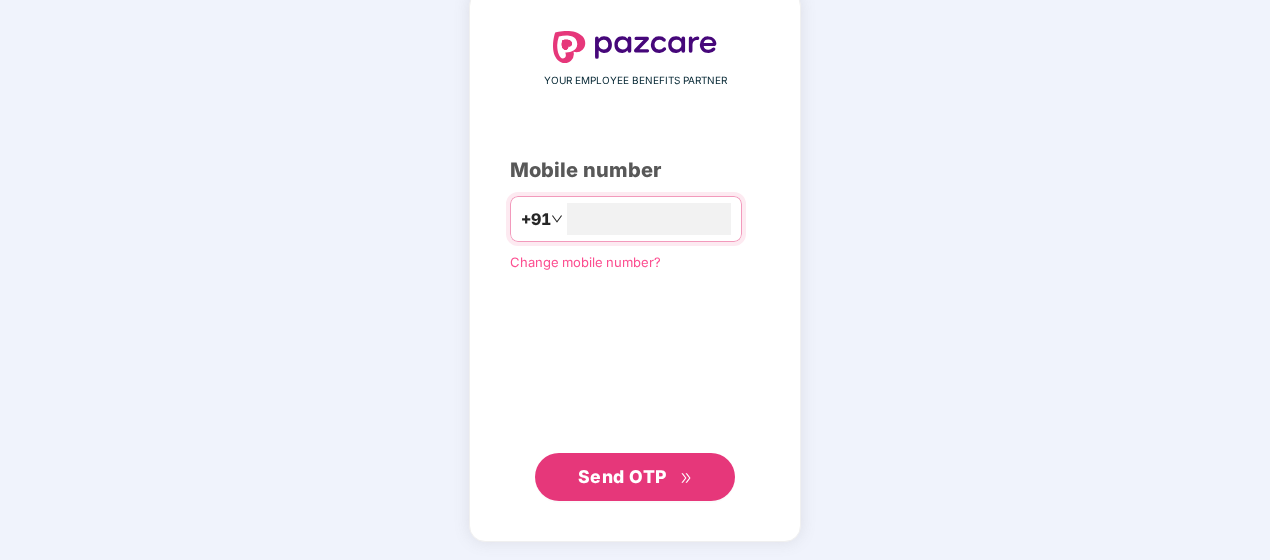 type on "**********" 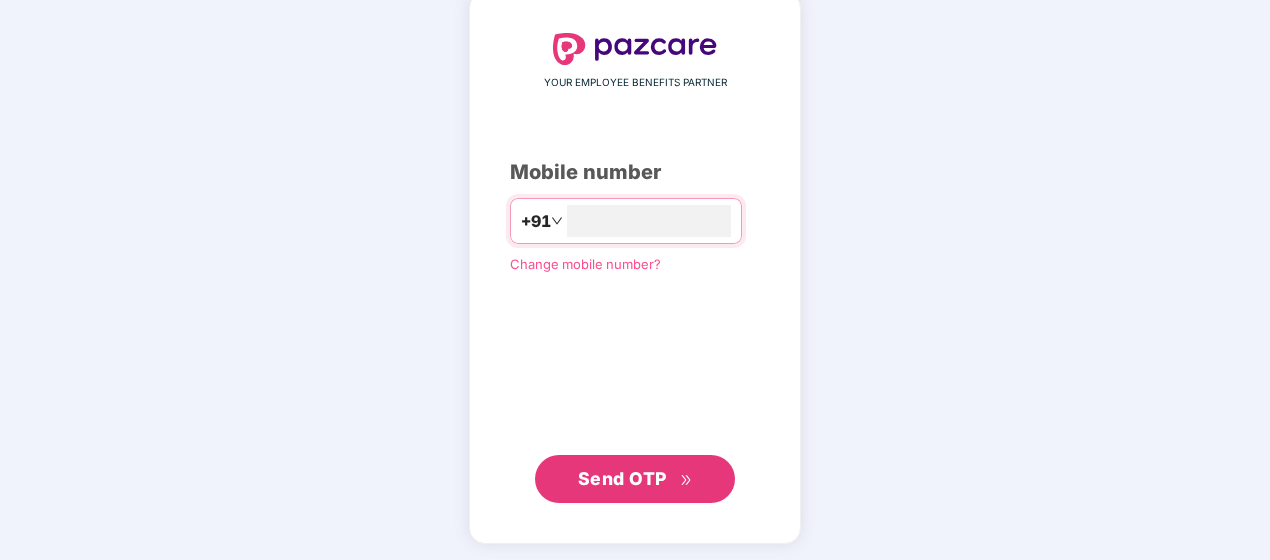 click on "Send OTP" at bounding box center (635, 479) 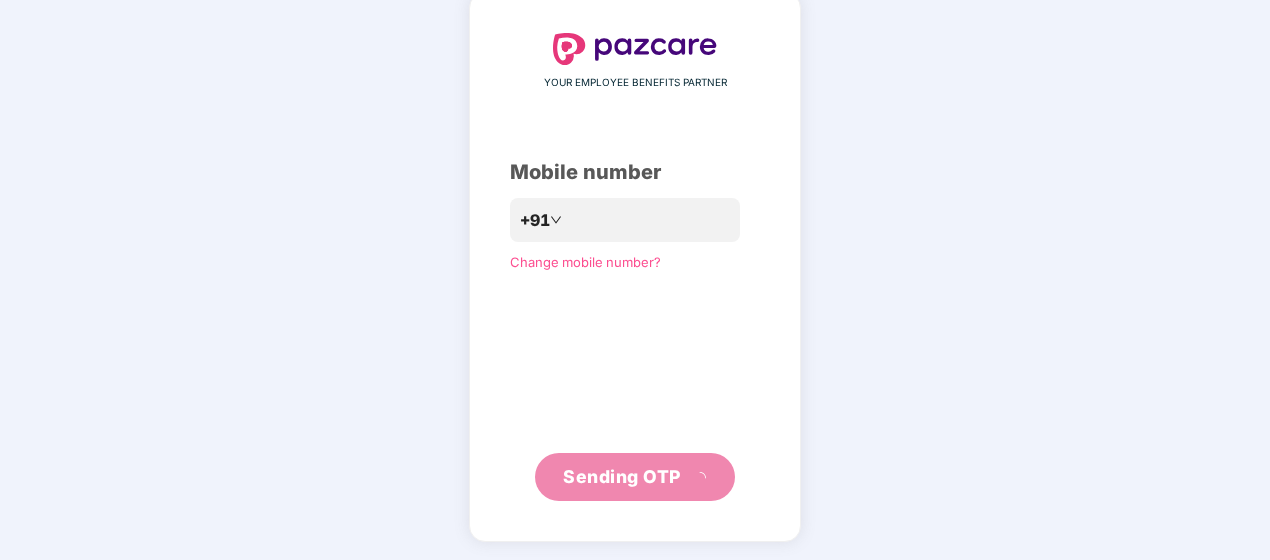 scroll, scrollTop: 92, scrollLeft: 0, axis: vertical 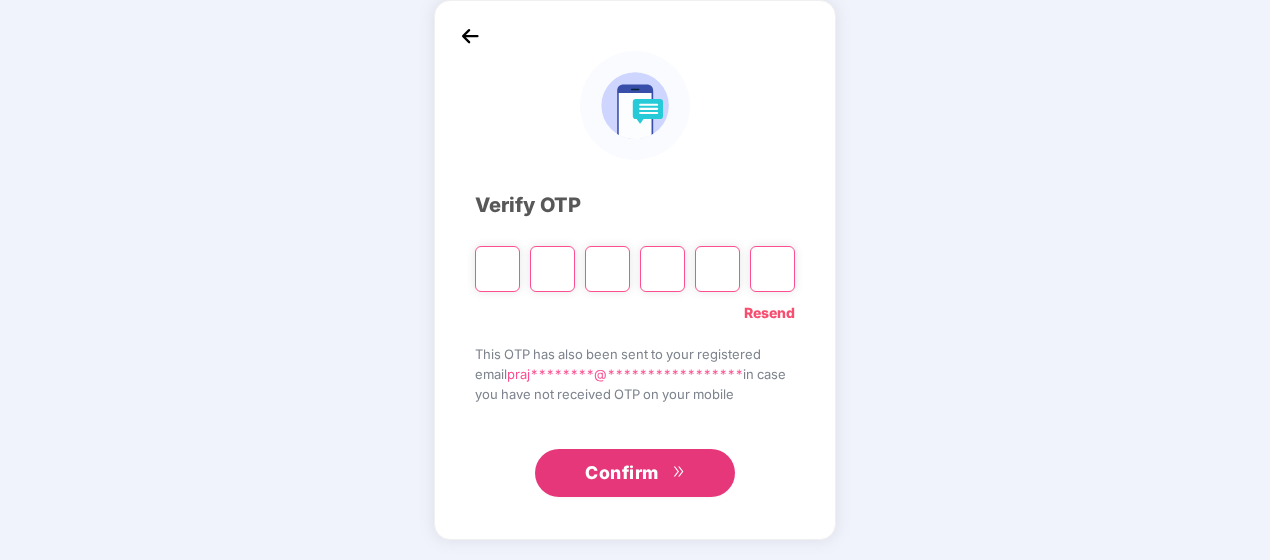 type on "*" 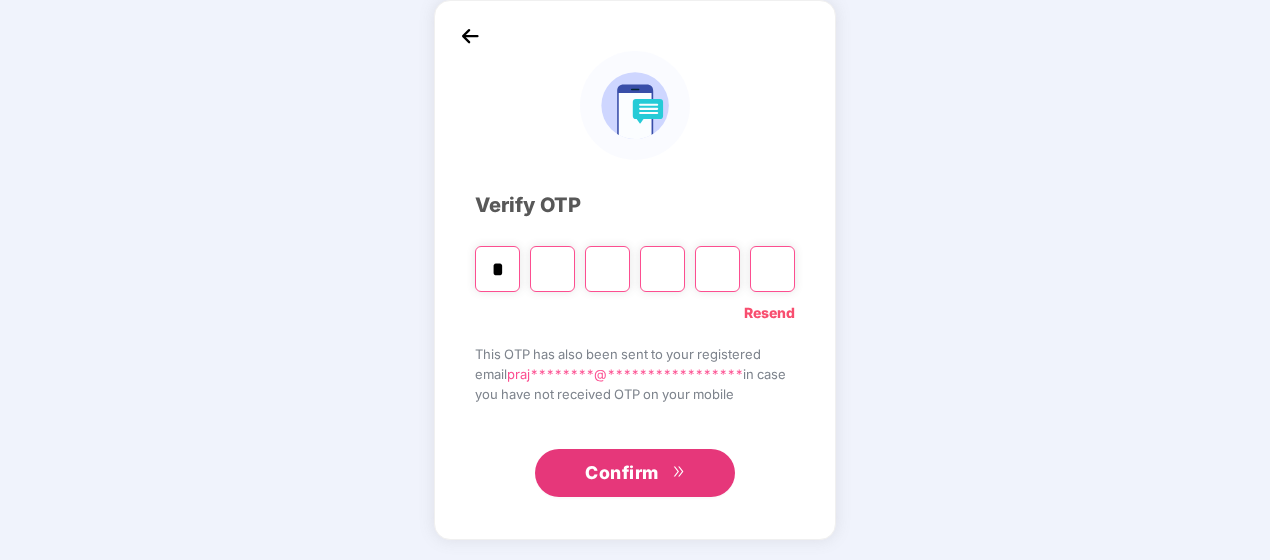 type on "*" 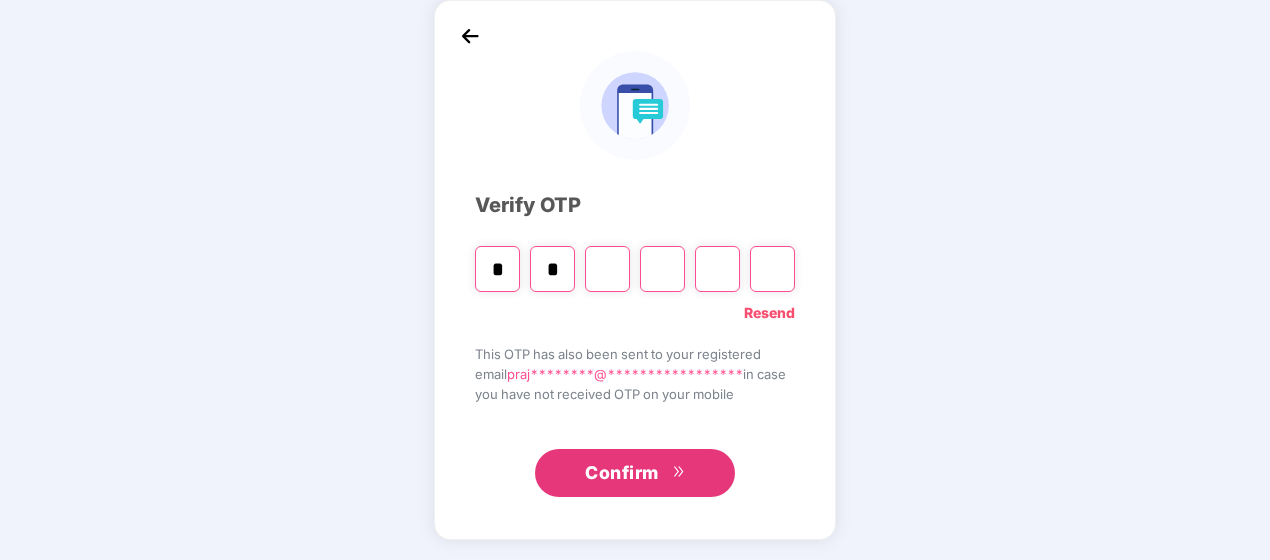 type on "*" 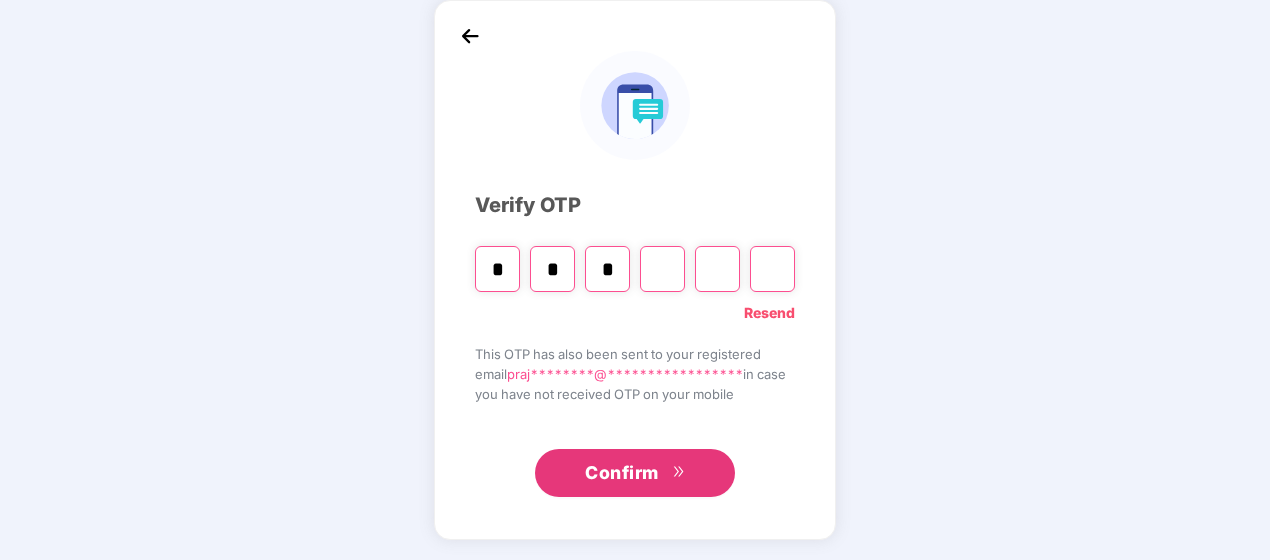 type on "*" 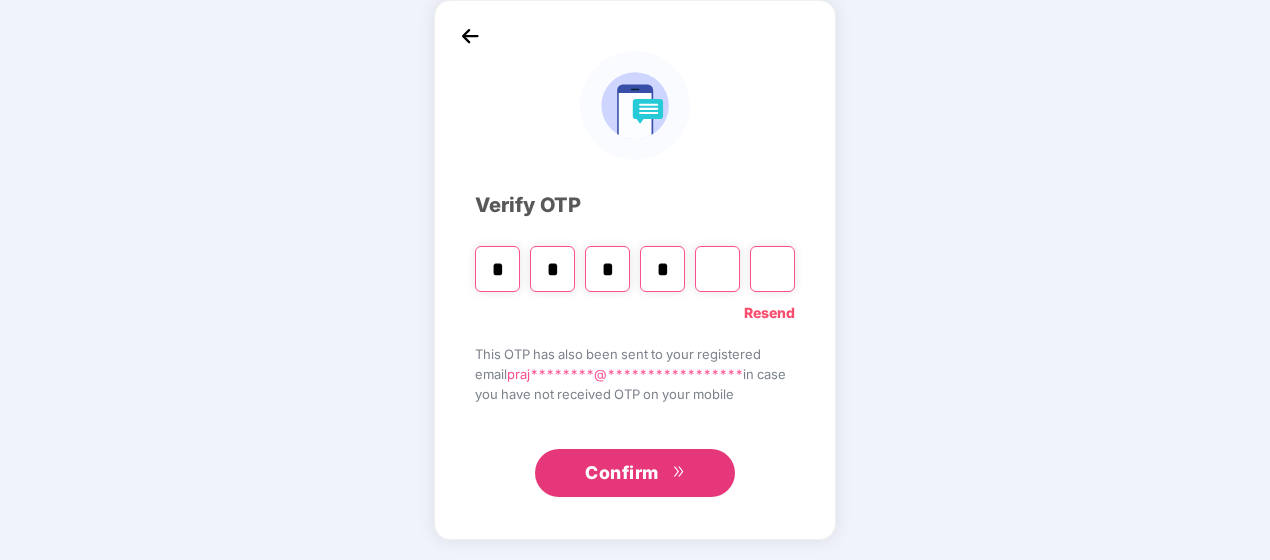 type on "*" 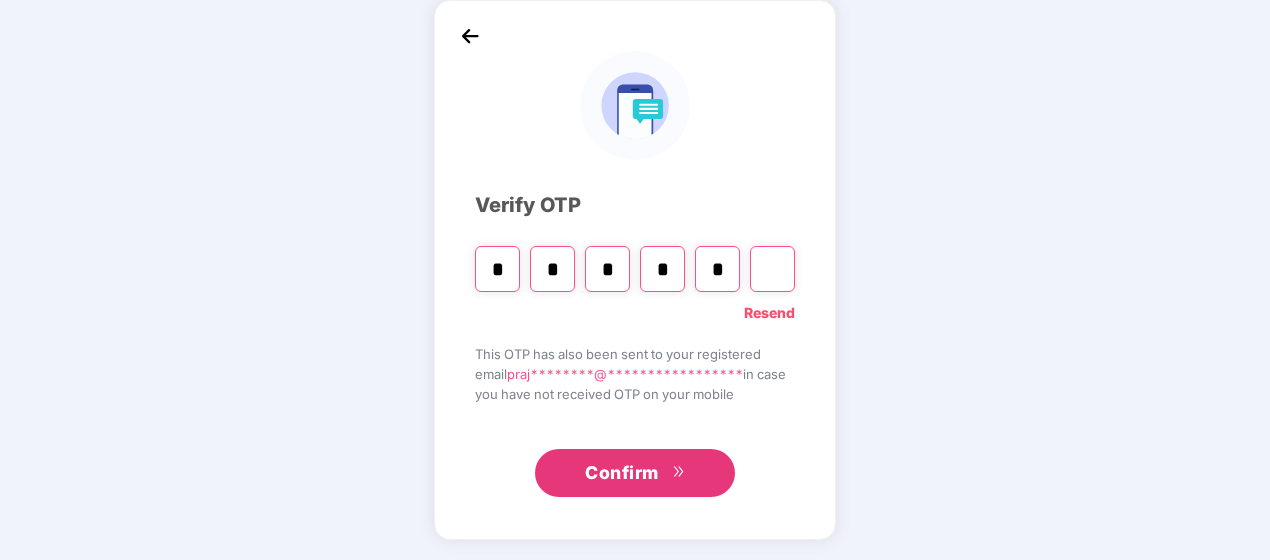 type on "*" 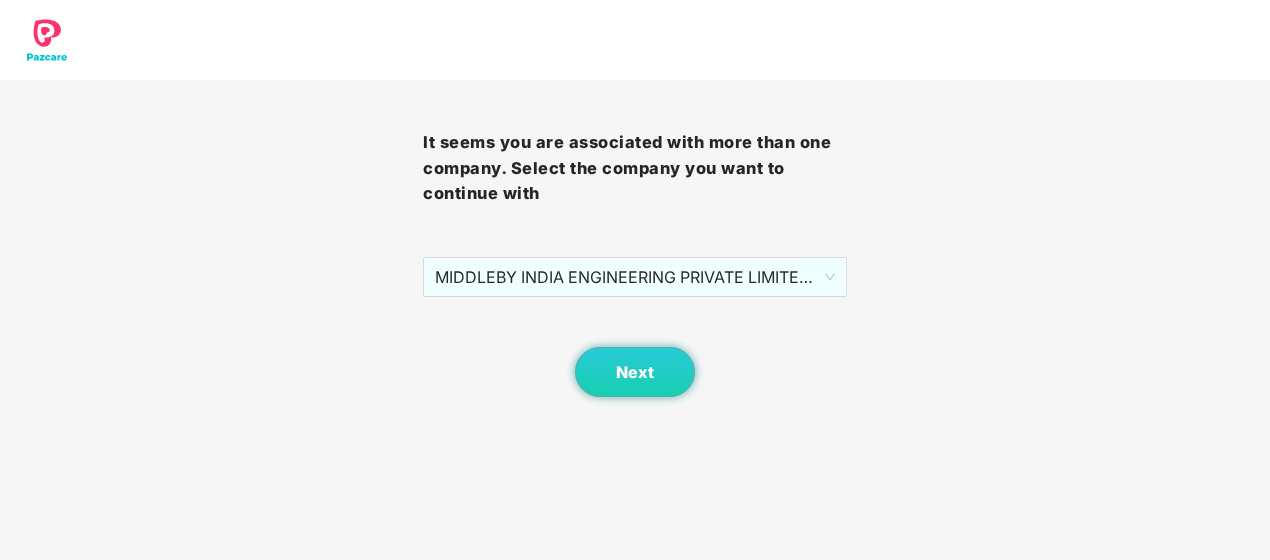 scroll, scrollTop: 0, scrollLeft: 0, axis: both 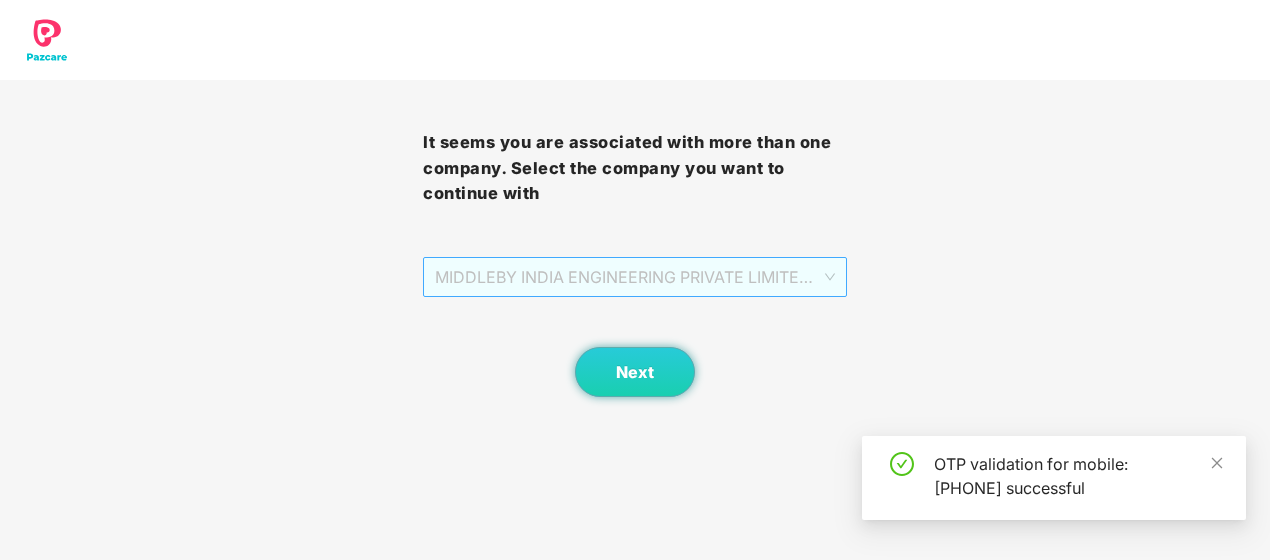 click on "MIDDLEBY INDIA ENGINEERING PRIVATE LIMITED  -  MIEPL124  -  ADMIN" at bounding box center (634, 277) 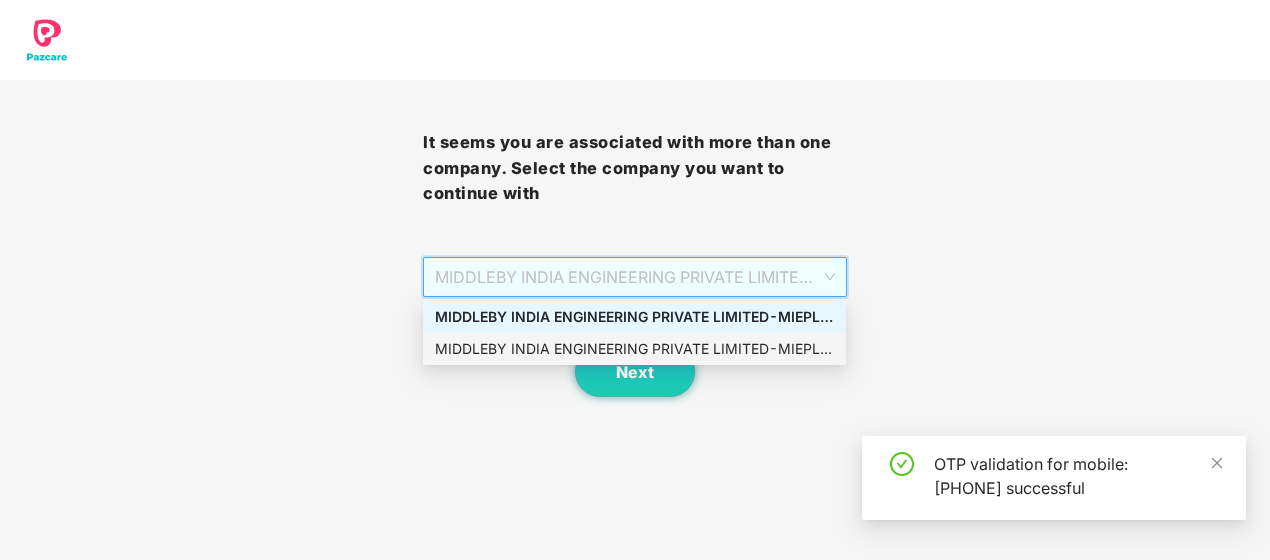 click on "MIDDLEBY INDIA ENGINEERING PRIVATE LIMITED  -  MIEPL124  -  ADMIN" at bounding box center (634, 349) 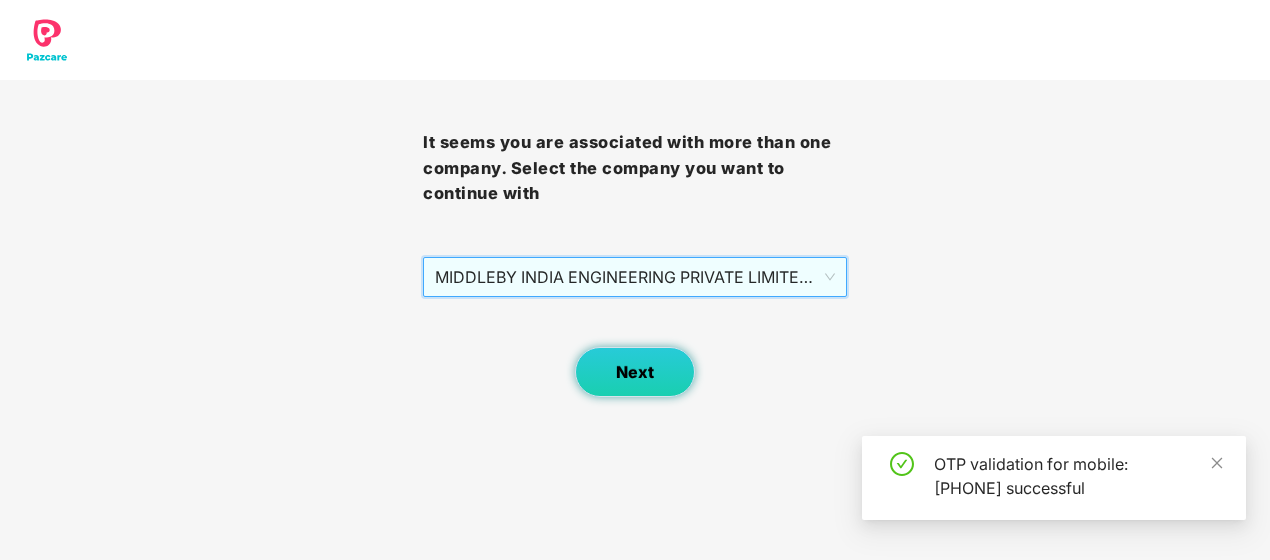 click on "Next" at bounding box center (635, 372) 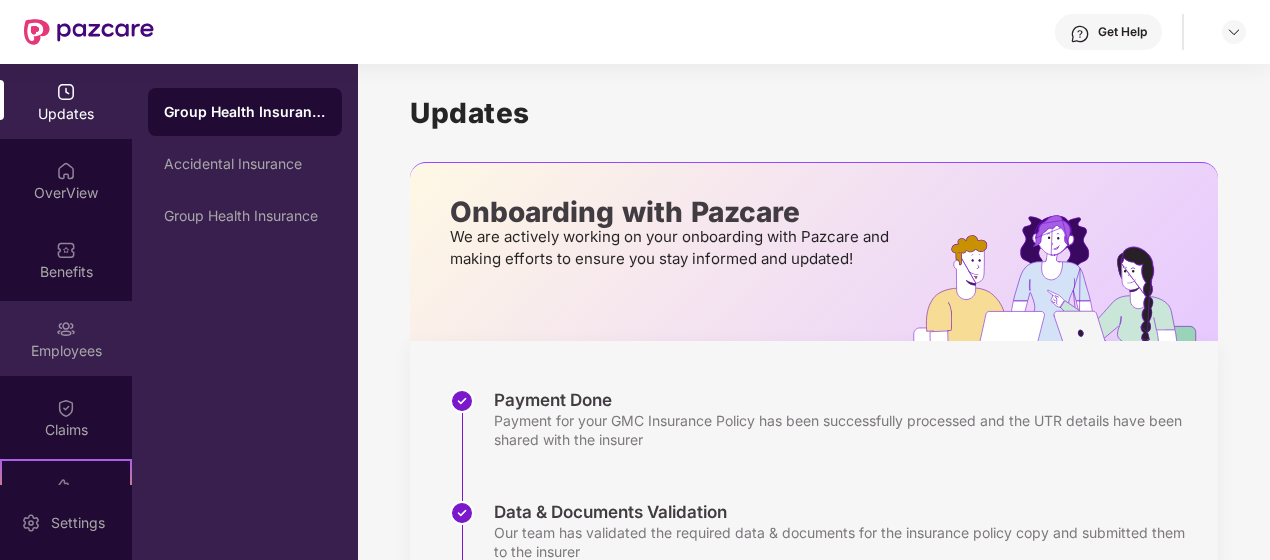 click on "Employees" at bounding box center [66, 351] 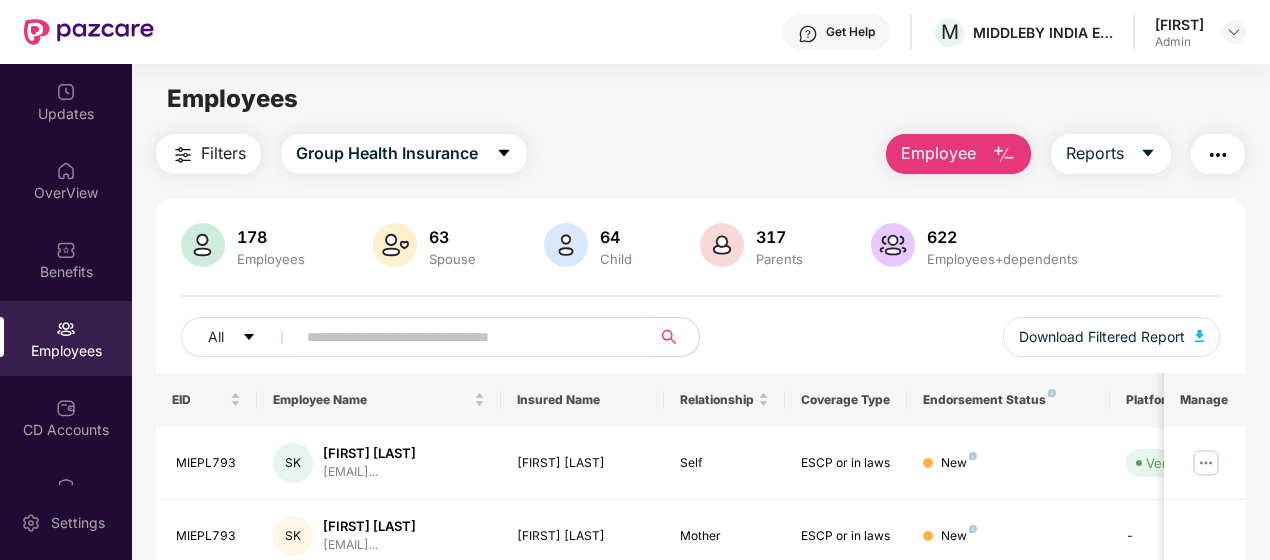 click on "Paramesh  Admin" at bounding box center [1200, 32] 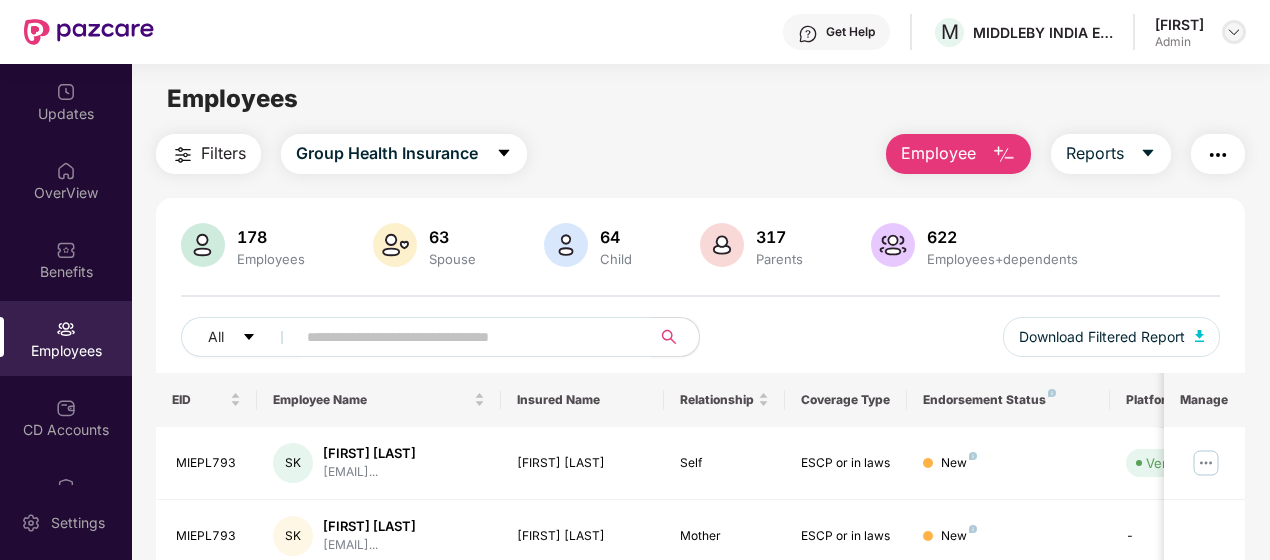 click at bounding box center [1234, 32] 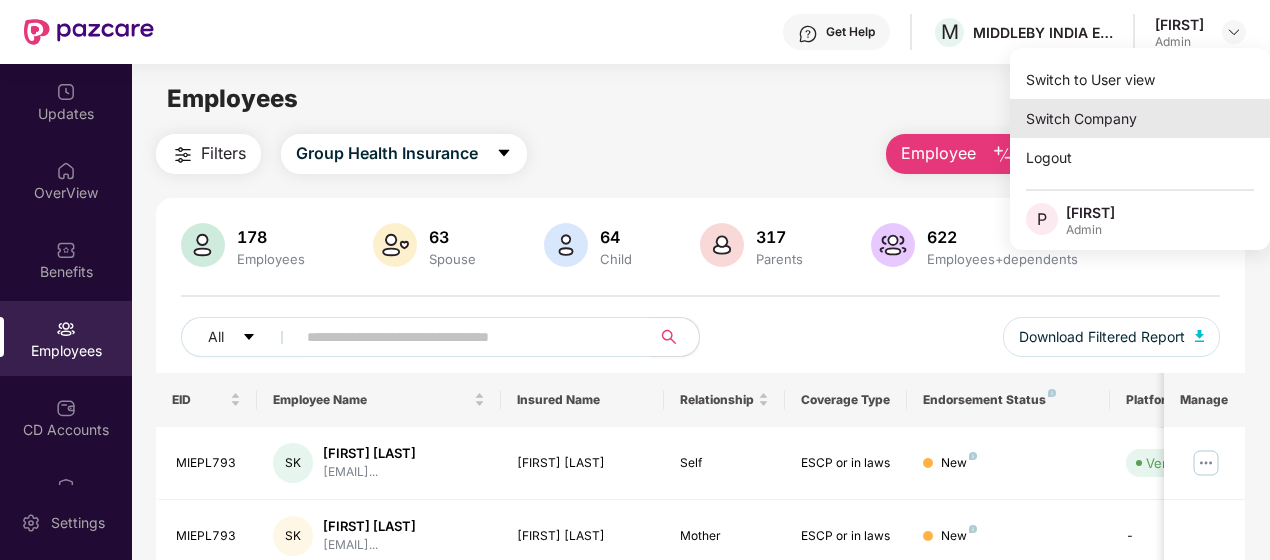 click on "Switch Company" at bounding box center [1140, 118] 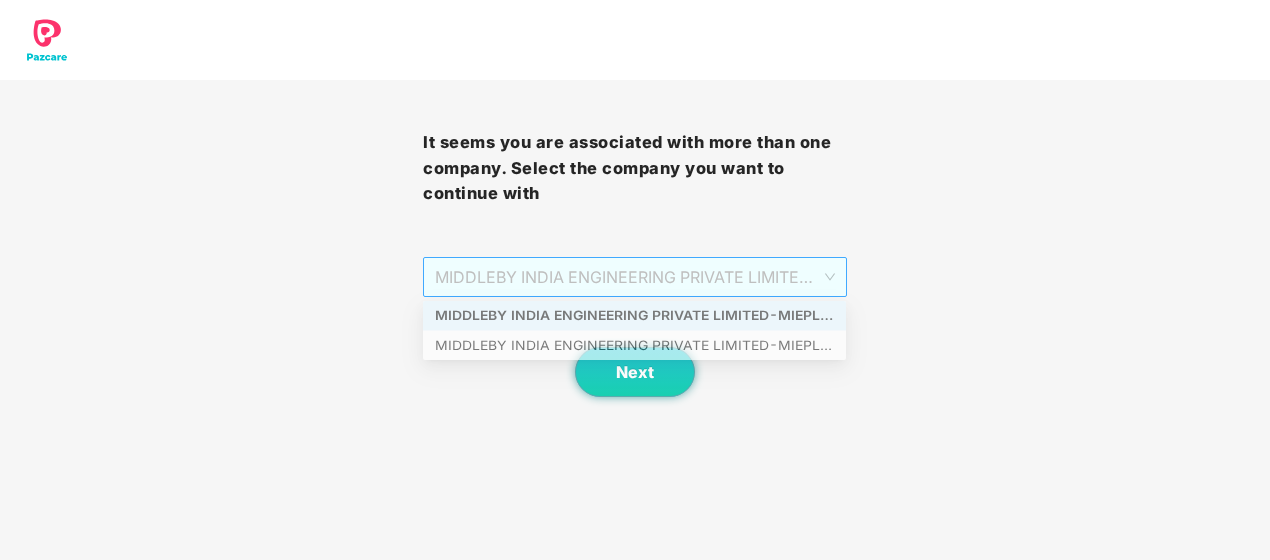 click on "MIDDLEBY INDIA ENGINEERING PRIVATE LIMITED  -  MIEPL124  -  ADMIN" at bounding box center [634, 277] 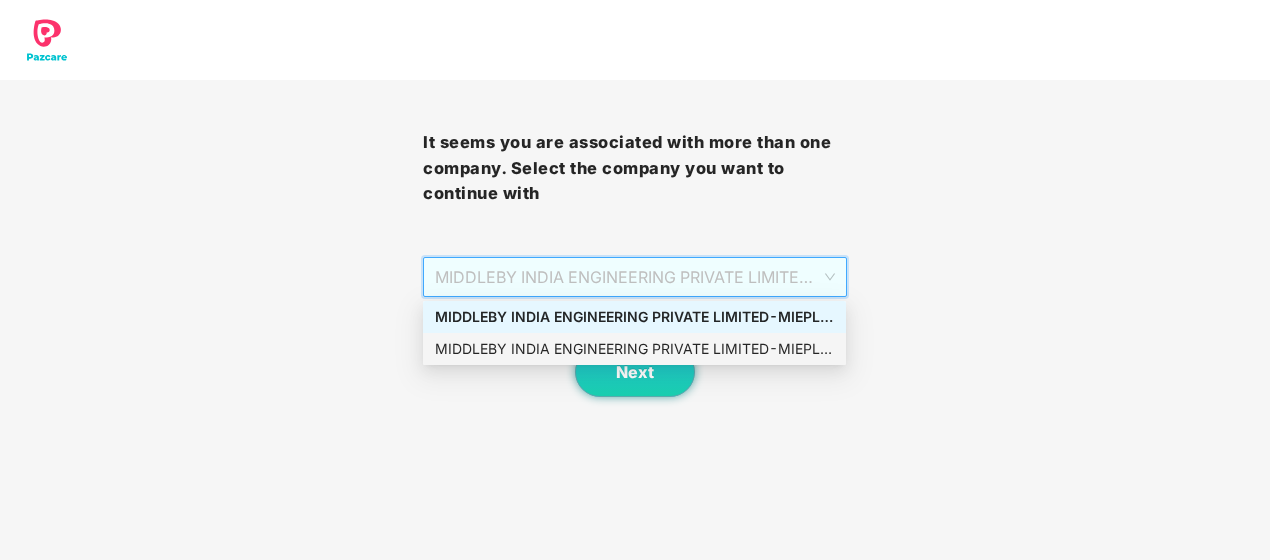 click on "MIDDLEBY INDIA ENGINEERING PRIVATE LIMITED  -  MIEPL124  -  ADMIN" at bounding box center [634, 349] 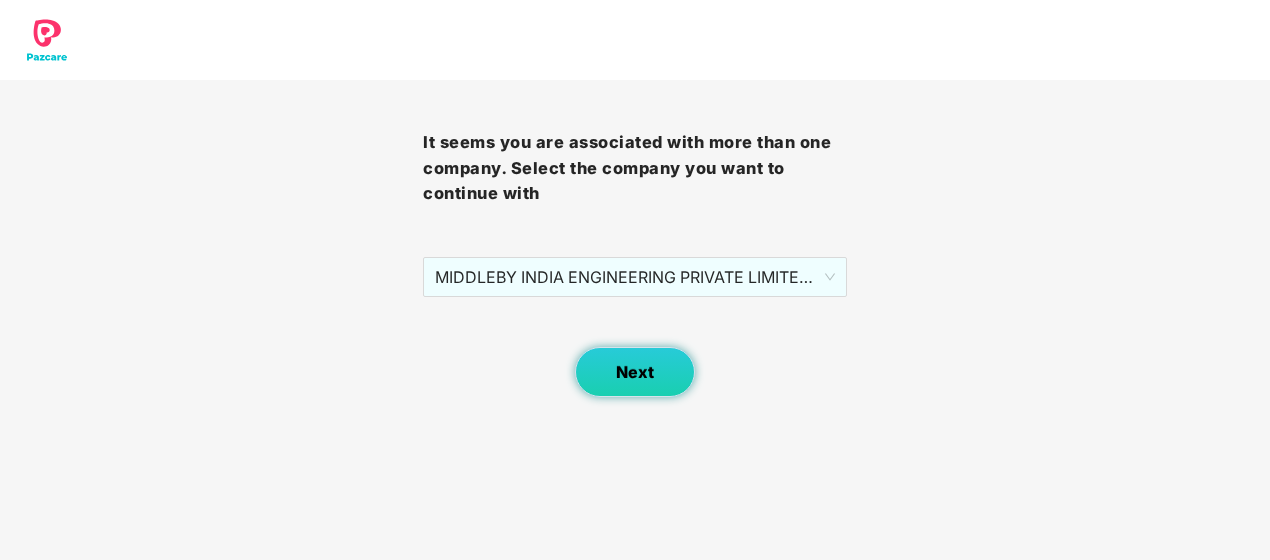 click on "Next" at bounding box center [635, 372] 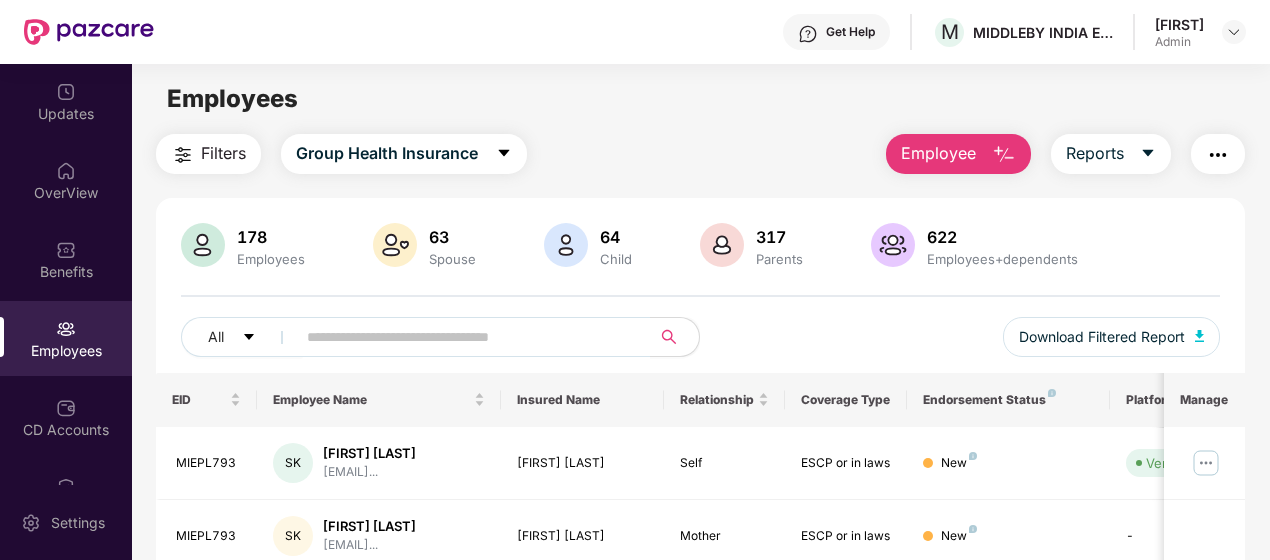 click on "Paramesh  Admin" at bounding box center [1200, 32] 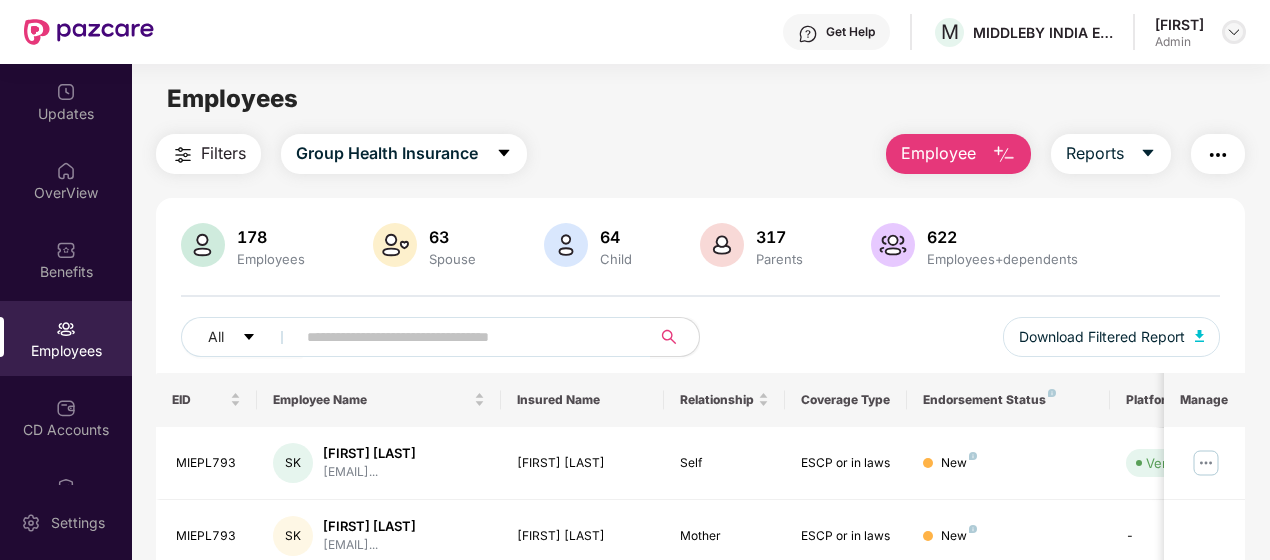 click at bounding box center (1234, 32) 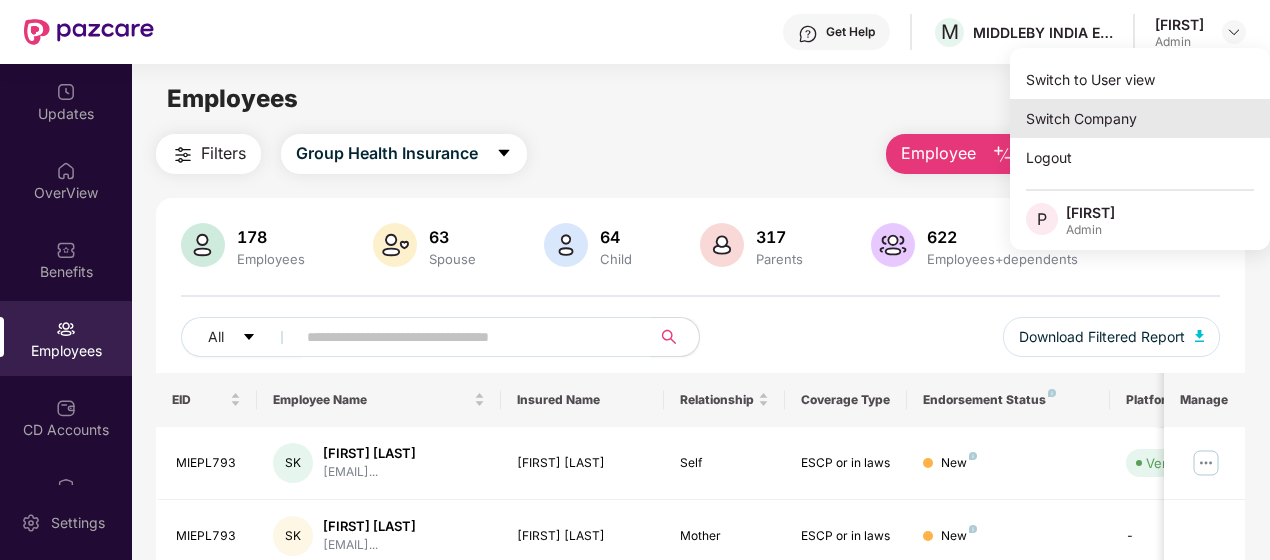click on "Switch Company" at bounding box center (1140, 118) 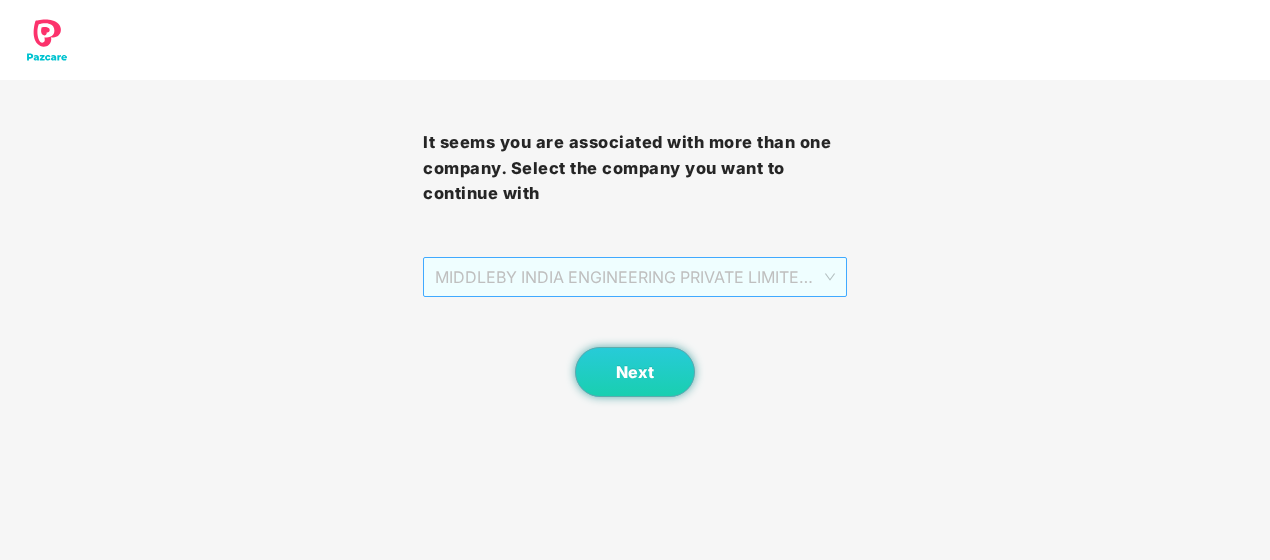 click on "MIDDLEBY INDIA ENGINEERING PRIVATE LIMITED  -  MIEPL124  -  ADMIN" at bounding box center [634, 277] 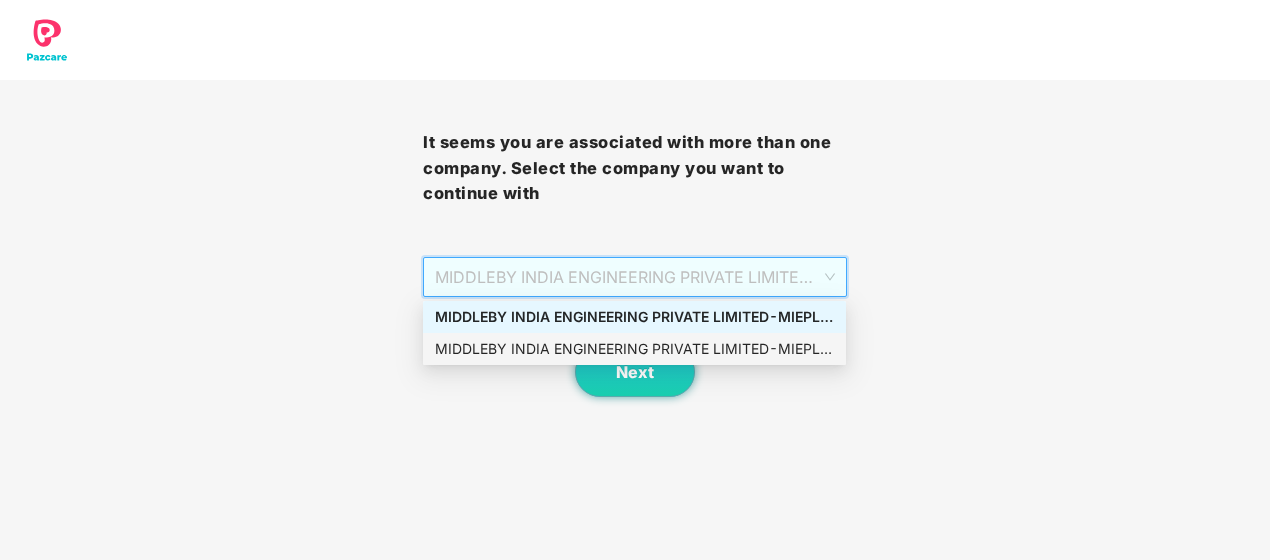click on "MIDDLEBY INDIA ENGINEERING PRIVATE LIMITED  -  MIEPL124  -  ADMIN" at bounding box center (634, 349) 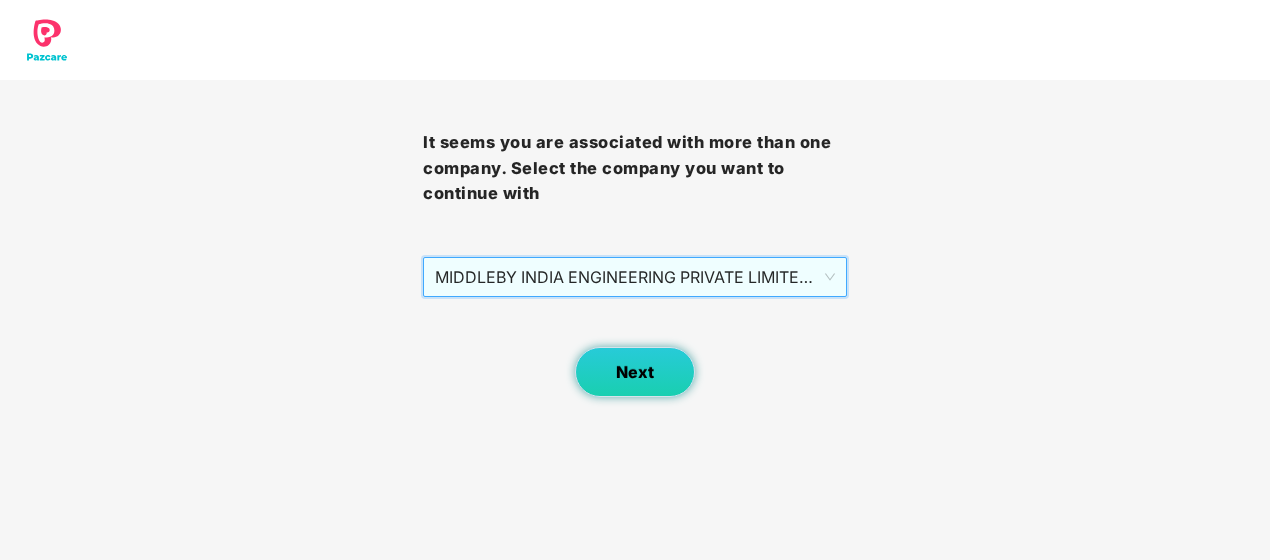 click on "Next" at bounding box center [635, 372] 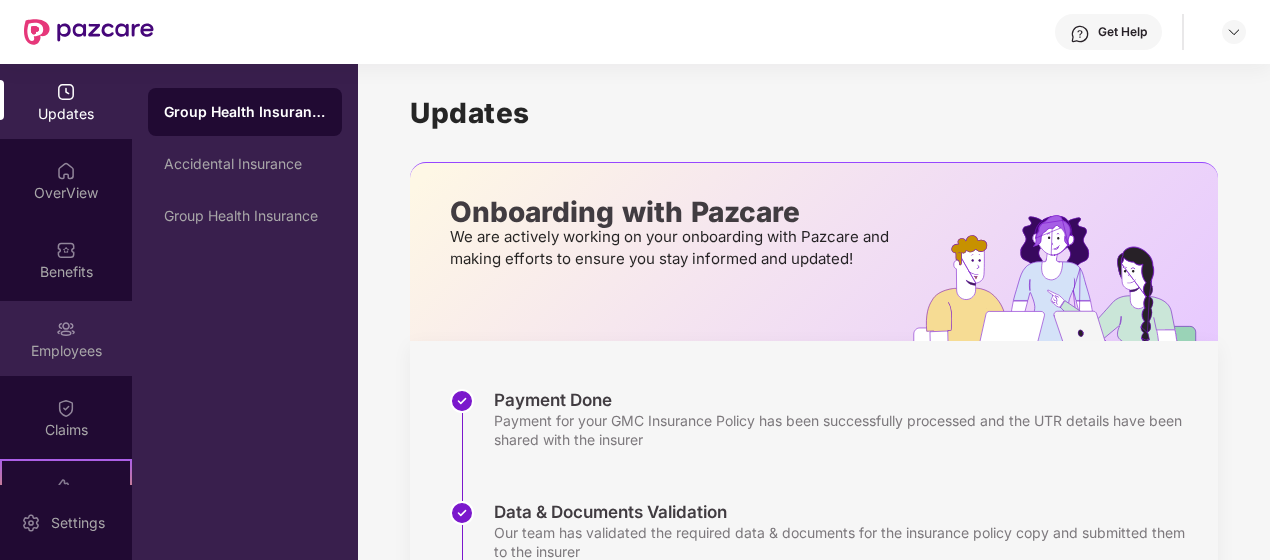click on "Employees" at bounding box center [66, 351] 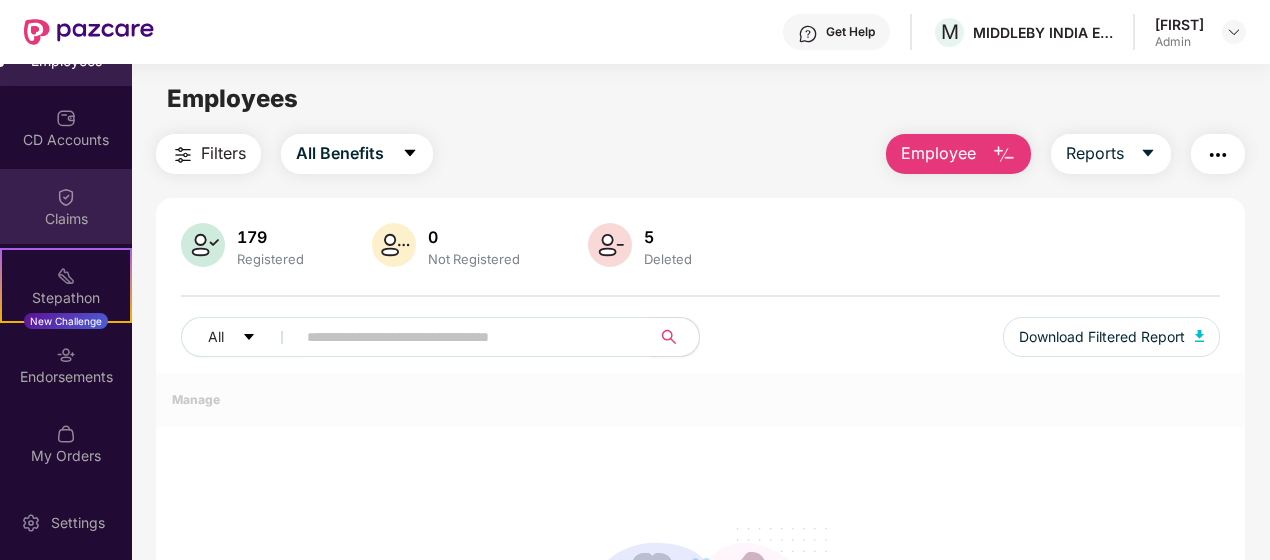 scroll, scrollTop: 90, scrollLeft: 0, axis: vertical 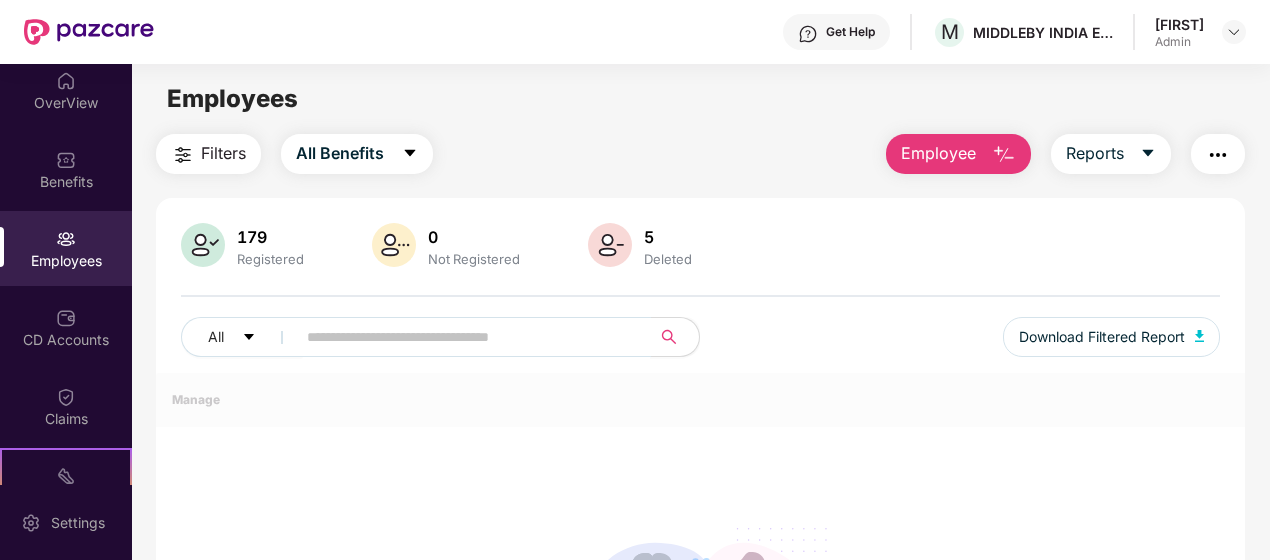 click at bounding box center [465, 337] 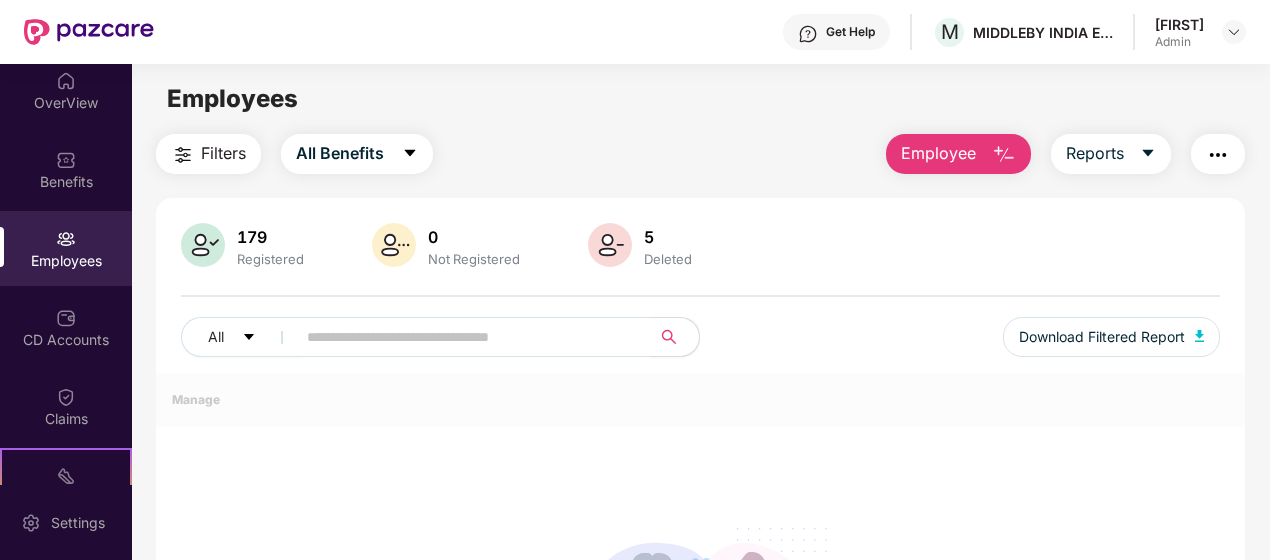 click on "Employees Filters All Benefits Employee  Reports 179 Registered 0 Not Registered 5 Deleted All Download Filtered Report Manage   No data found   Total 0 items 1" at bounding box center [700, 344] 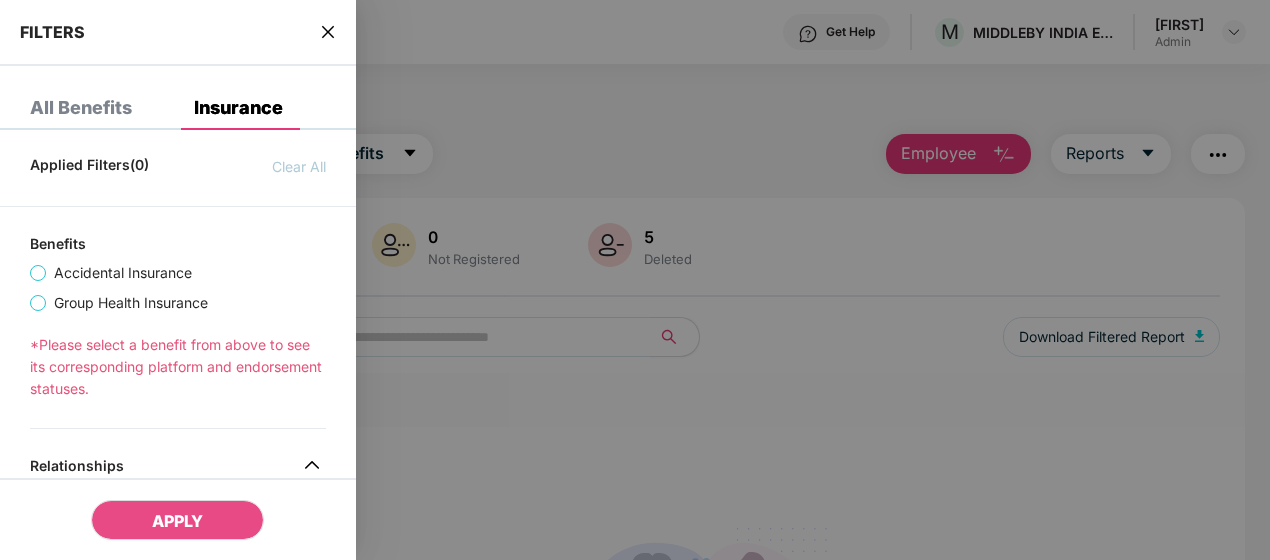 click on "All Benefits Insurance Applied Filters(0) Clear All Benefits Accidental Insurance Group Health Insurance *Please select a benefit from above to see its corresponding platform and endorsement statuses. Relationships Platform Status Endorsement Status" at bounding box center (178, 472) 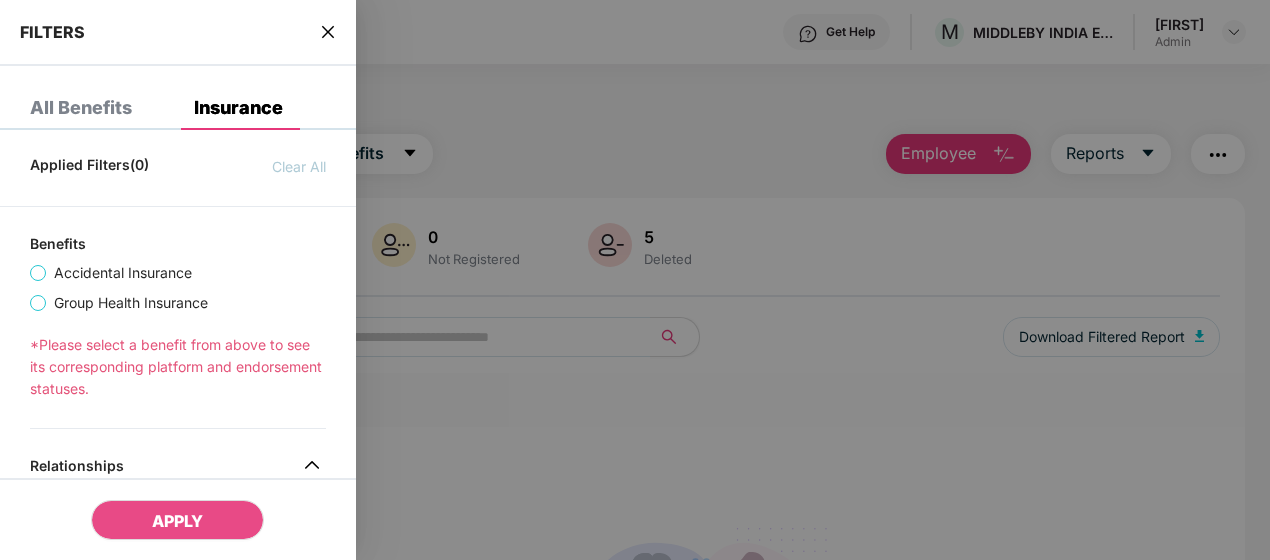 click on "All Benefits" at bounding box center [81, 108] 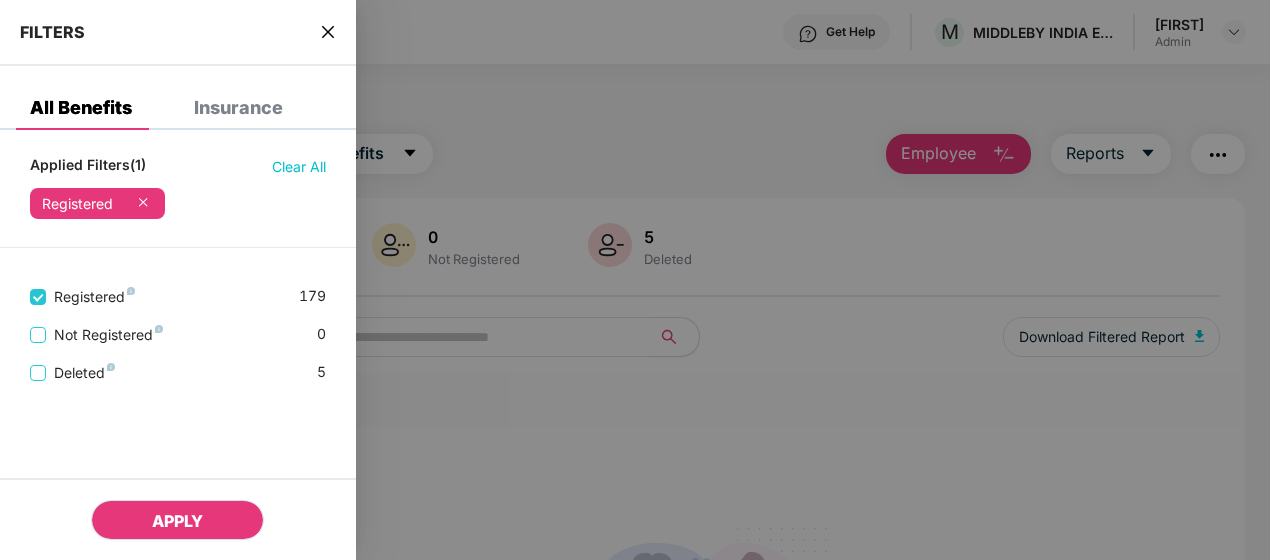 click on "APPLY" at bounding box center (177, 521) 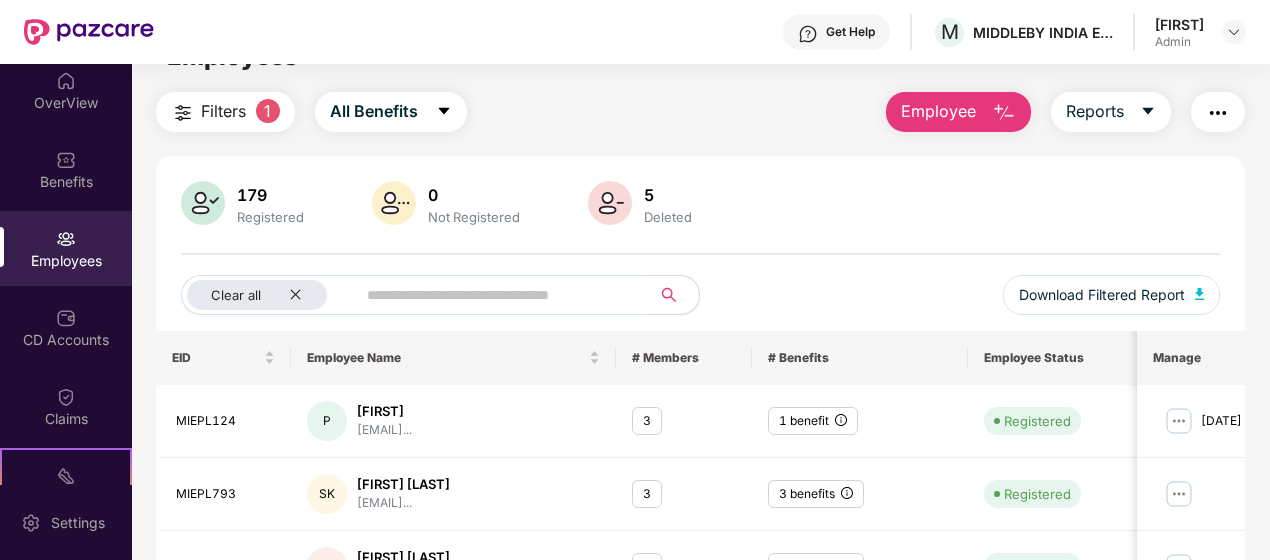 scroll, scrollTop: 0, scrollLeft: 0, axis: both 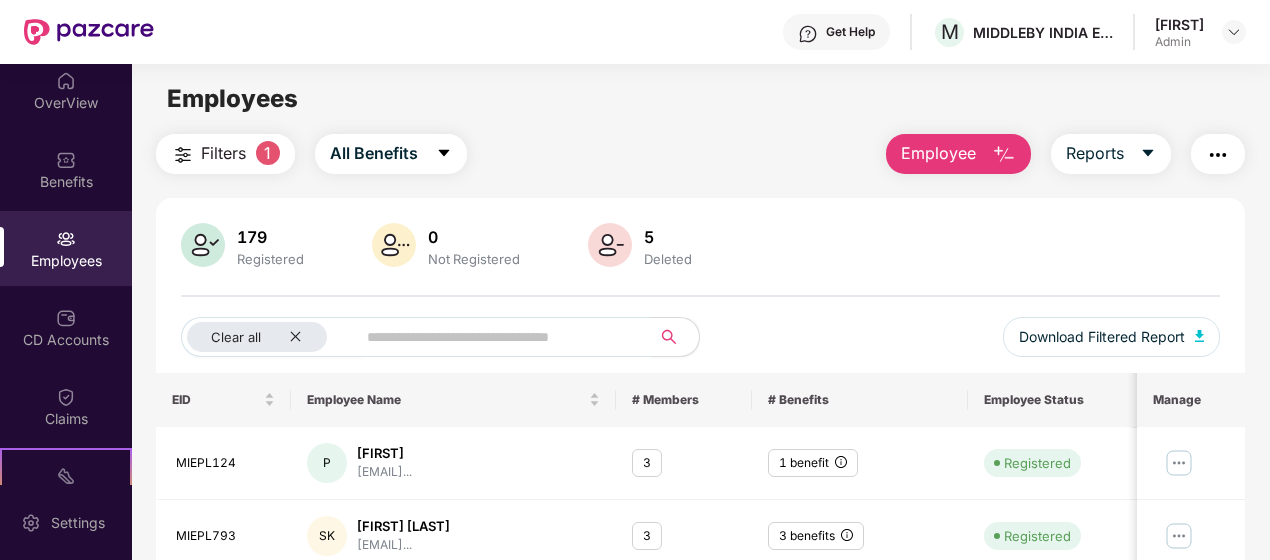 click at bounding box center [495, 337] 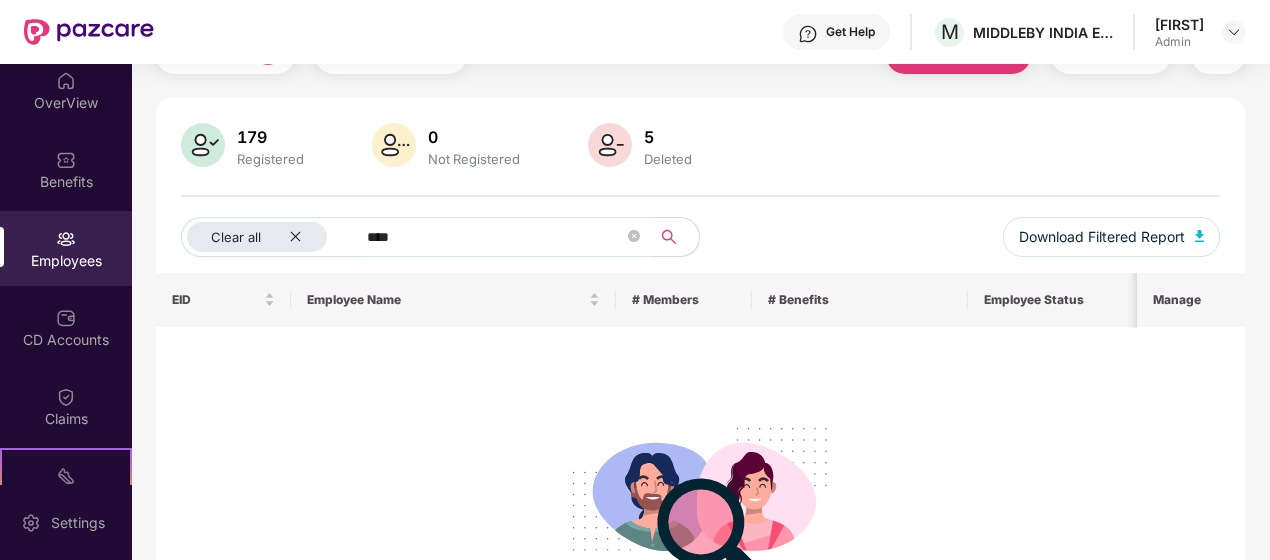 scroll, scrollTop: 0, scrollLeft: 0, axis: both 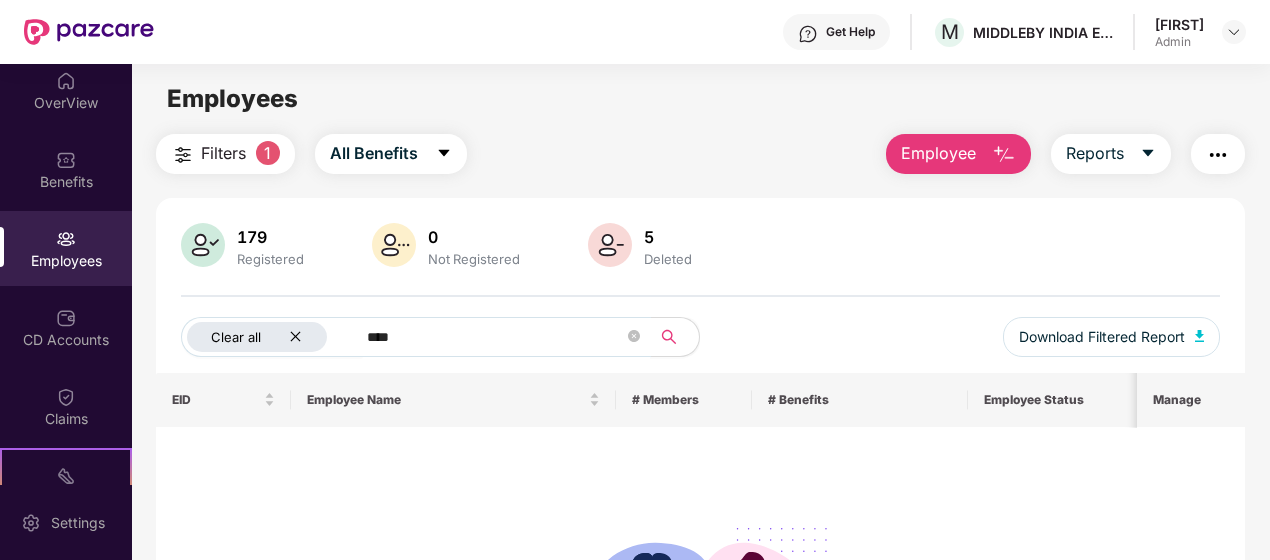 type on "****" 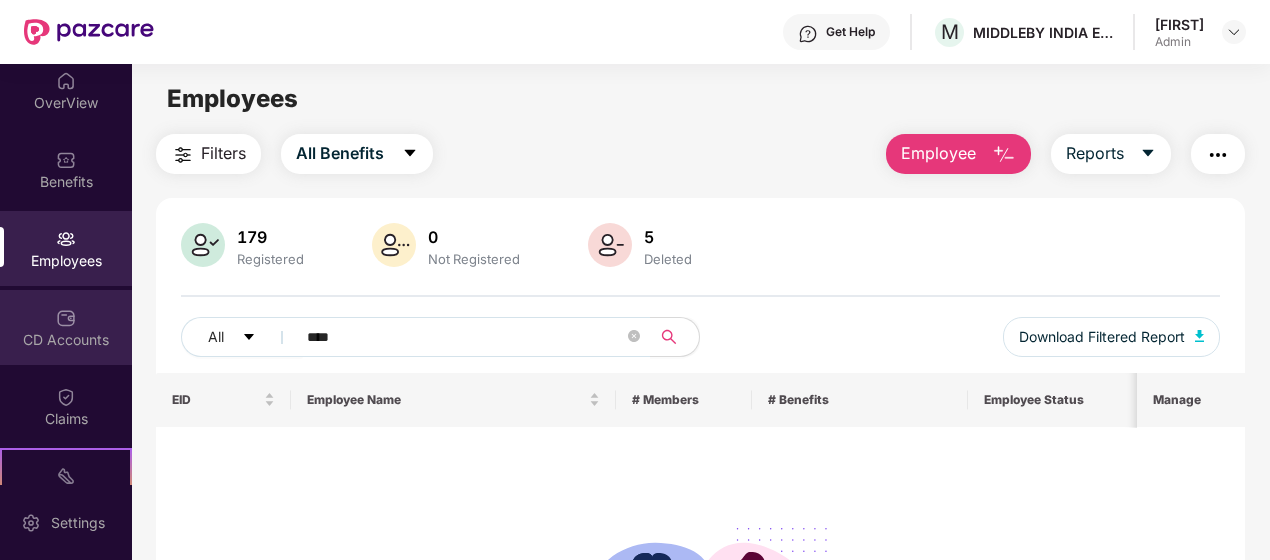 click on "CD Accounts" at bounding box center [66, 327] 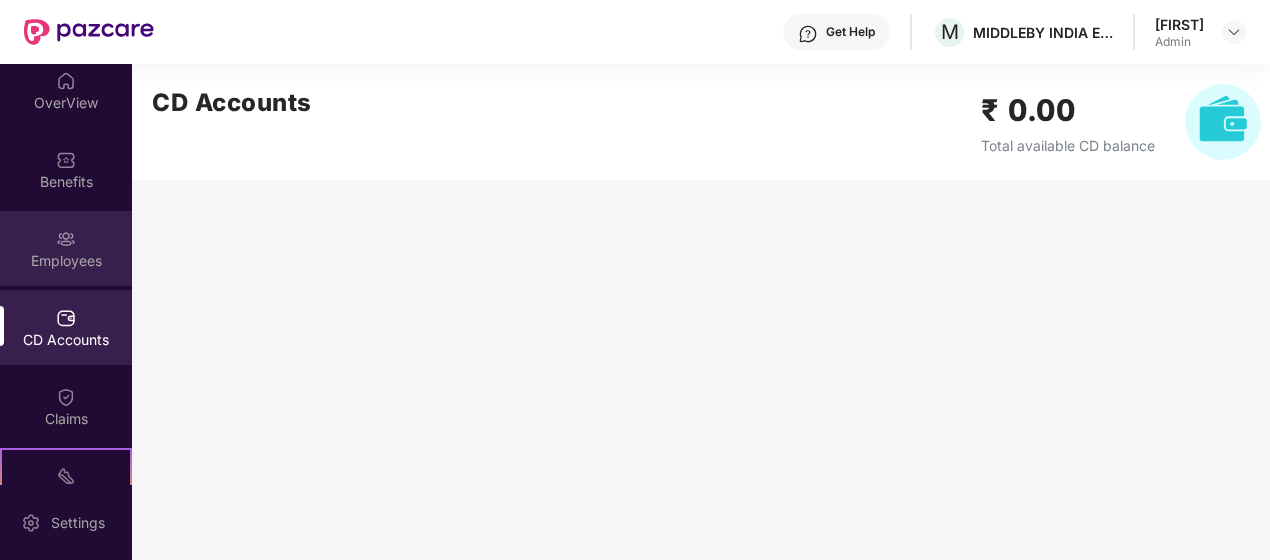 click at bounding box center (66, 239) 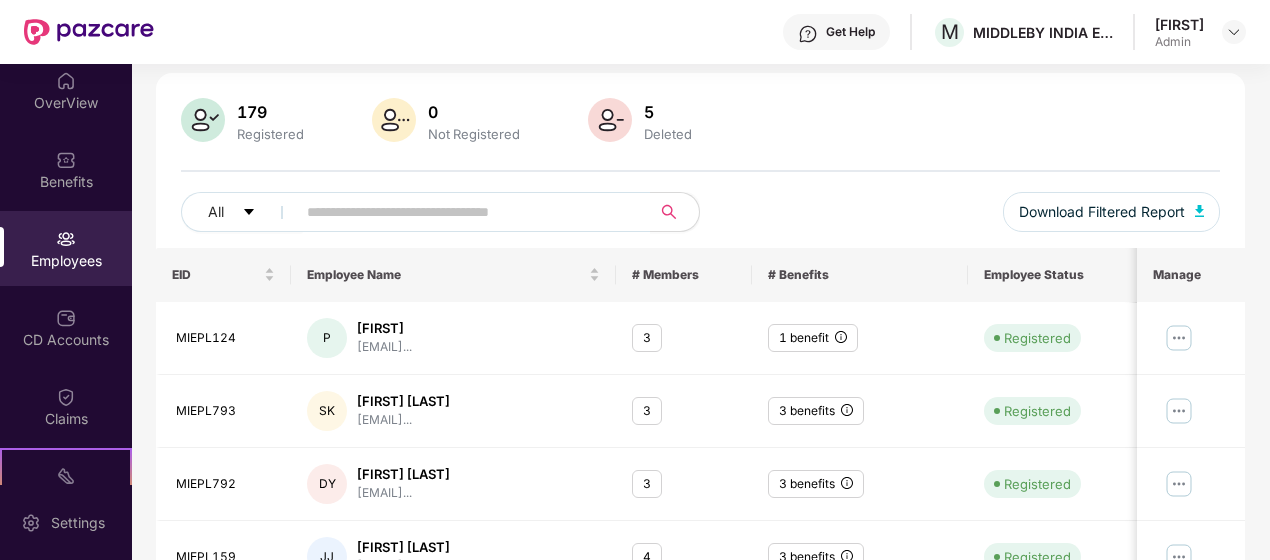 scroll, scrollTop: 0, scrollLeft: 0, axis: both 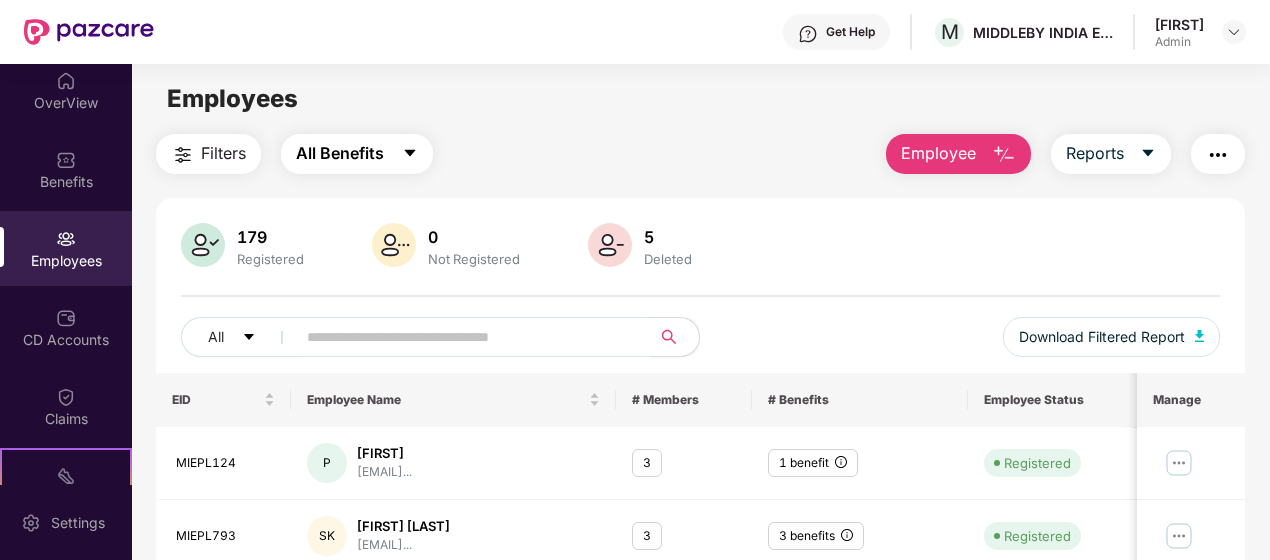 click on "All Benefits" at bounding box center (340, 153) 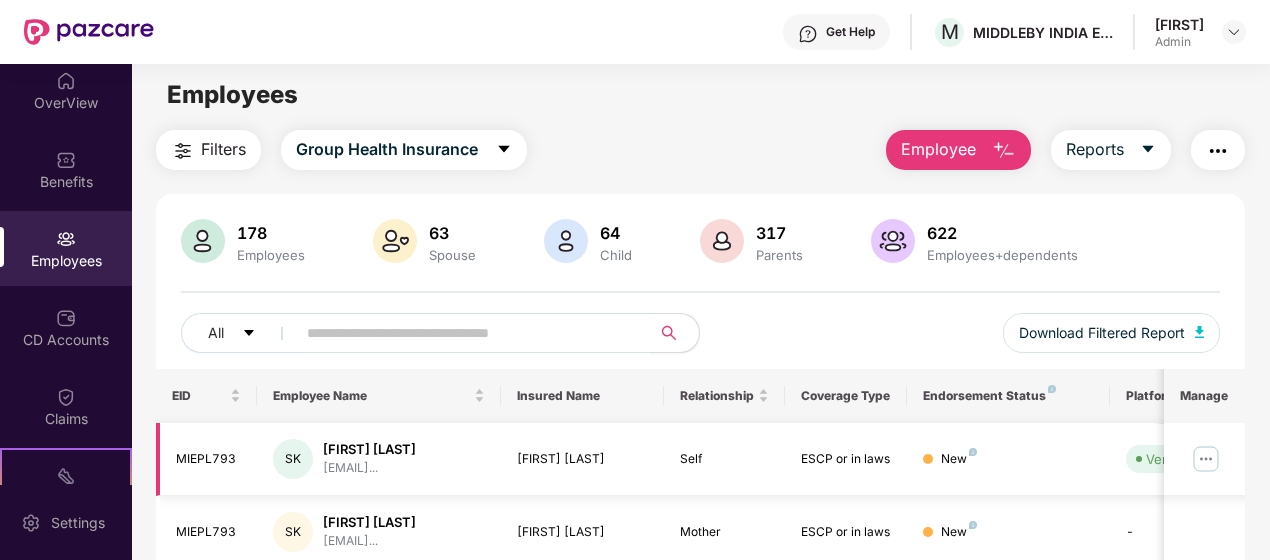 scroll, scrollTop: 0, scrollLeft: 0, axis: both 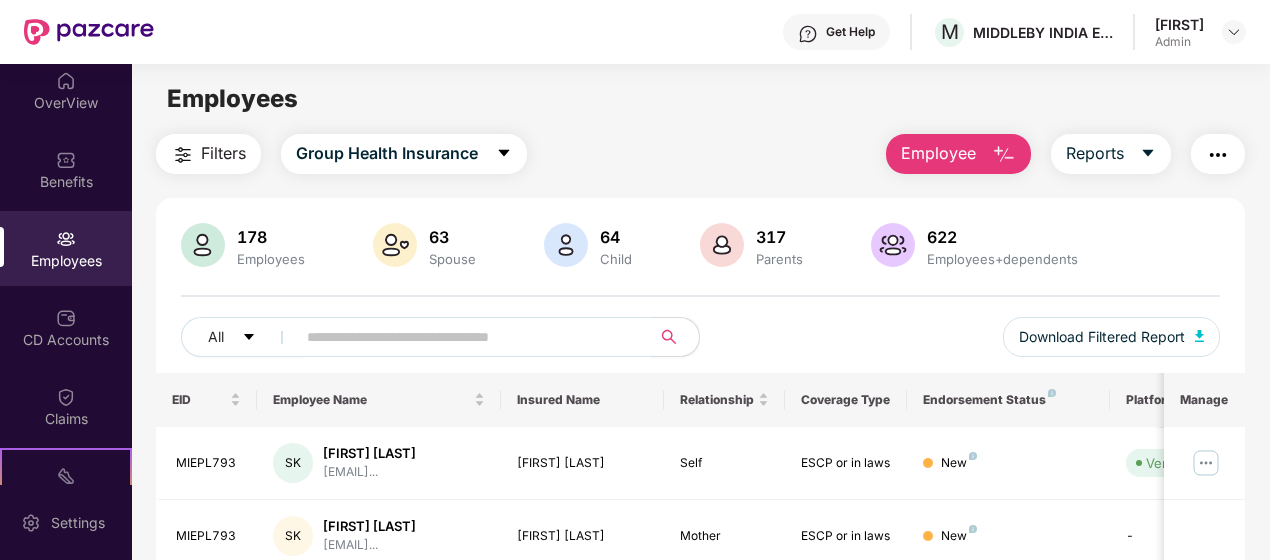 click at bounding box center (465, 337) 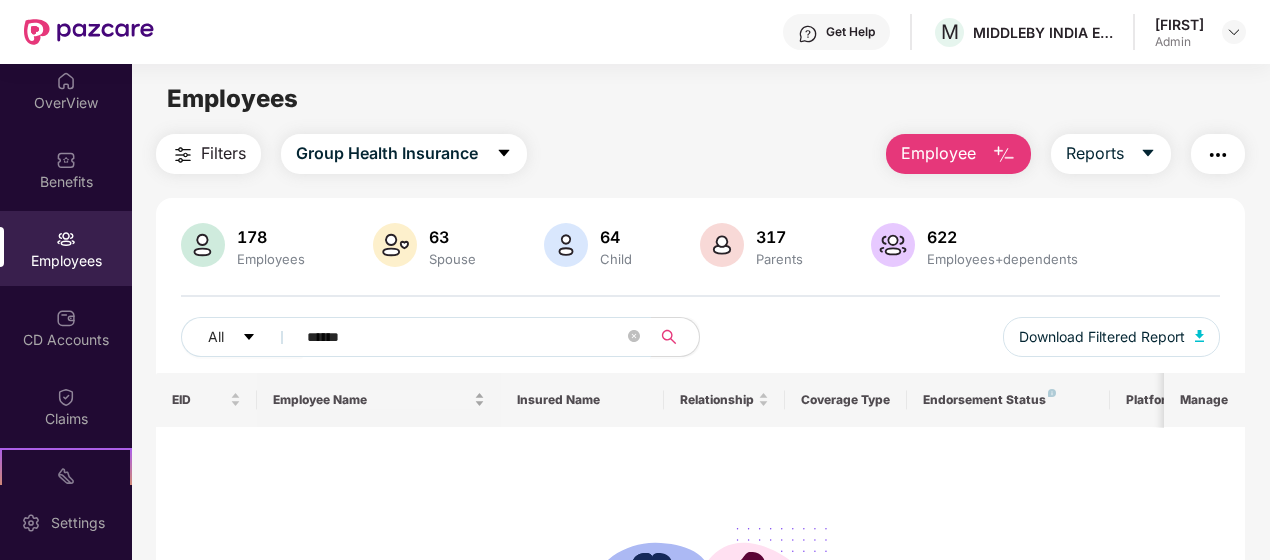 type on "*******" 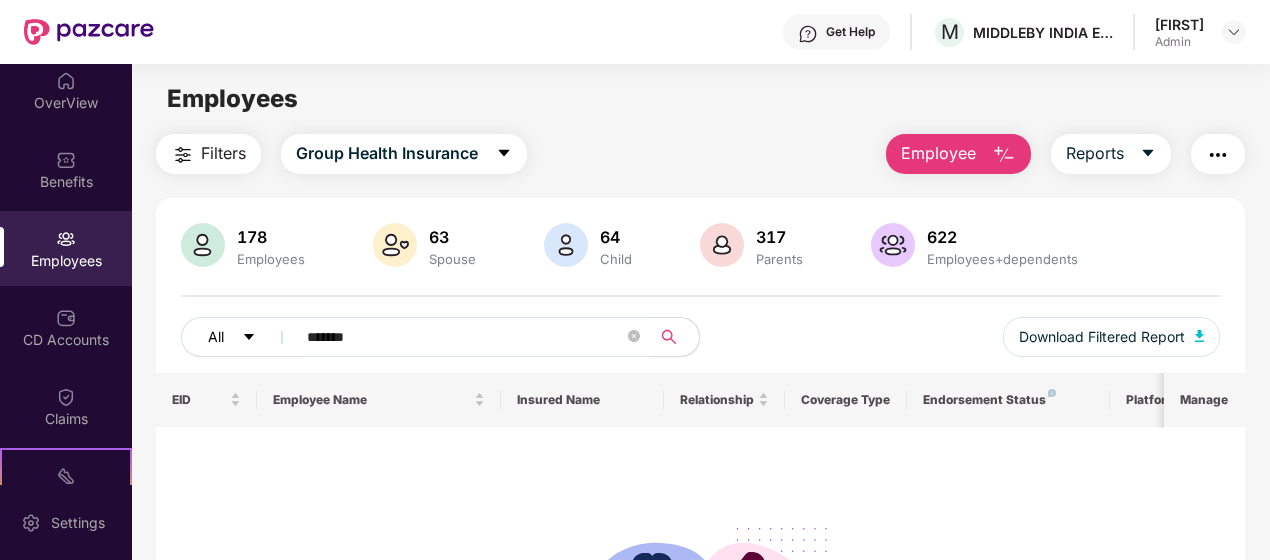 drag, startPoint x: 409, startPoint y: 334, endPoint x: 262, endPoint y: 337, distance: 147.03061 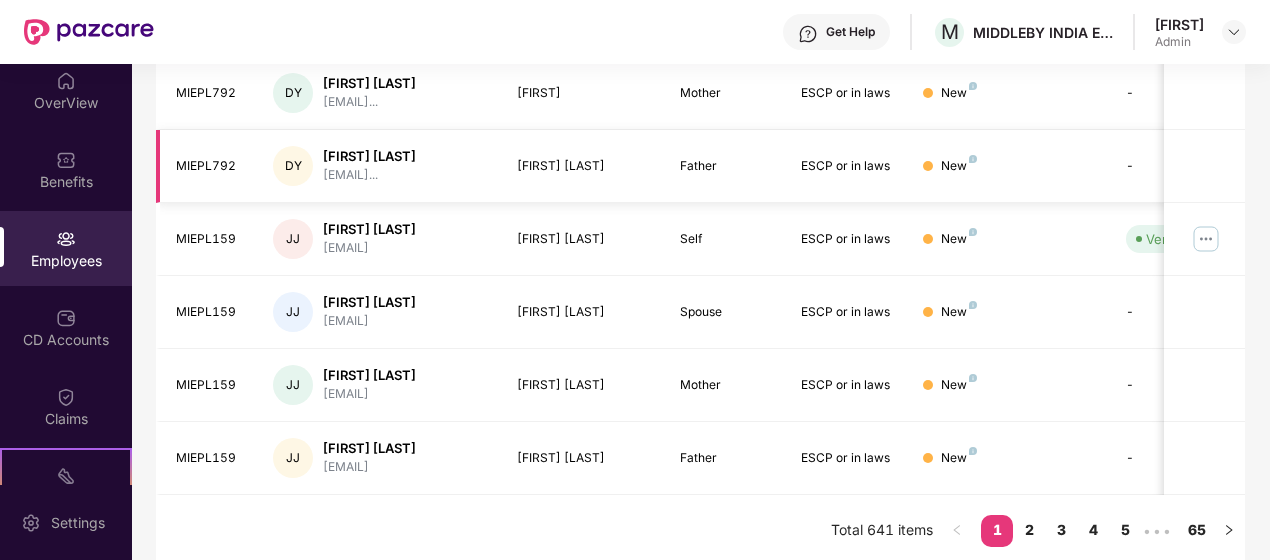 scroll, scrollTop: 664, scrollLeft: 0, axis: vertical 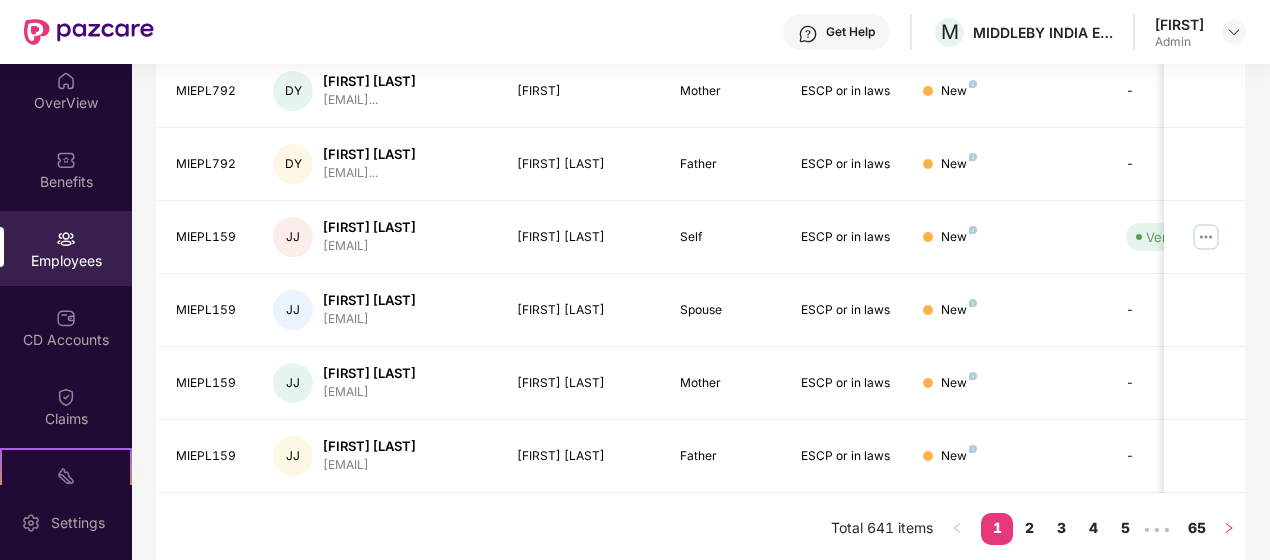 click at bounding box center [1229, 529] 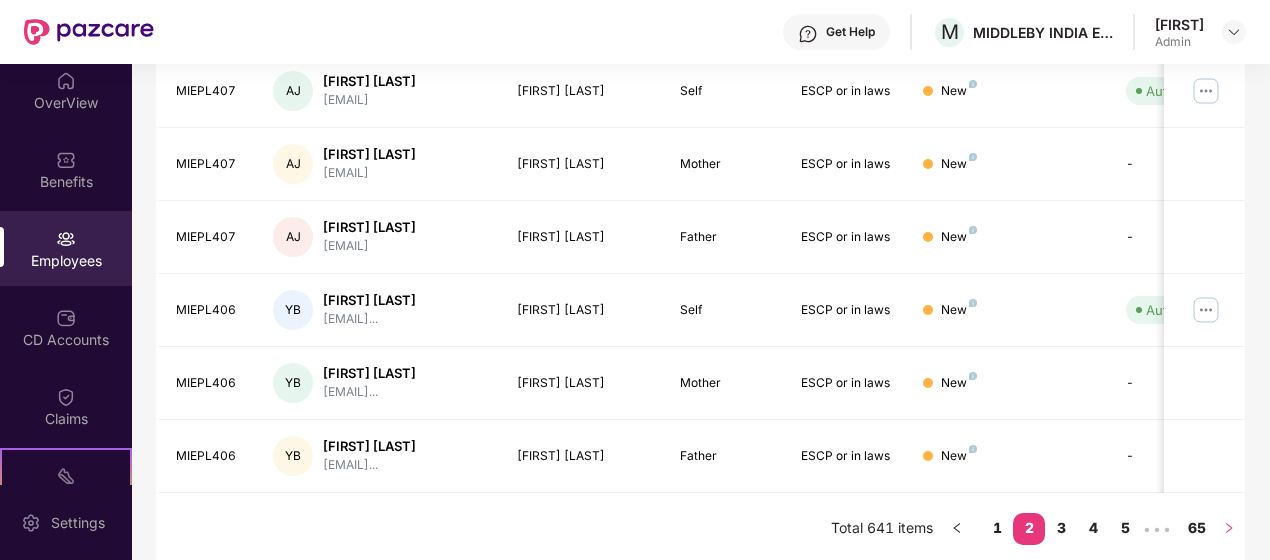 click at bounding box center [1229, 529] 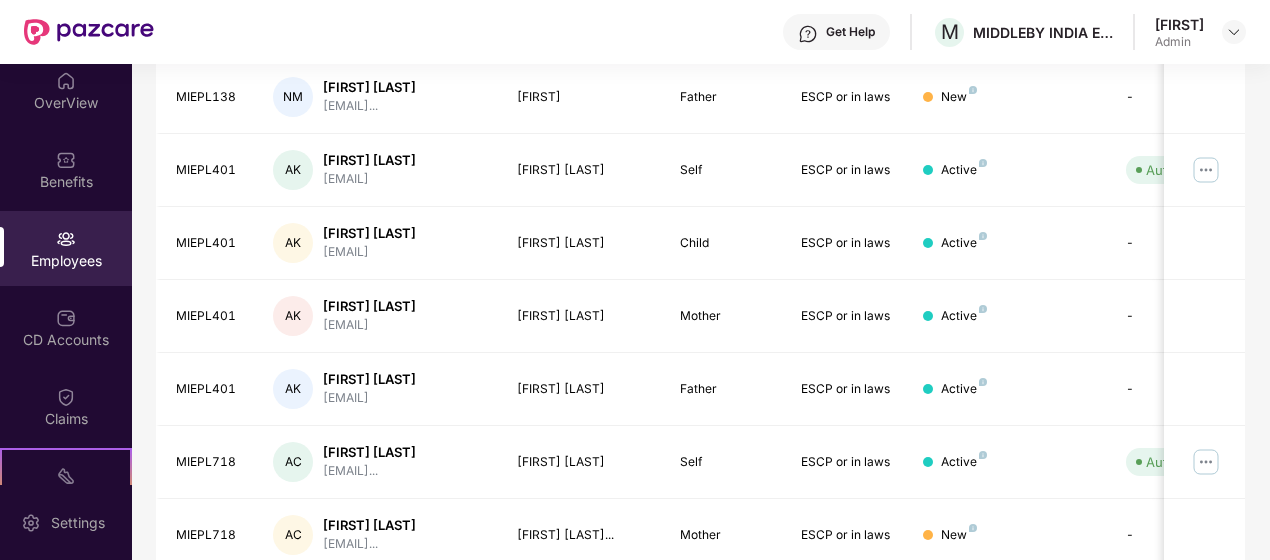 scroll, scrollTop: 664, scrollLeft: 0, axis: vertical 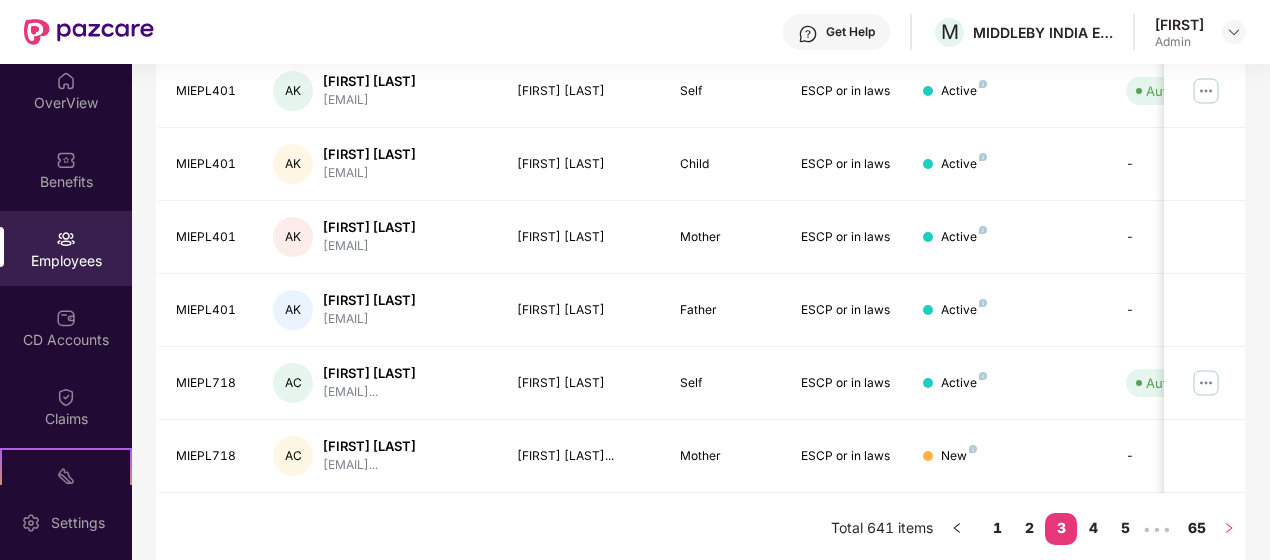 click 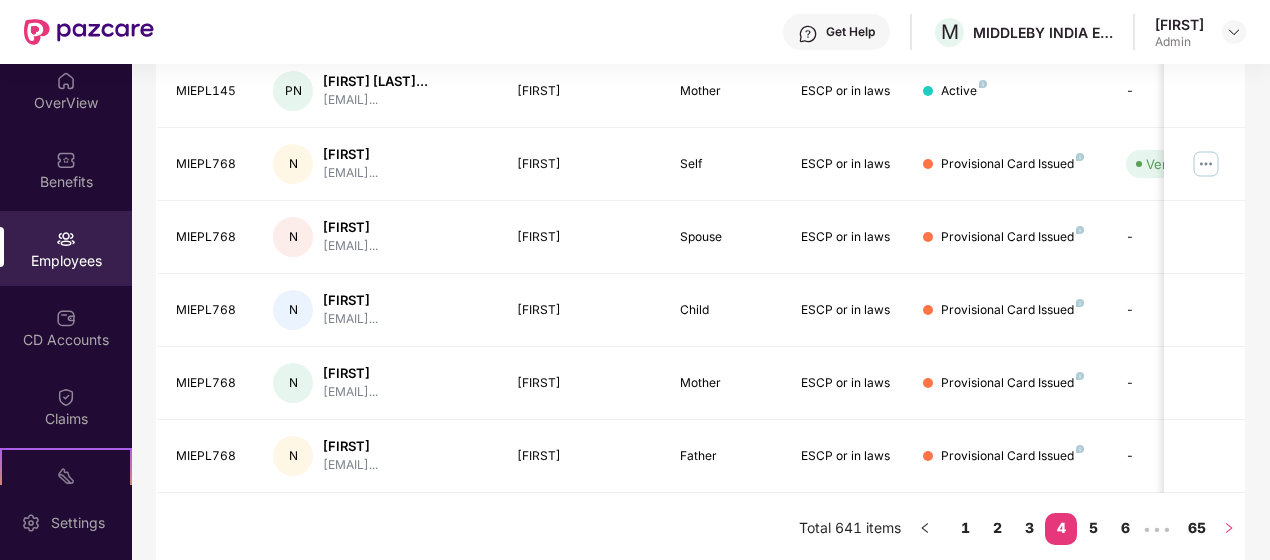 click on "EID Employee Name Insured Name Relationship Coverage Type Endorsement Status Platform Status Joining Date Manage                   MIEPL718 AC Avinash Y C   achandra@middlebyindia... K H Chandra Naik Father ESCP or in laws New - 15 May 2025 MIEPL144 MS Mohan A S   msuresh@middlebyindia.... Mohan A S Self ESCP or in laws Active Verified 15 May 2025 MIEPL144 MS Mohan A S   msuresh@middlebyindia.... Suresh A P Father ESCP or in laws Active - 15 May 2025 MIEPL145 PN Poornachandra Gopalakr...   pnayik@middlebyindia.c... Poornachandra Gopal... Self ESCP or in laws Active Auto Verified 15 May 2025 MIEPL145 PN Poornachandra Gopalakr...   pnayik@middlebyindia.c... Vaishnavi  Mother ESCP or in laws Active - 15 May 2025 MIEPL768 N Nagesh   nshivaraj@middlebyindi... Nagesh  Self ESCP or in laws Provisional Card Issued Verified 16 May 2025 MIEPL768 N Nagesh   nshivaraj@middlebyindi... Chaitanya  Spouse ESCP or in laws Provisional Card Issued - 16 May 2025 MIEPL768 N Nagesh   nshivaraj@middlebyindi... Pranika  - N" at bounding box center [701, 137] 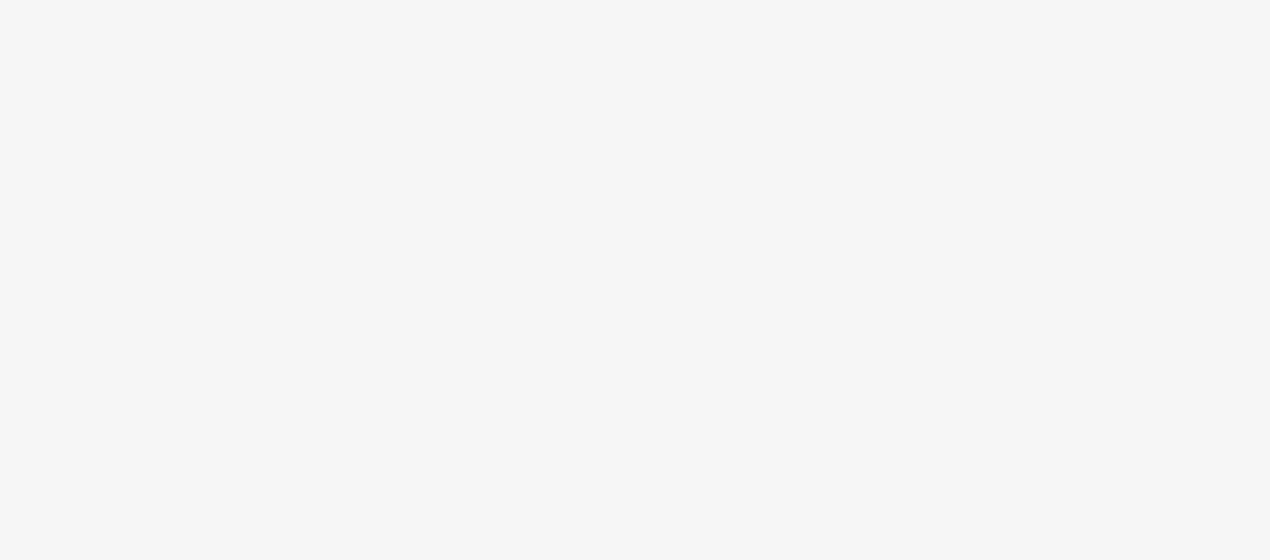 scroll, scrollTop: 0, scrollLeft: 0, axis: both 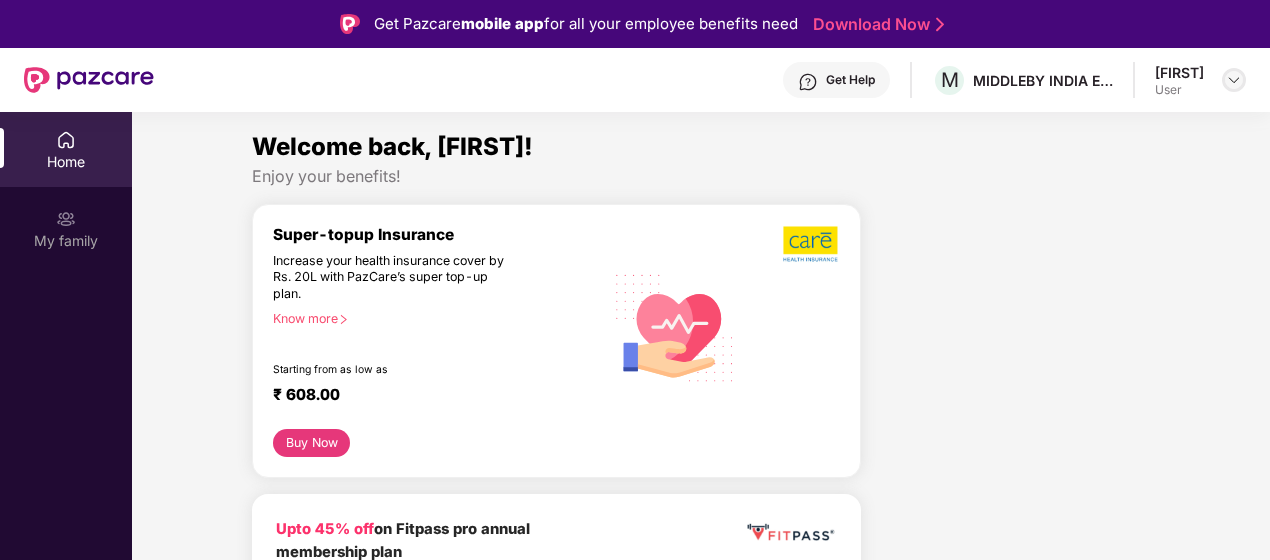 click at bounding box center [1234, 80] 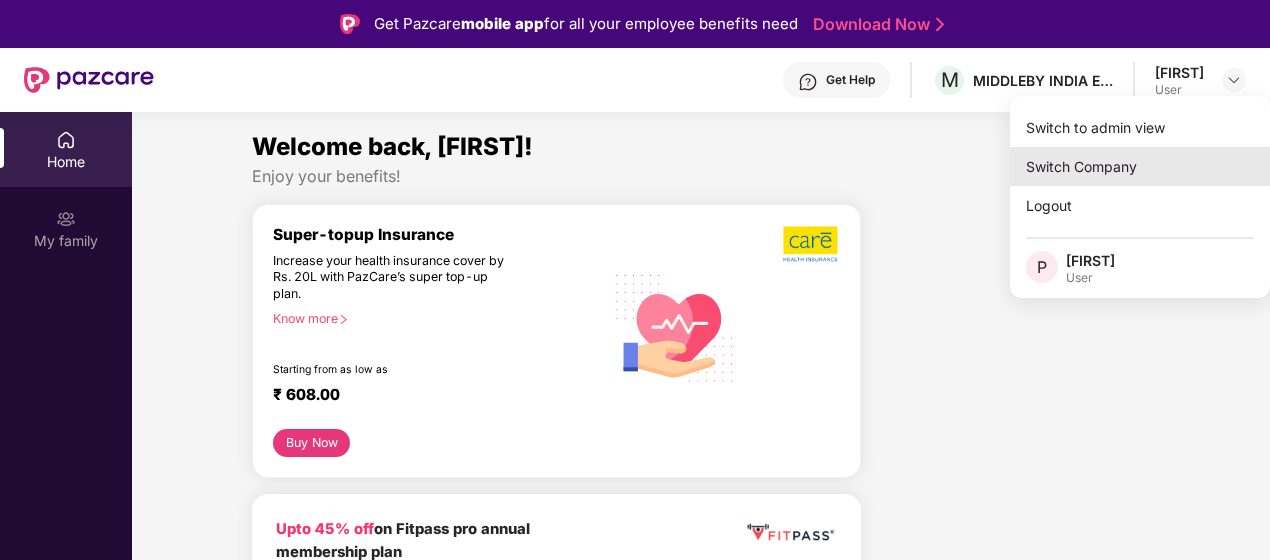 click on "Switch Company" at bounding box center [1140, 166] 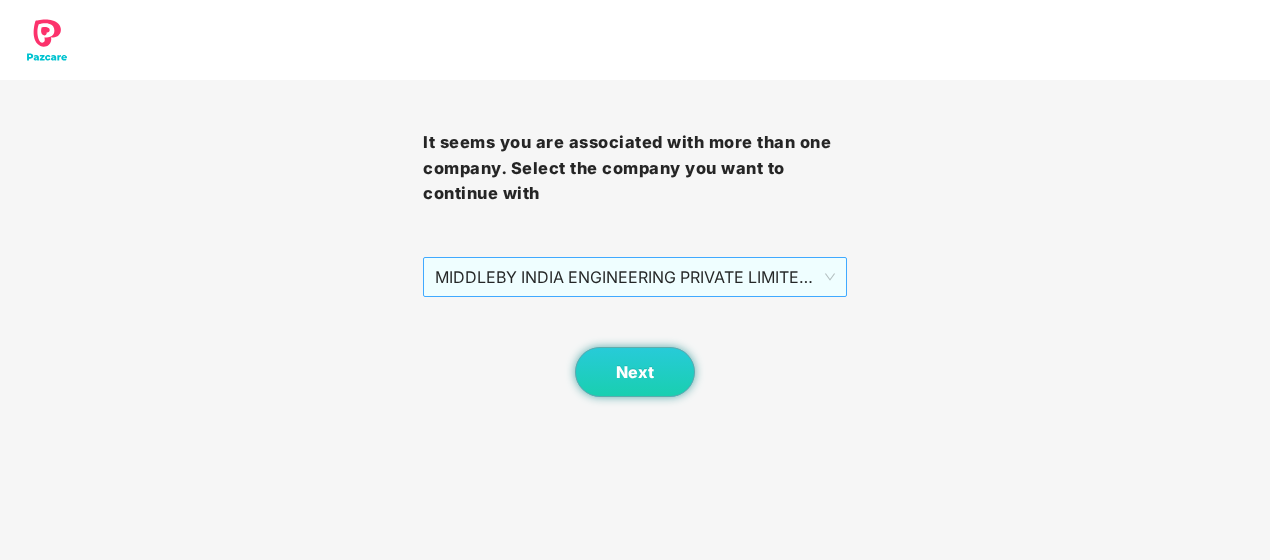 click on "MIDDLEBY INDIA ENGINEERING PRIVATE LIMITED  -  MIEPL124  -  ADMIN" at bounding box center [634, 277] 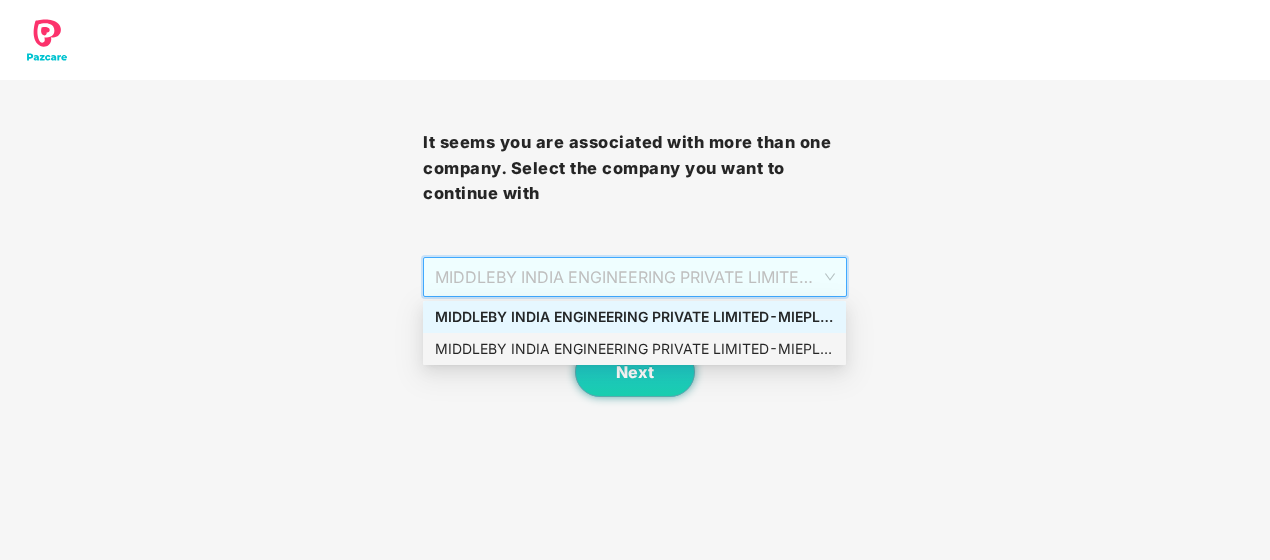 click on "MIDDLEBY INDIA ENGINEERING PRIVATE LIMITED  -  MIEPL124  -  ADMIN" at bounding box center [634, 349] 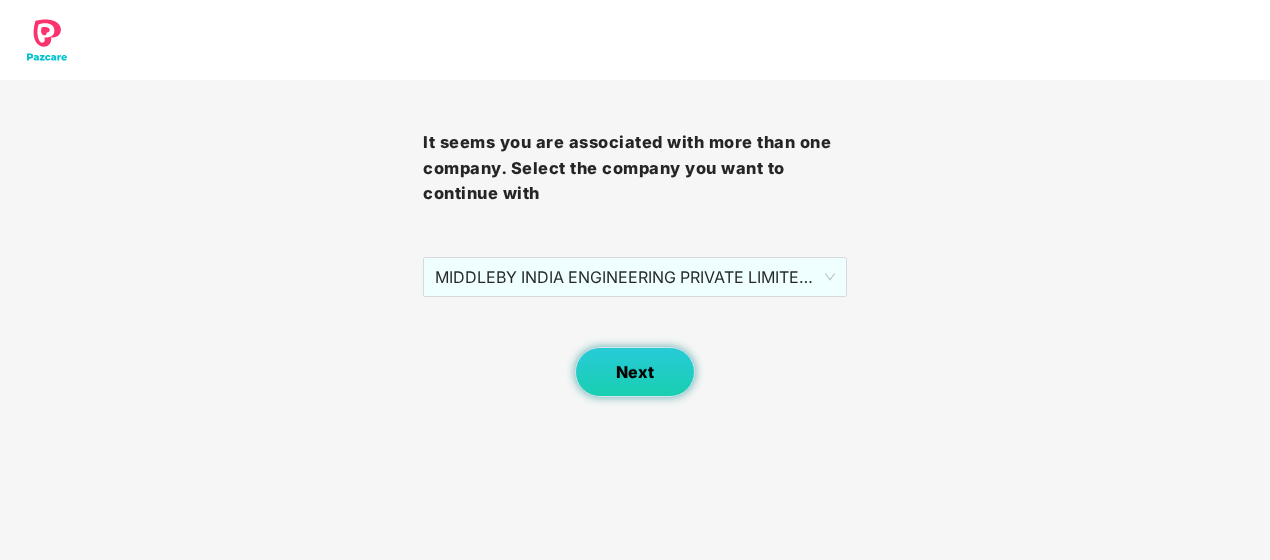 click on "Next" at bounding box center (635, 372) 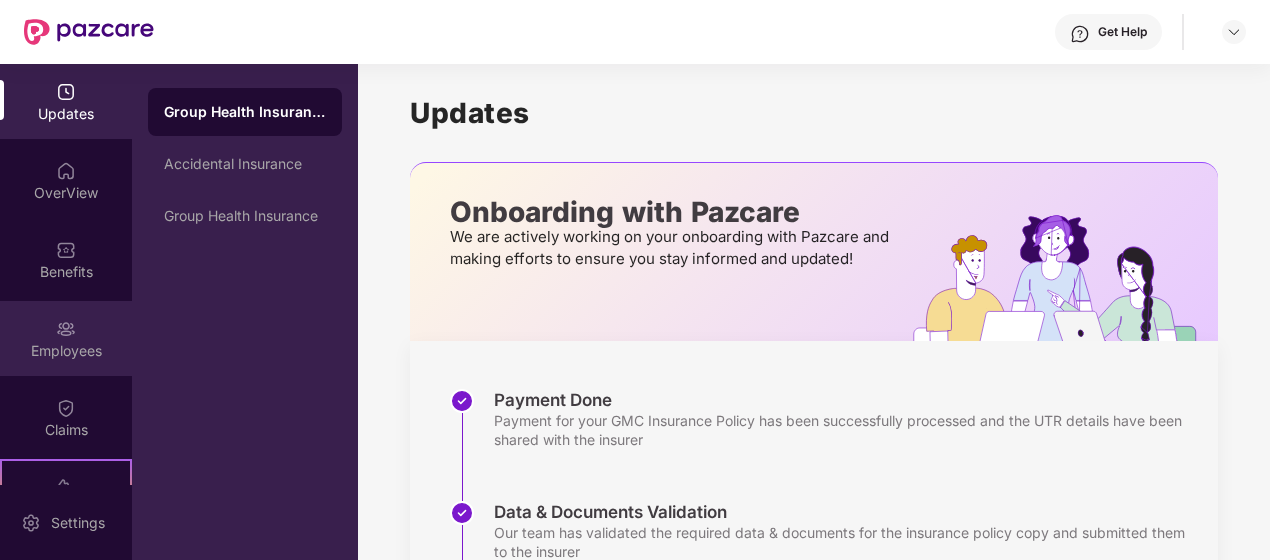 click on "Employees" at bounding box center [66, 351] 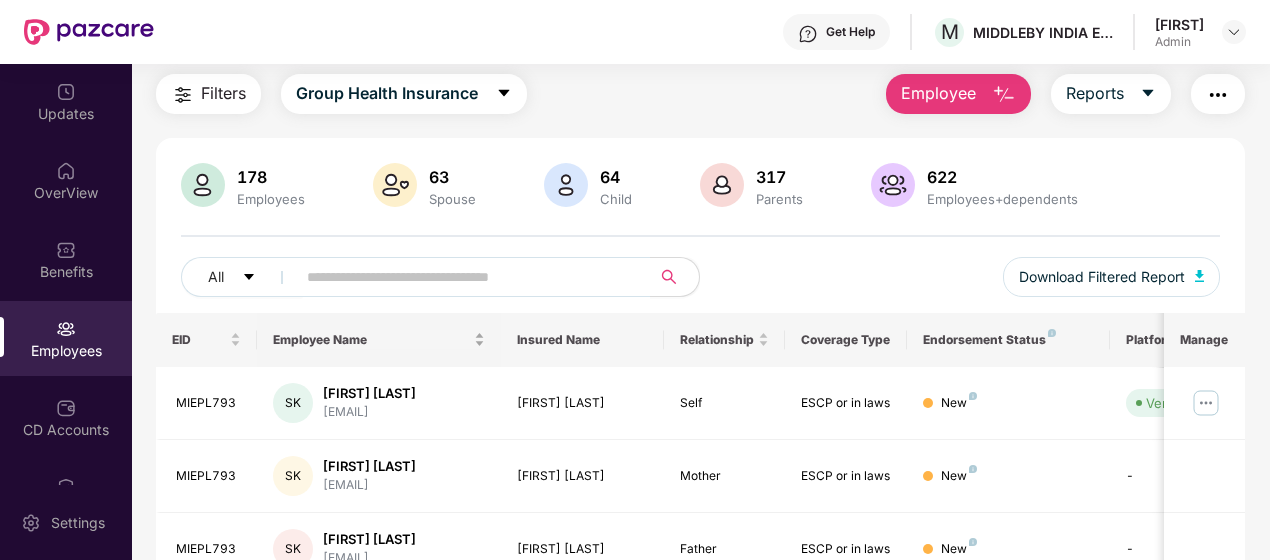 scroll, scrollTop: 100, scrollLeft: 0, axis: vertical 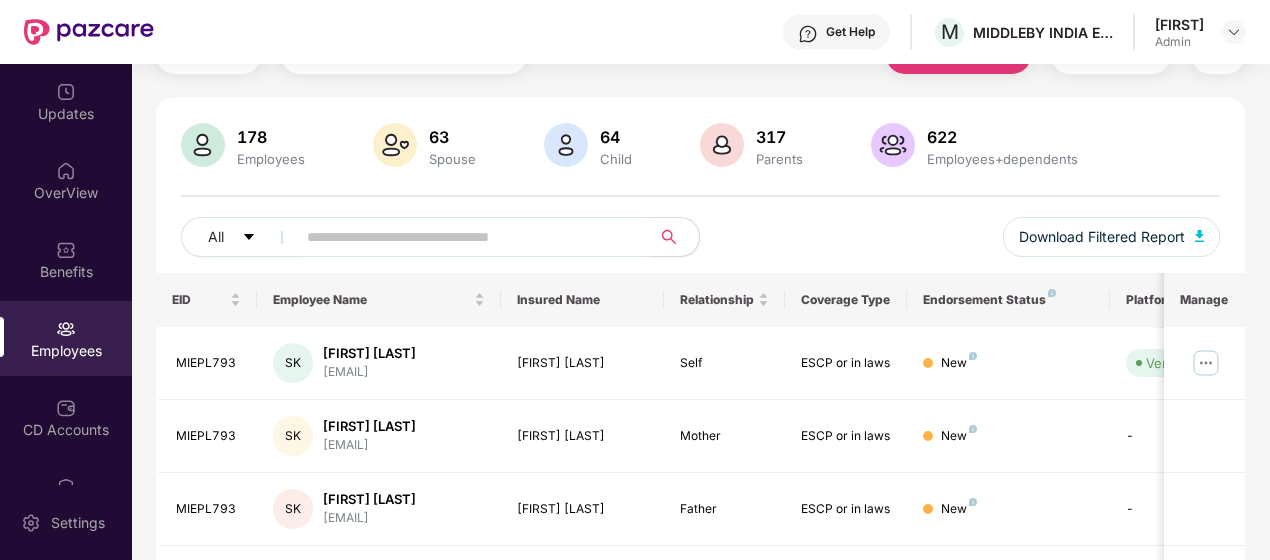click at bounding box center (465, 237) 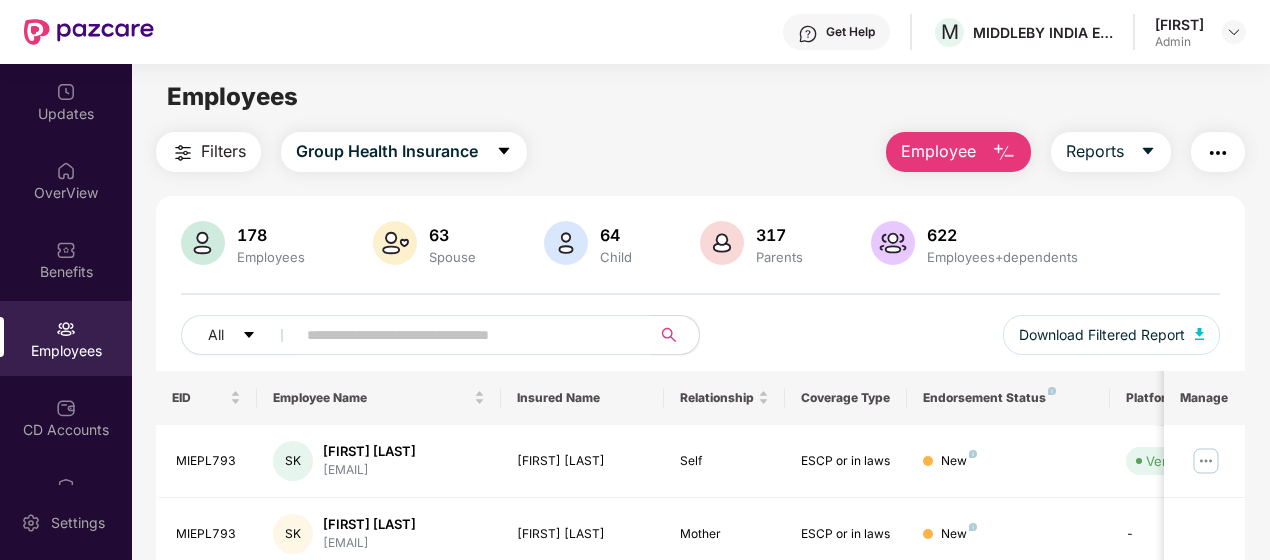scroll, scrollTop: 0, scrollLeft: 0, axis: both 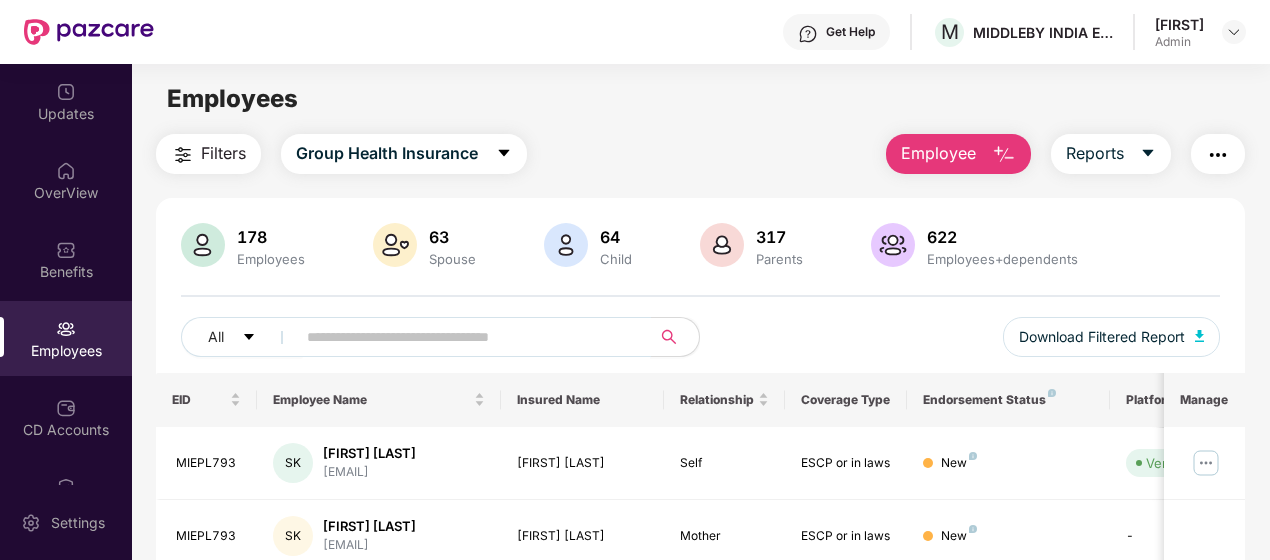 click at bounding box center (465, 337) 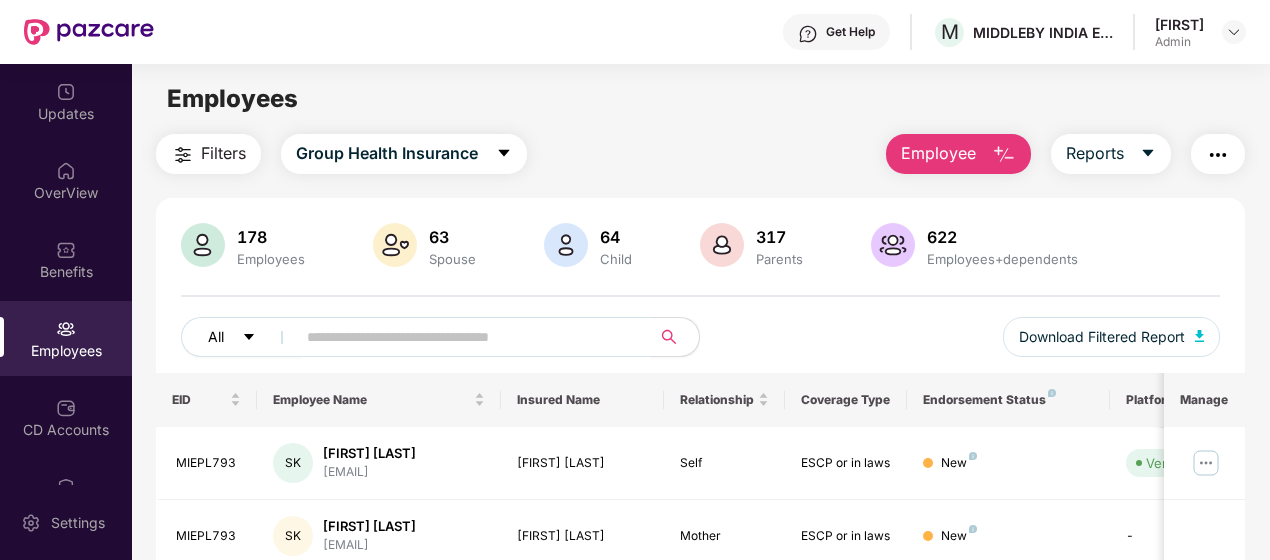 click 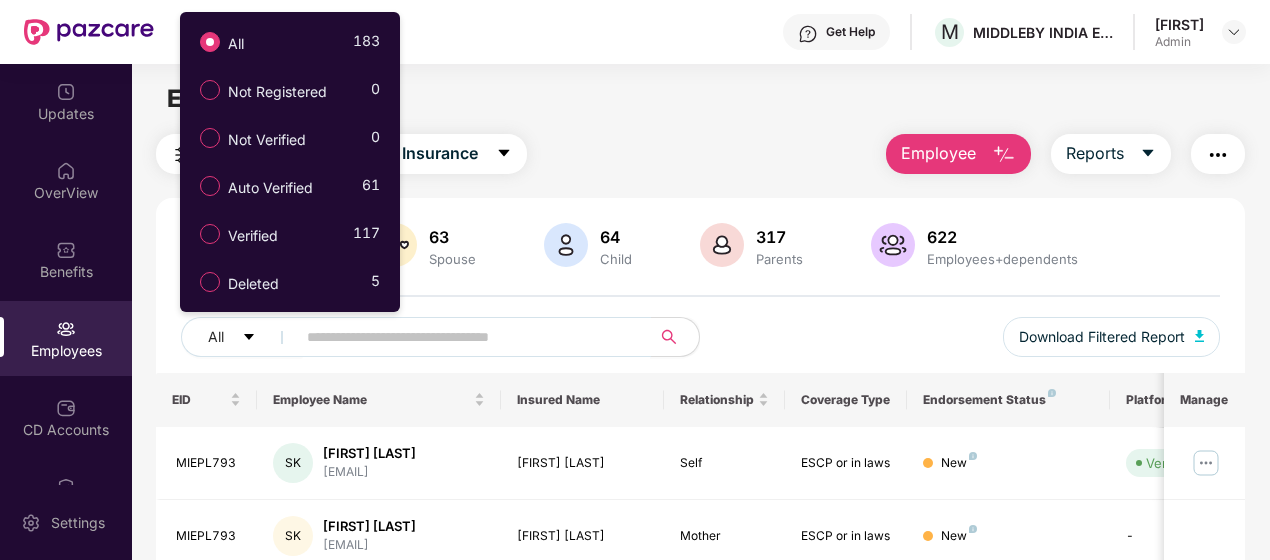 drag, startPoint x: 462, startPoint y: 344, endPoint x: 451, endPoint y: 337, distance: 13.038404 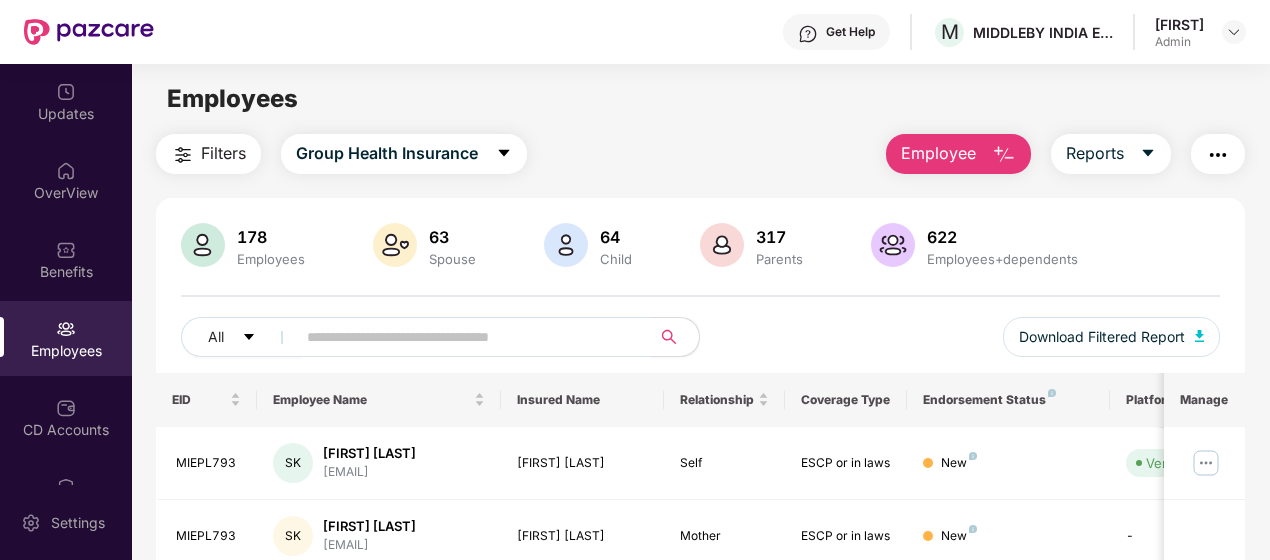 click at bounding box center (465, 337) 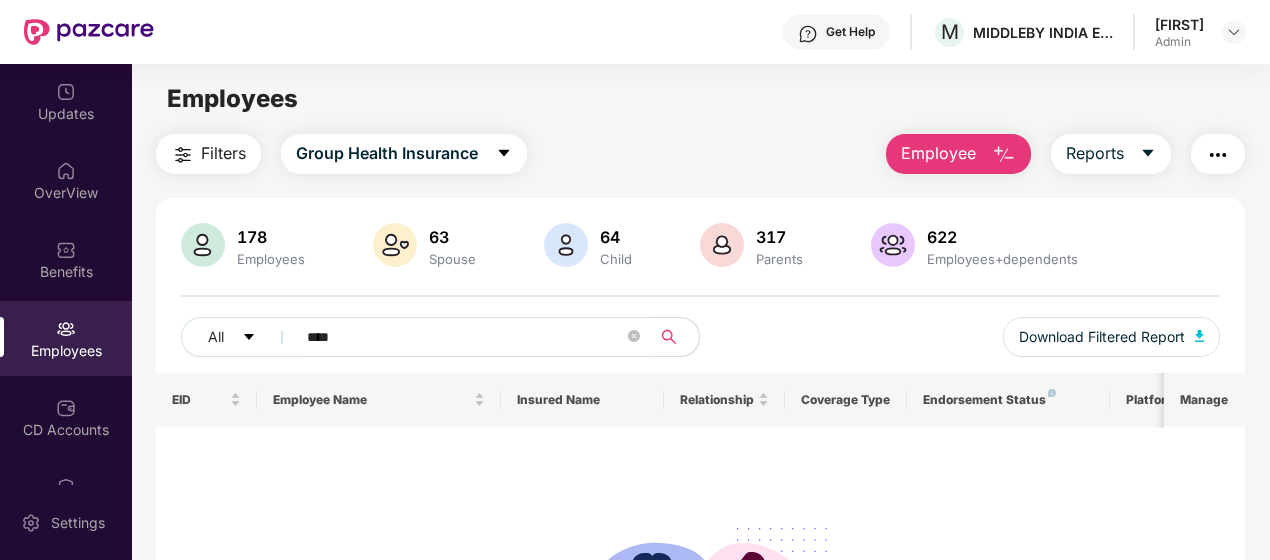 drag, startPoint x: 344, startPoint y: 323, endPoint x: 346, endPoint y: 334, distance: 11.18034 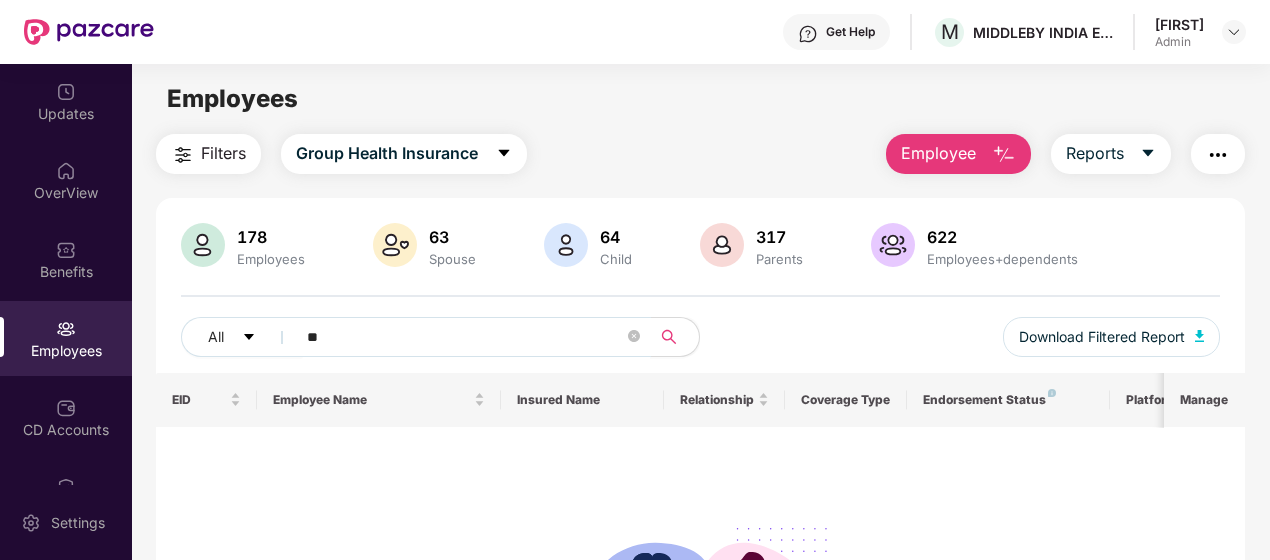 type on "*" 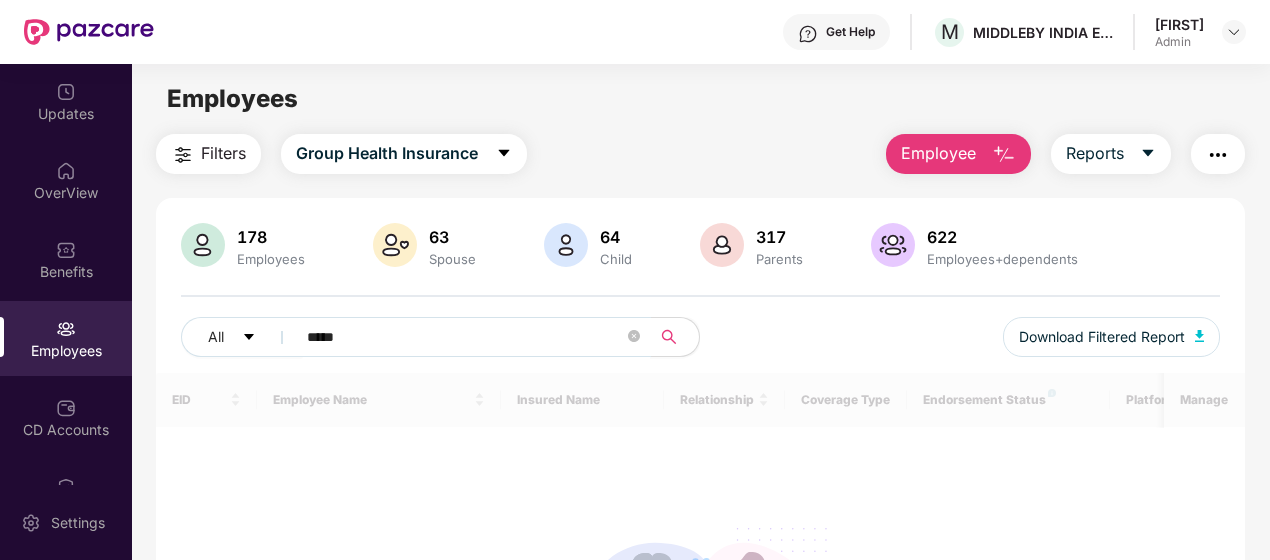 type on "******" 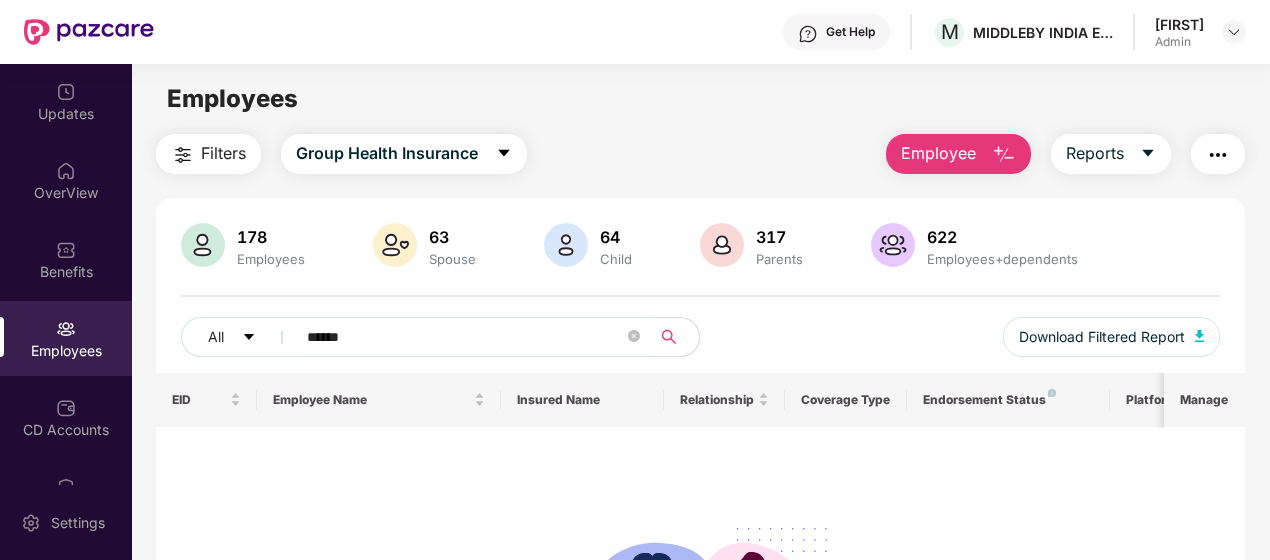 drag, startPoint x: 354, startPoint y: 333, endPoint x: 289, endPoint y: 324, distance: 65.62012 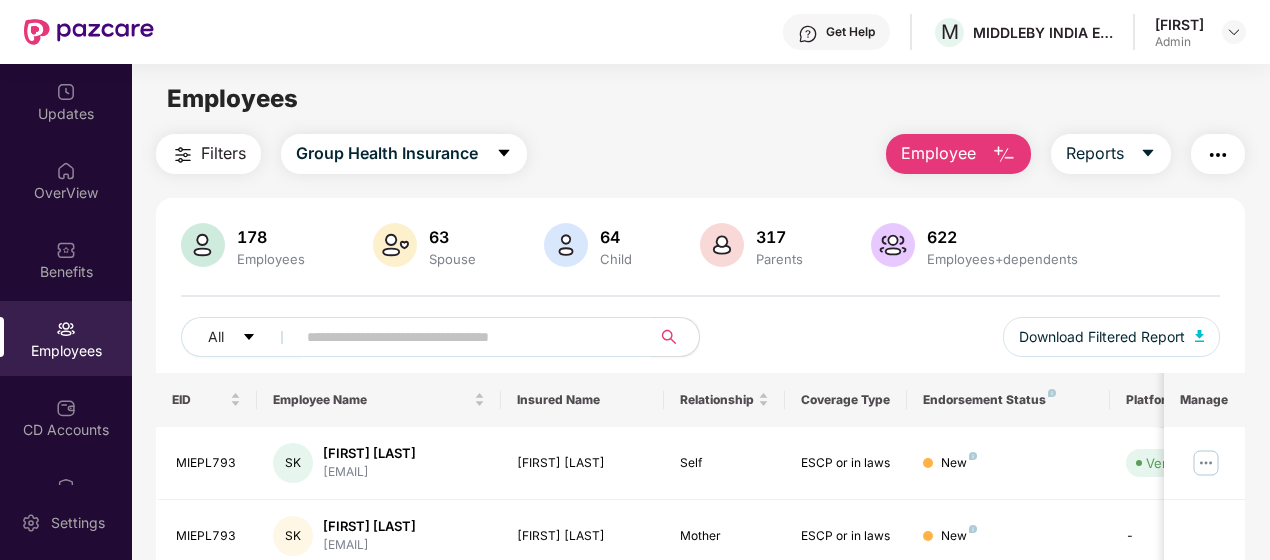 click at bounding box center (465, 337) 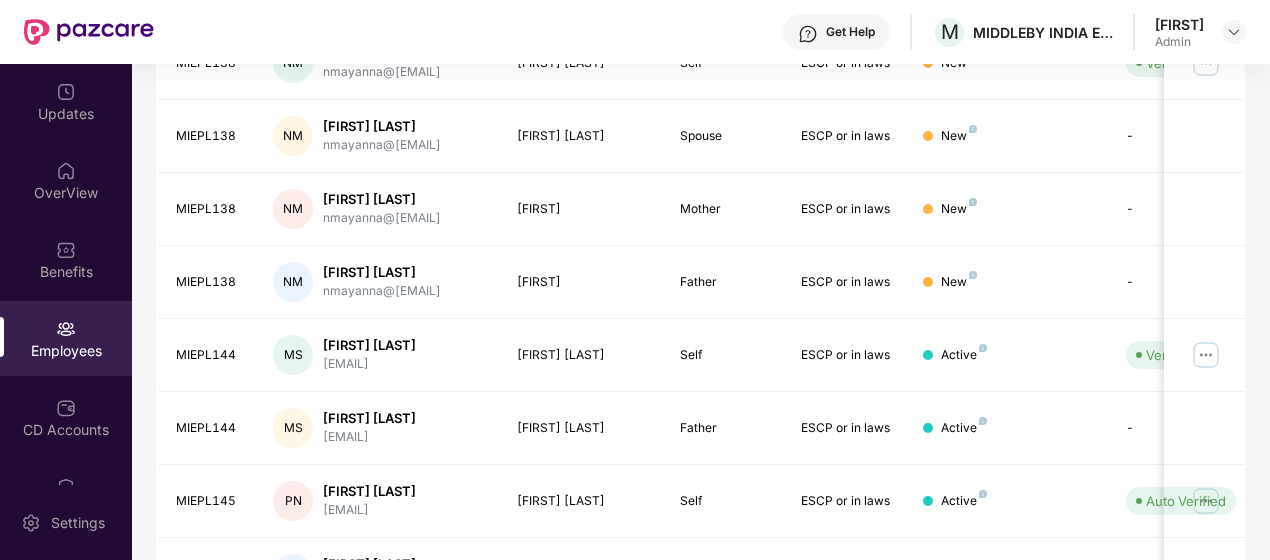 scroll, scrollTop: 698, scrollLeft: 0, axis: vertical 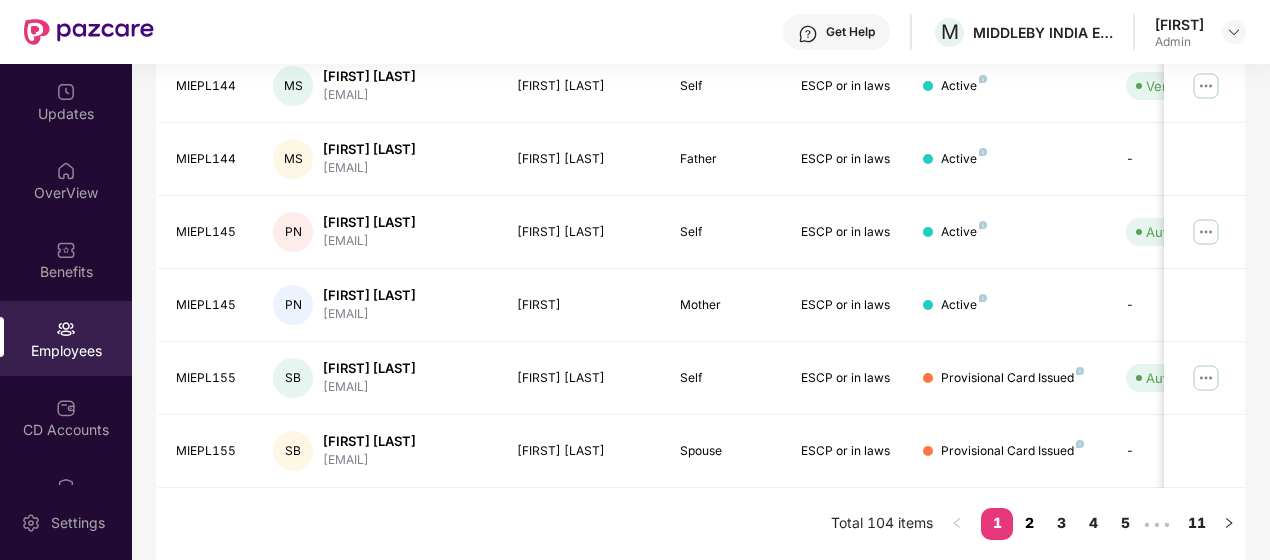 type on "*****" 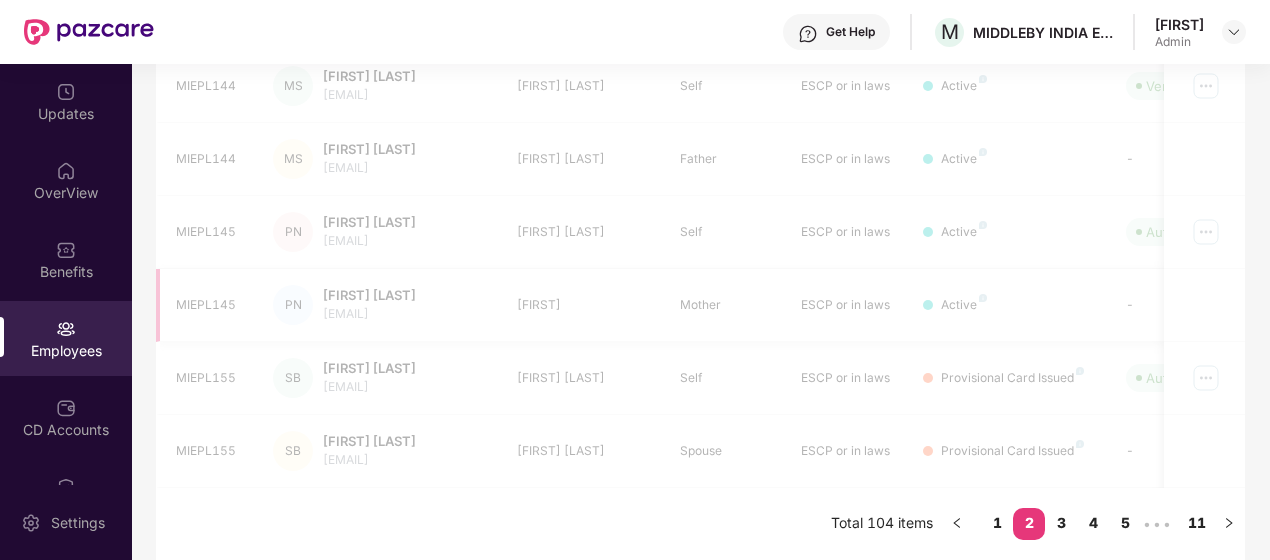 scroll, scrollTop: 664, scrollLeft: 0, axis: vertical 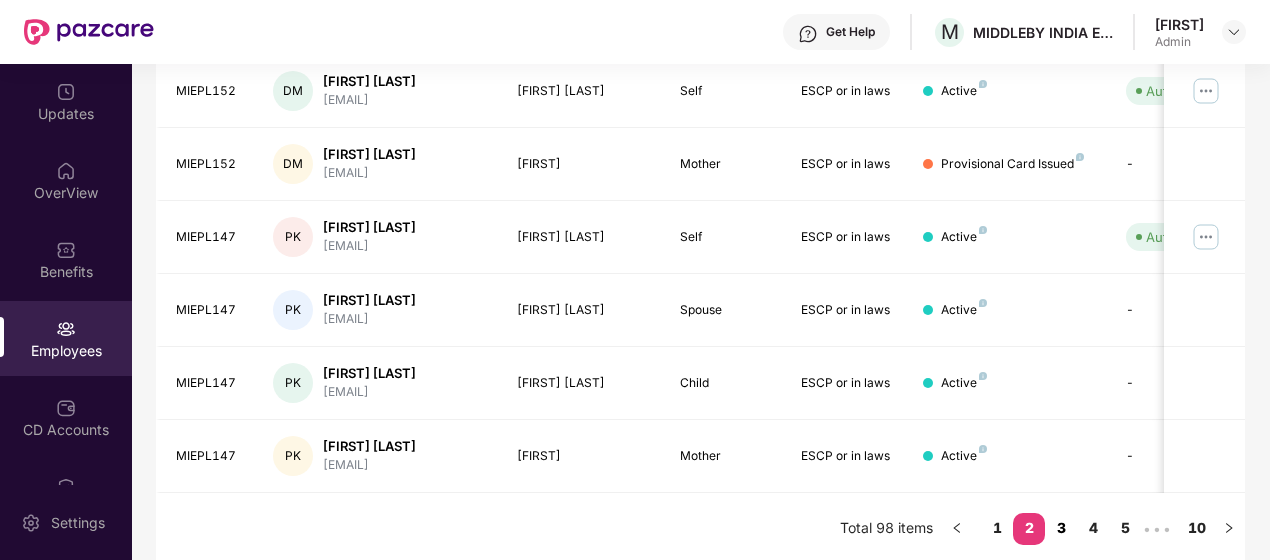 click on "3" at bounding box center [1061, 528] 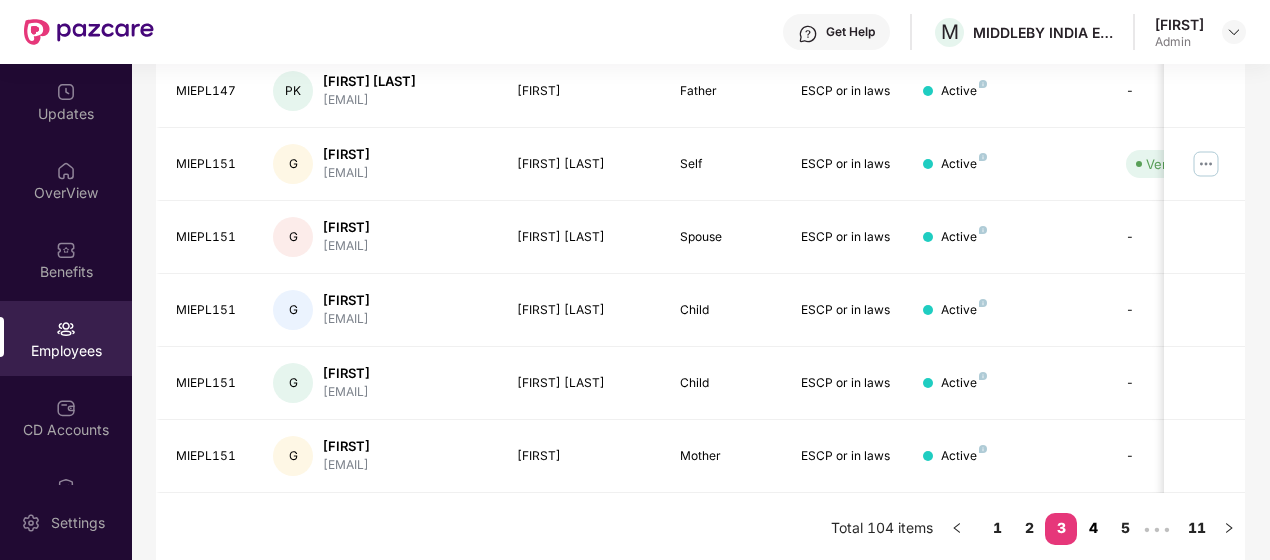click on "4" at bounding box center [1093, 528] 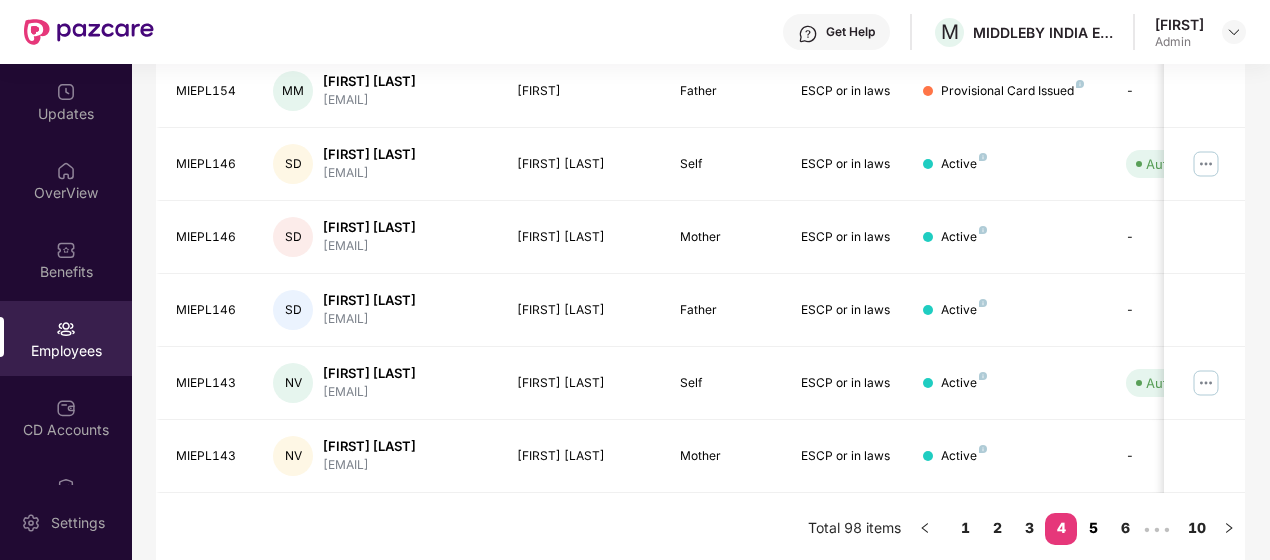 click on "5" at bounding box center (1093, 528) 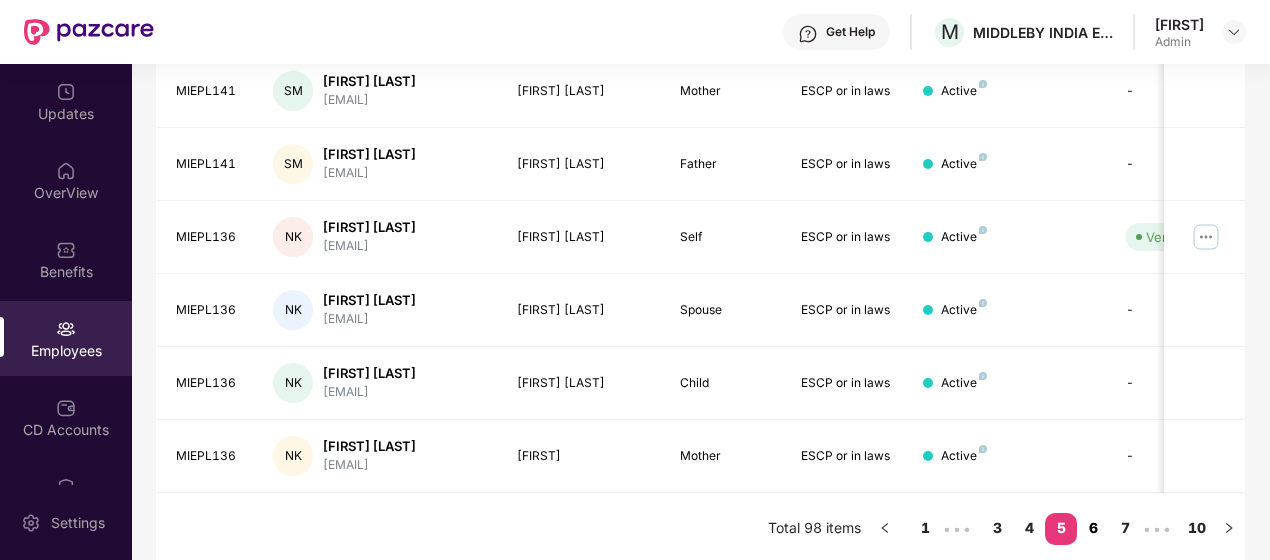 click on "6" at bounding box center [1093, 528] 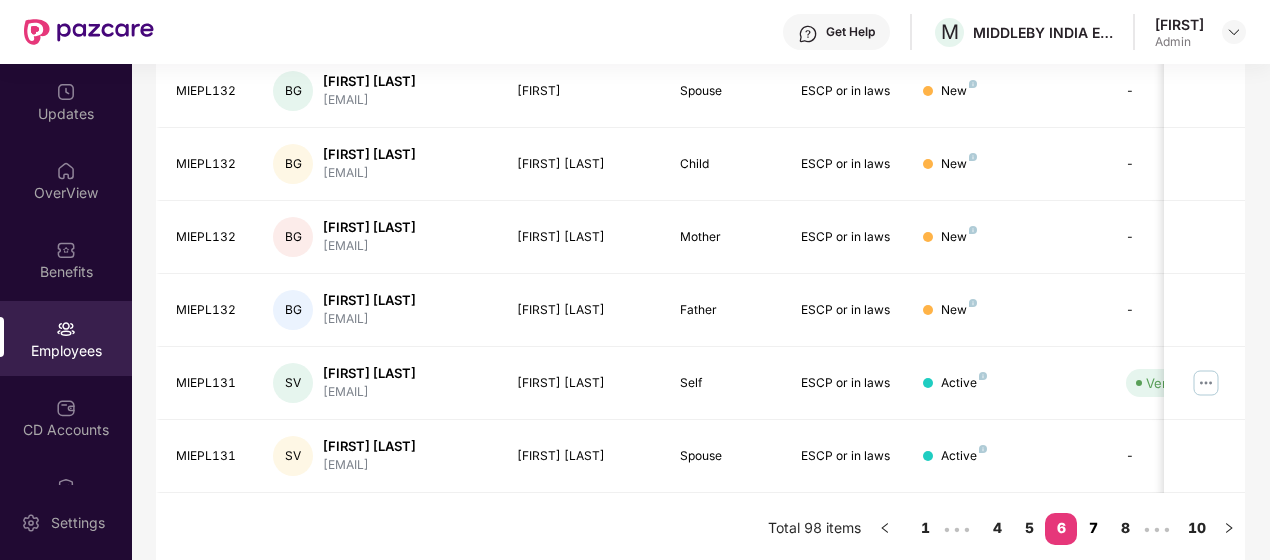 click on "7" at bounding box center [1093, 528] 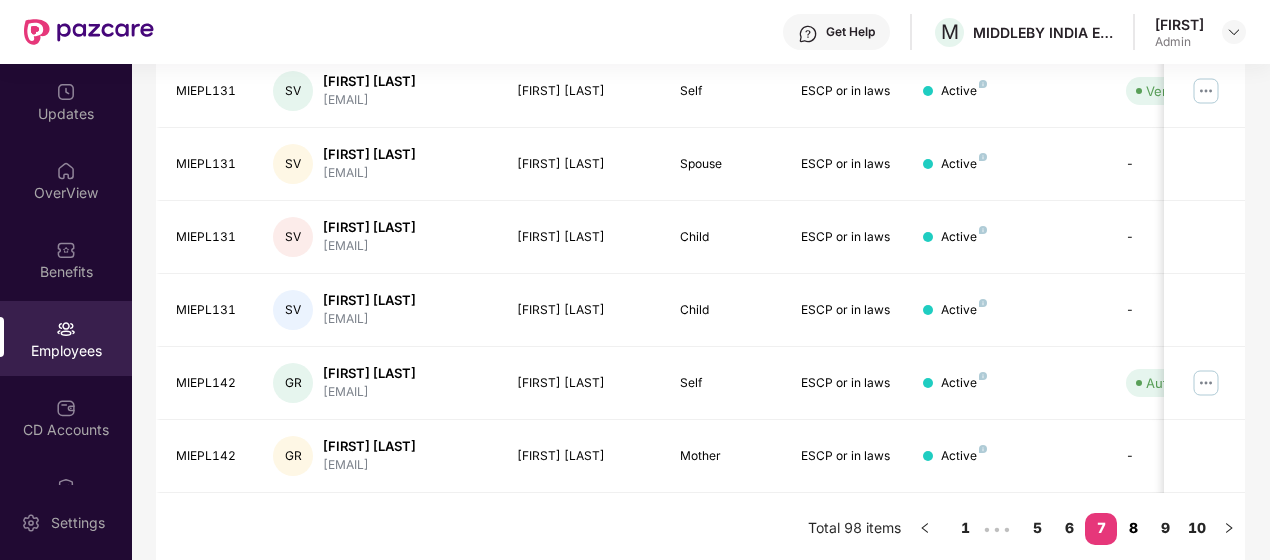 click on "8" at bounding box center (1133, 528) 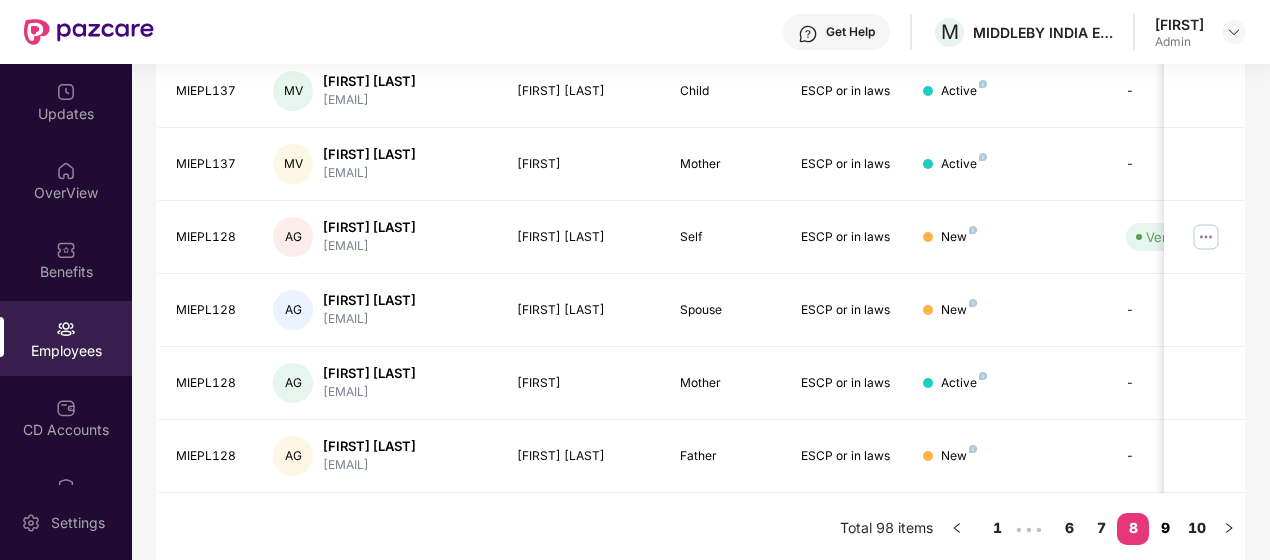 click on "9" at bounding box center [1165, 528] 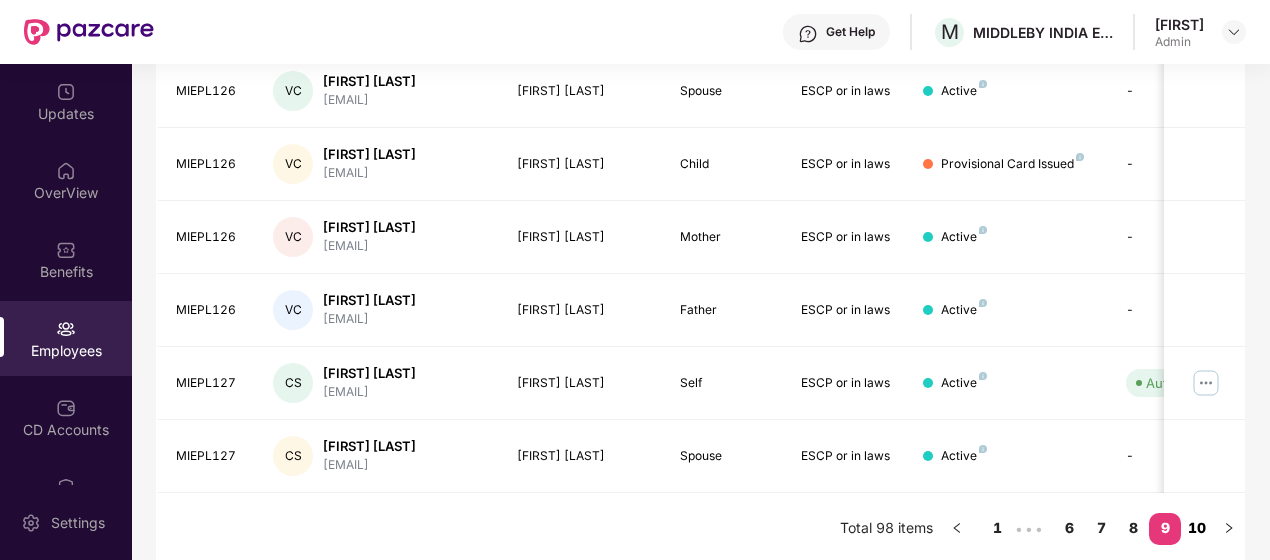click on "10" at bounding box center [1197, 528] 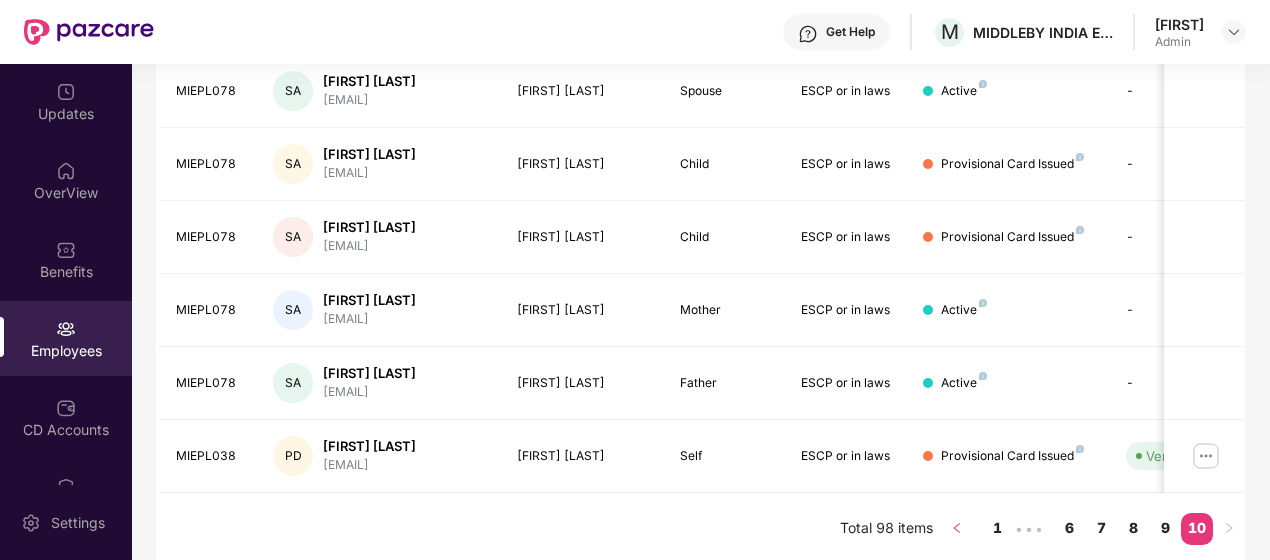 click 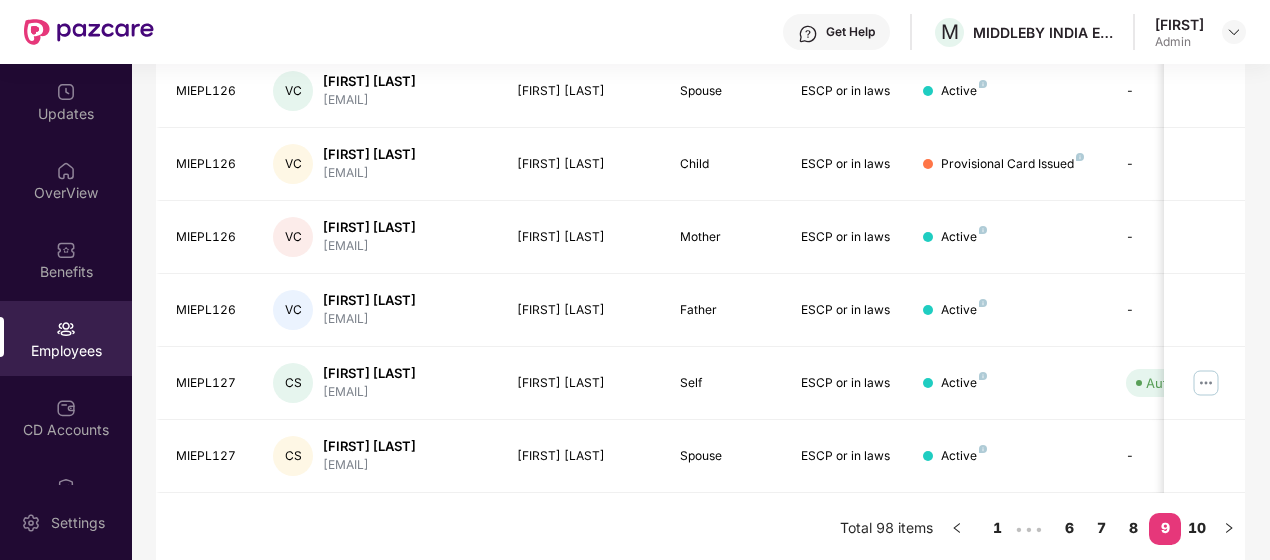 click on "9" at bounding box center [1165, 528] 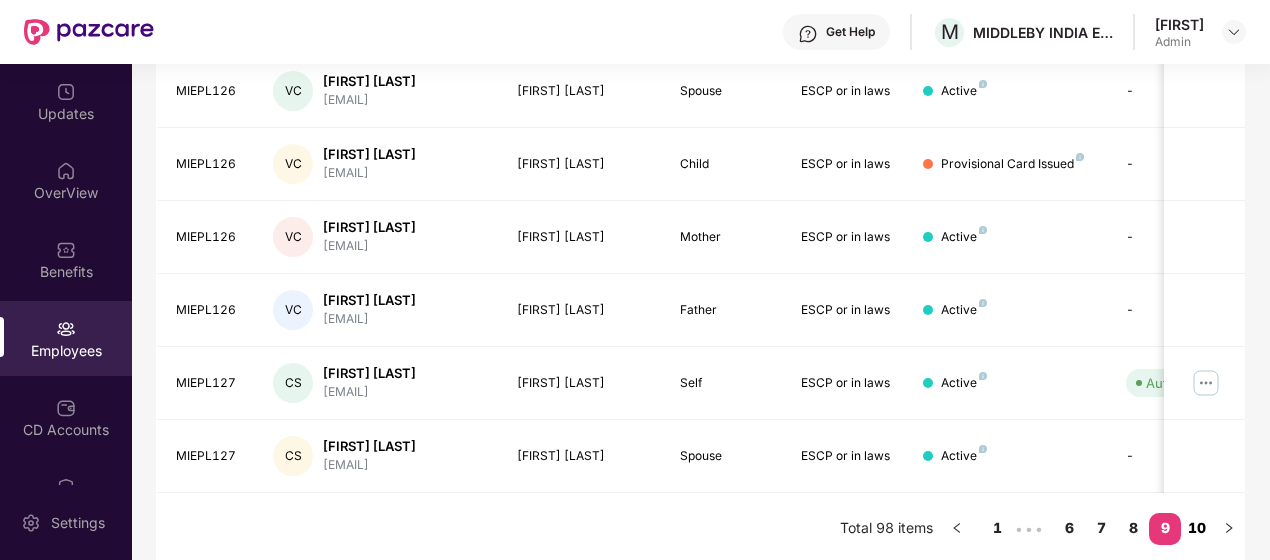 click on "10" at bounding box center (1197, 528) 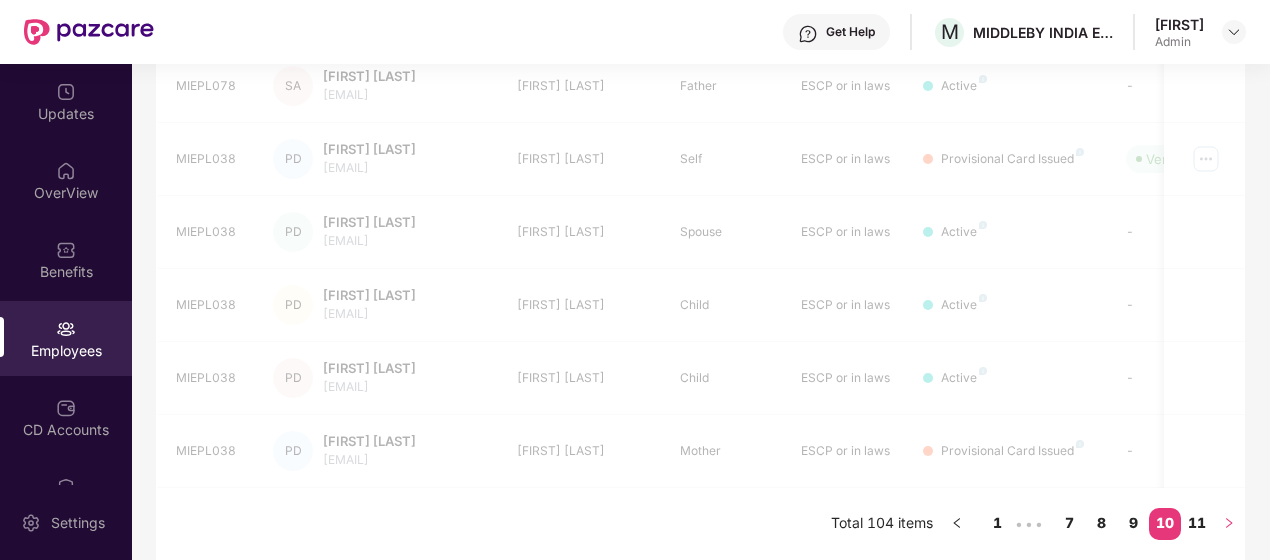 scroll, scrollTop: 519, scrollLeft: 0, axis: vertical 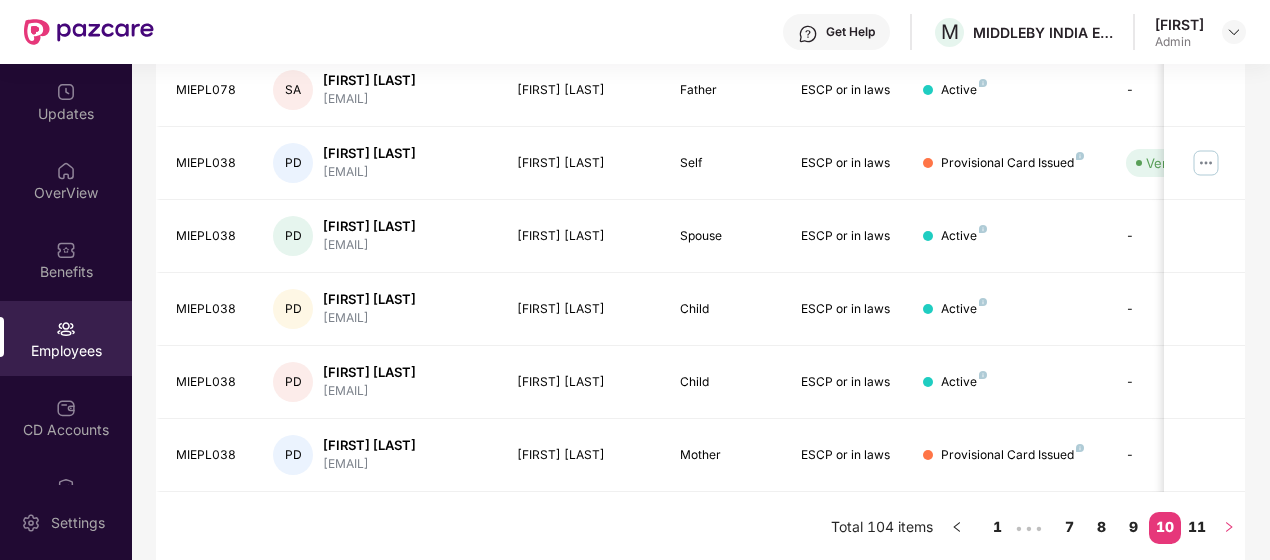 click 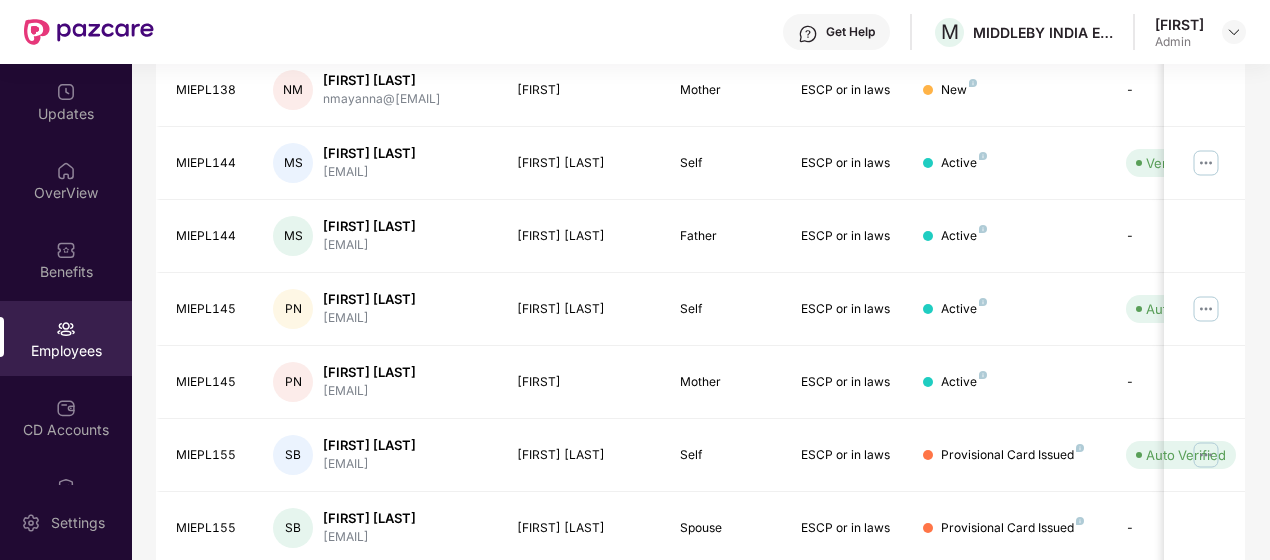 click at bounding box center [1204, 455] 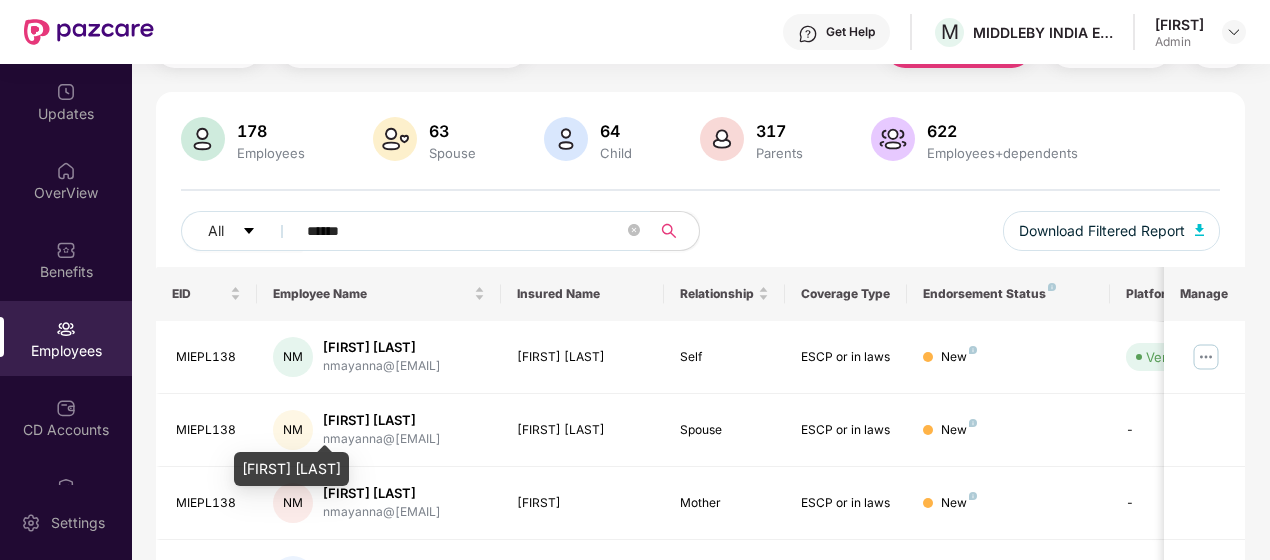 scroll, scrollTop: 698, scrollLeft: 0, axis: vertical 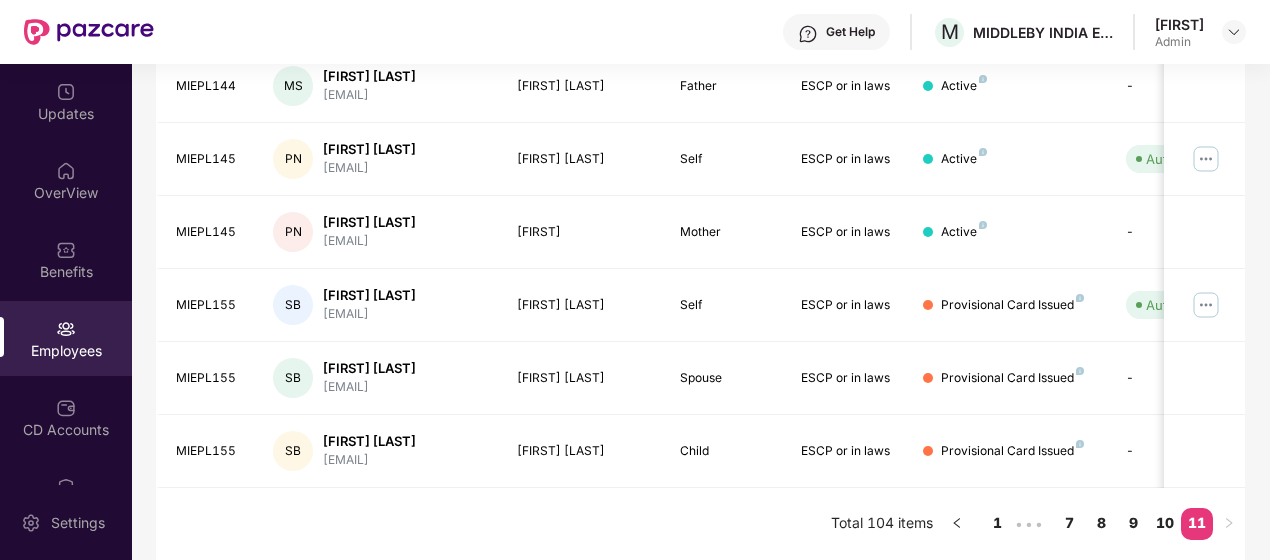 click on "11" at bounding box center [1197, 523] 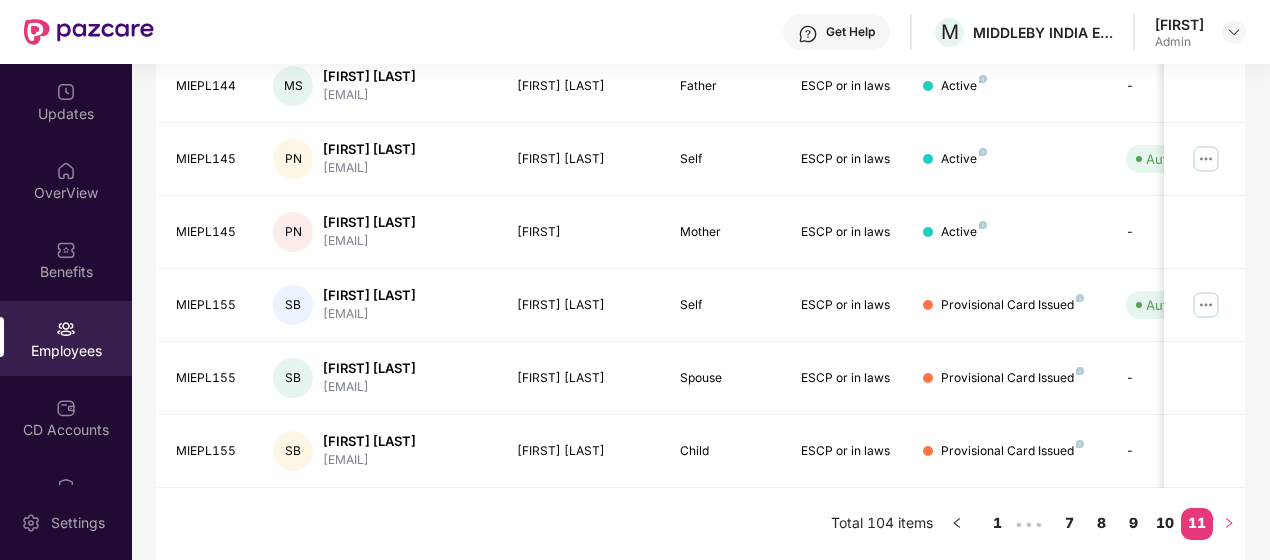 click on "Total 104 items 1 ••• 7 8 9 10 11" at bounding box center [1038, 524] 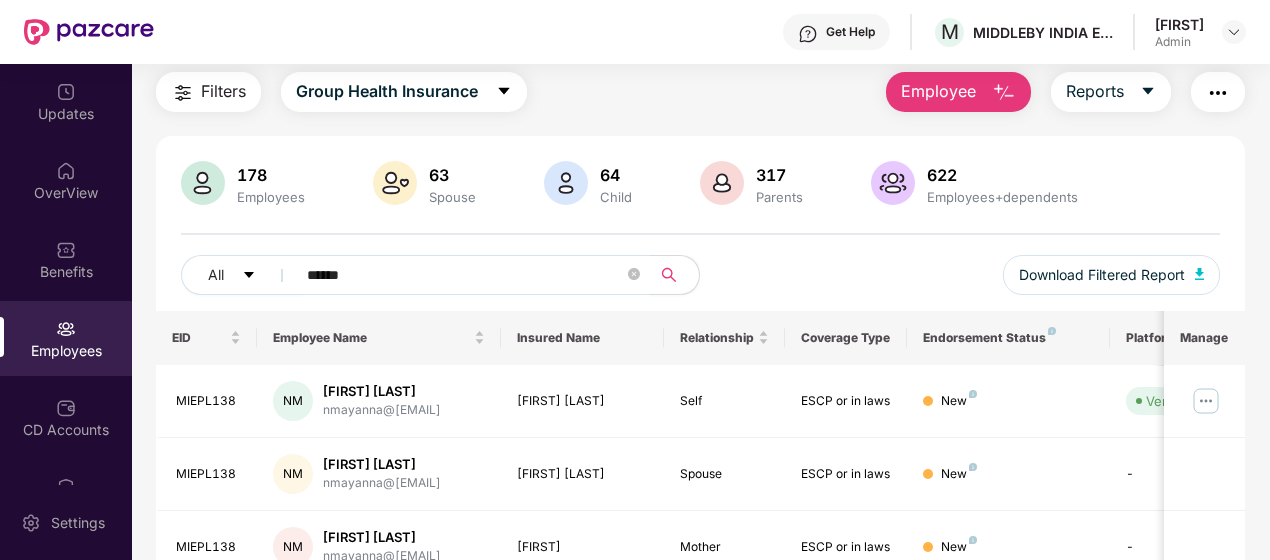 scroll, scrollTop: 0, scrollLeft: 0, axis: both 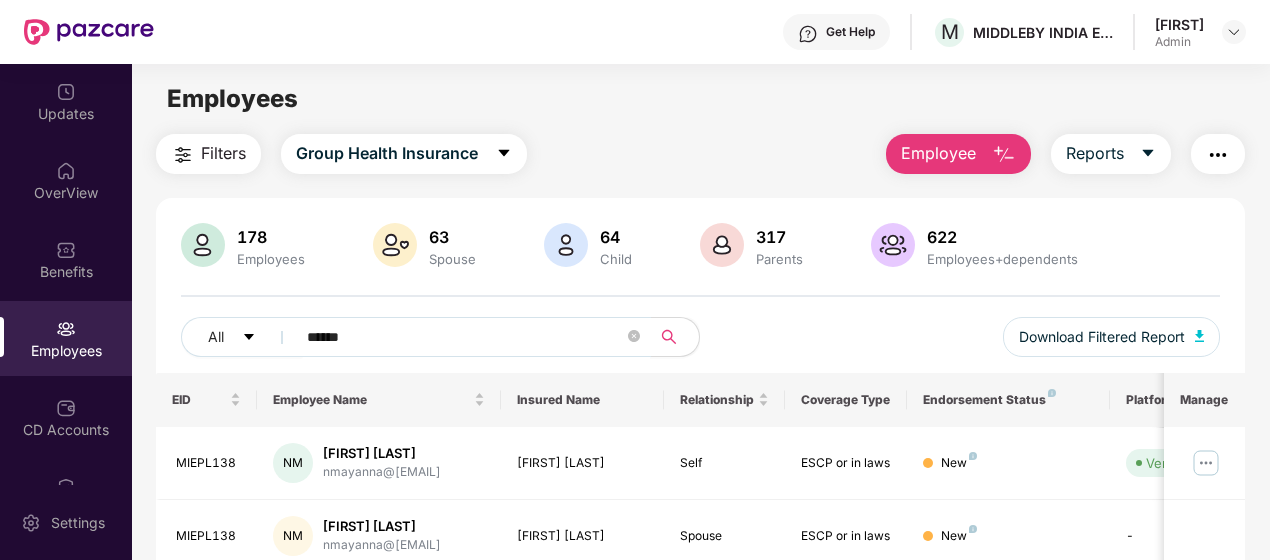 click on "*****" at bounding box center [465, 337] 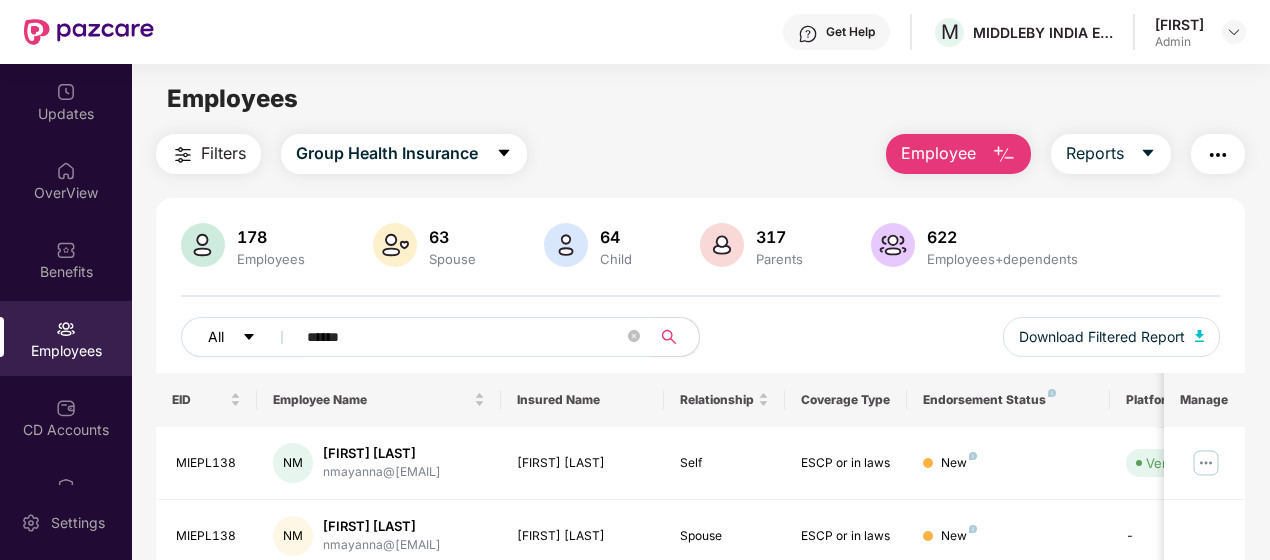 drag, startPoint x: 284, startPoint y: 321, endPoint x: 255, endPoint y: 331, distance: 30.675724 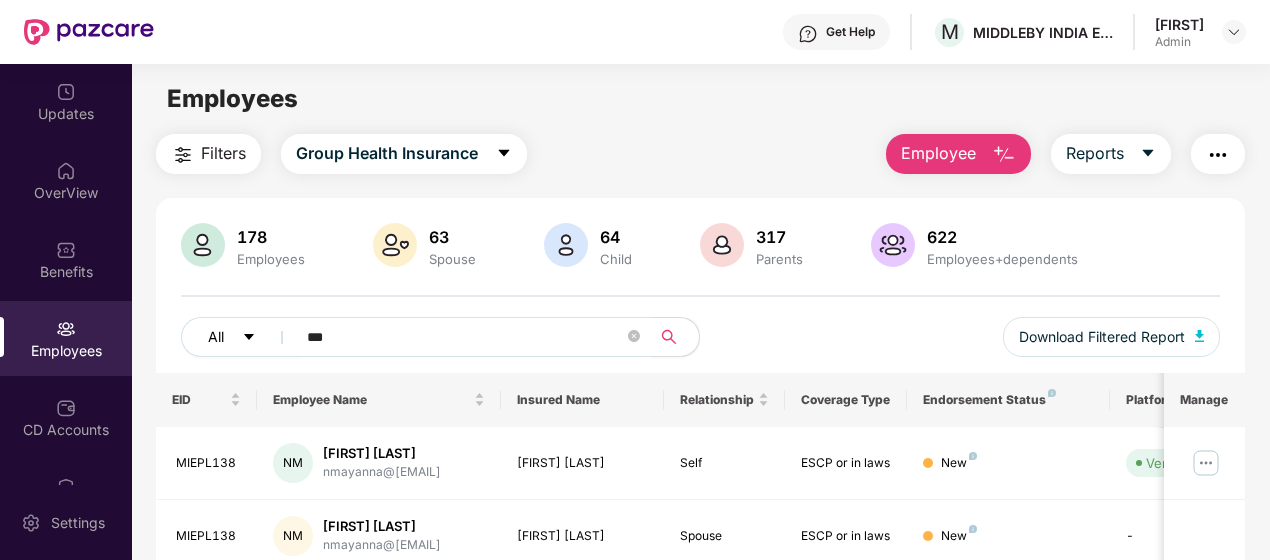 type on "****" 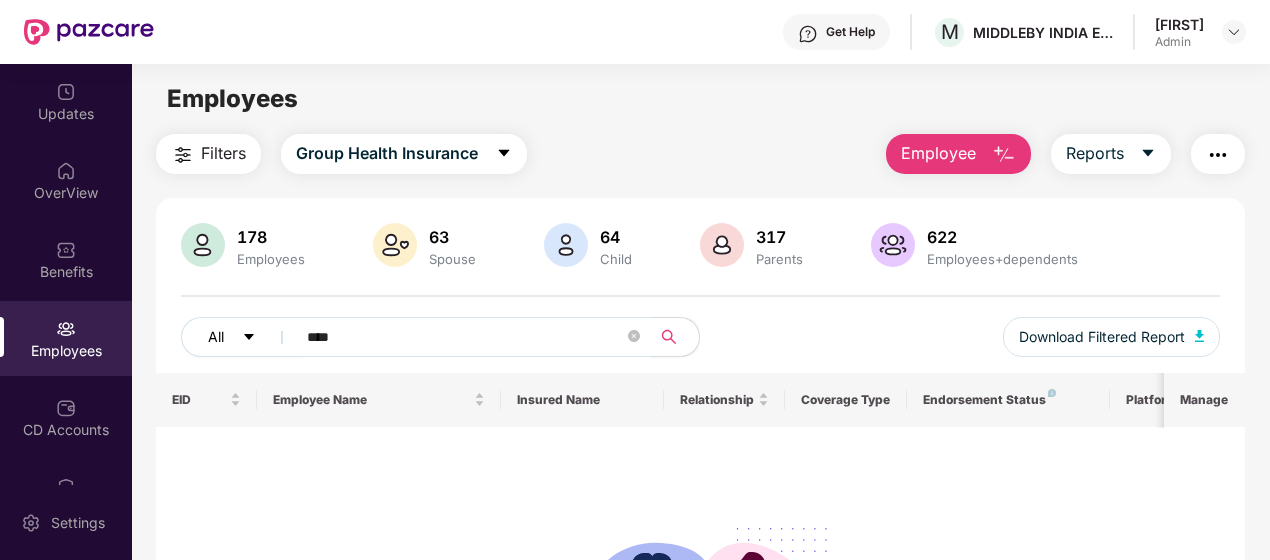 drag, startPoint x: 340, startPoint y: 337, endPoint x: 279, endPoint y: 333, distance: 61.13101 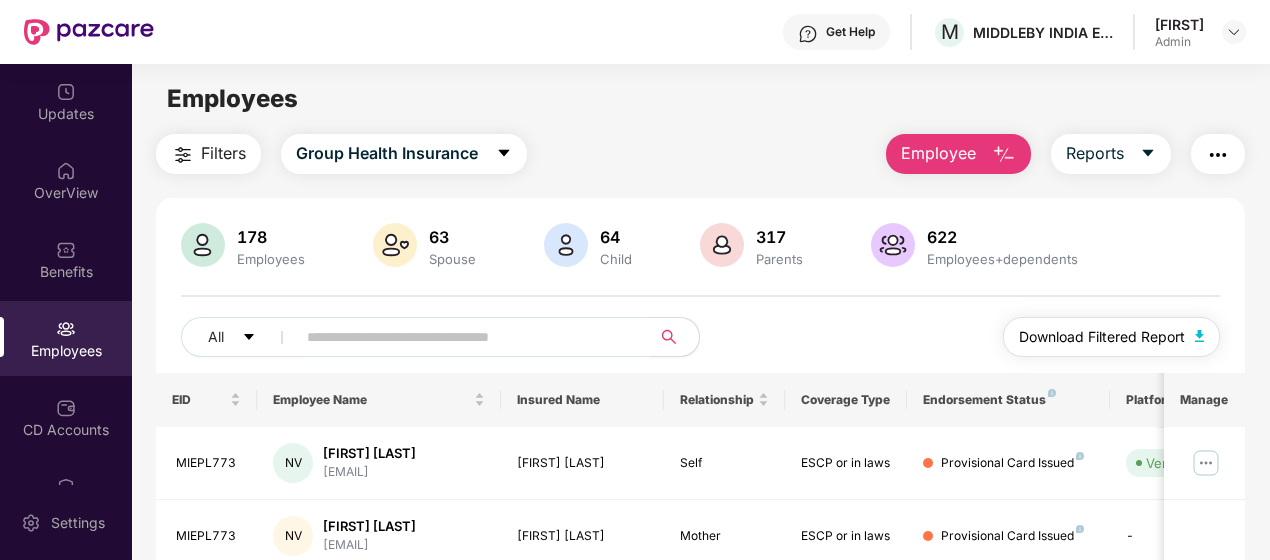 type 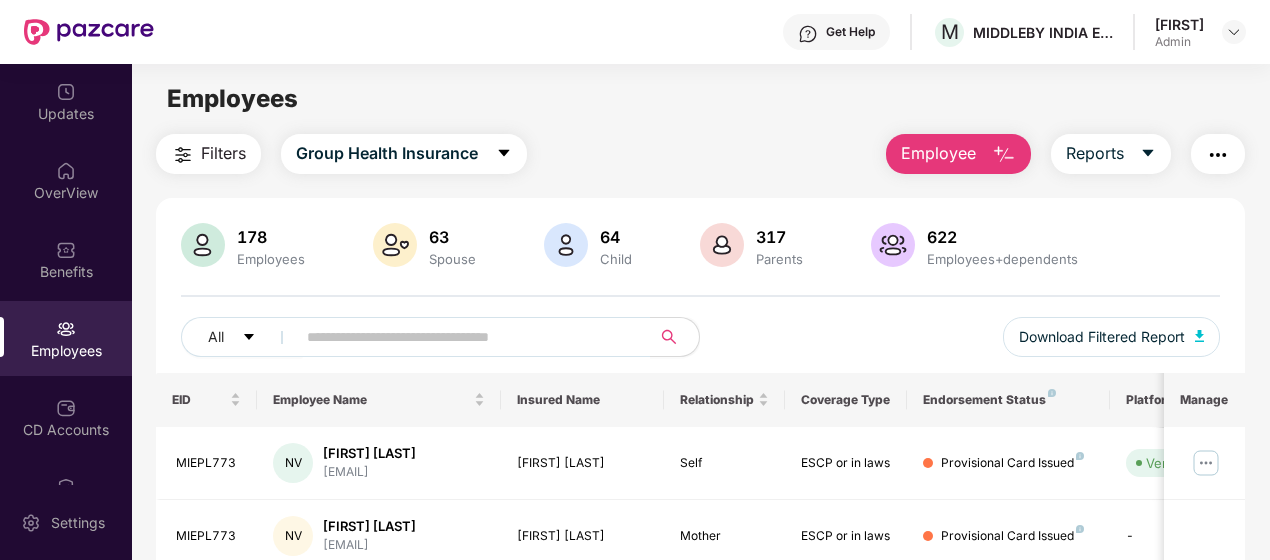drag, startPoint x: 1202, startPoint y: 132, endPoint x: 1215, endPoint y: 77, distance: 56.515484 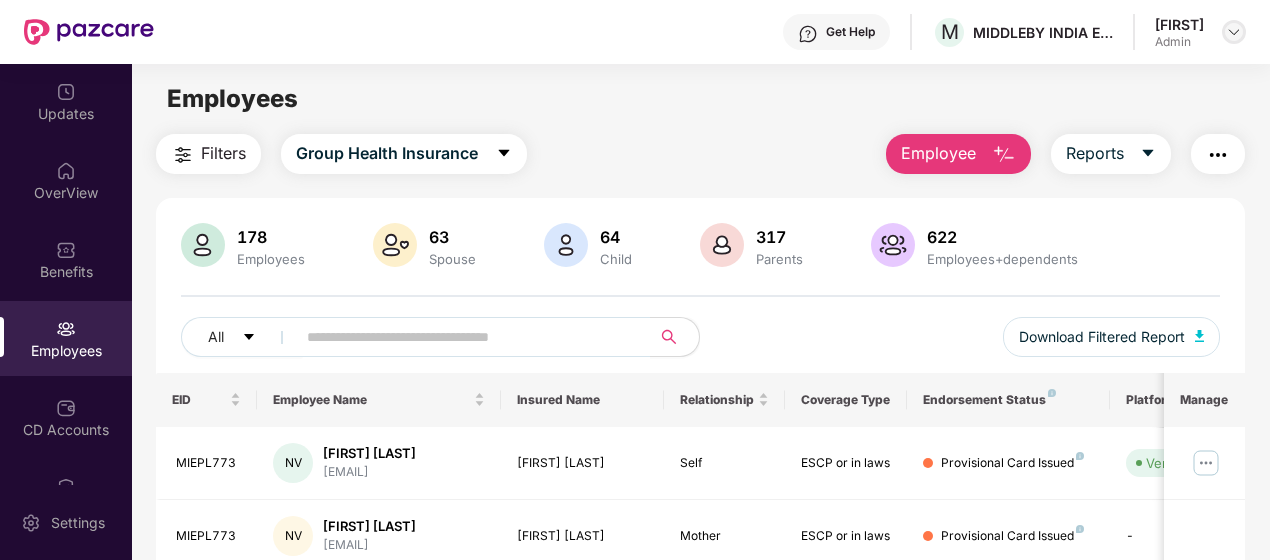 click at bounding box center (1234, 32) 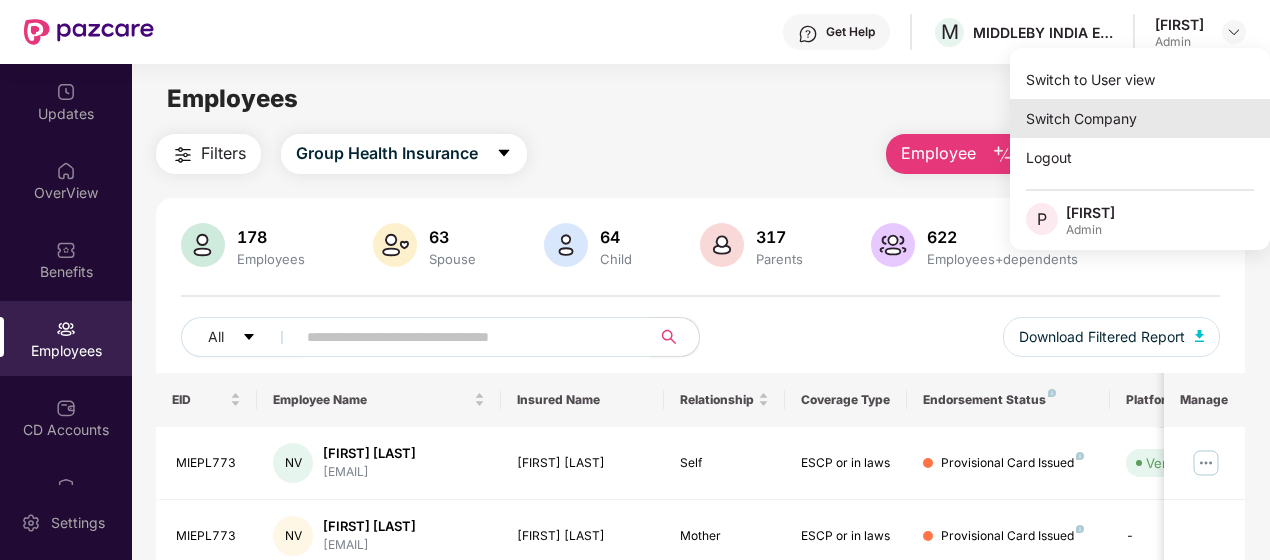 click on "Switch Company" at bounding box center (1140, 118) 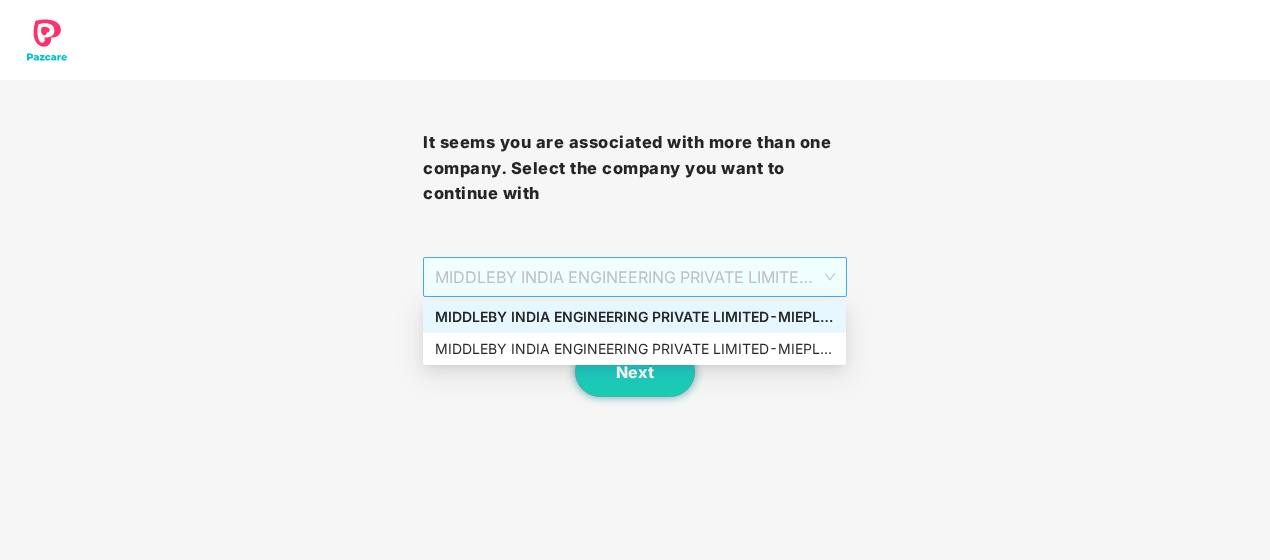 click on "MIDDLEBY INDIA ENGINEERING PRIVATE LIMITED  -  MIEPL124  -  ADMIN" at bounding box center (634, 277) 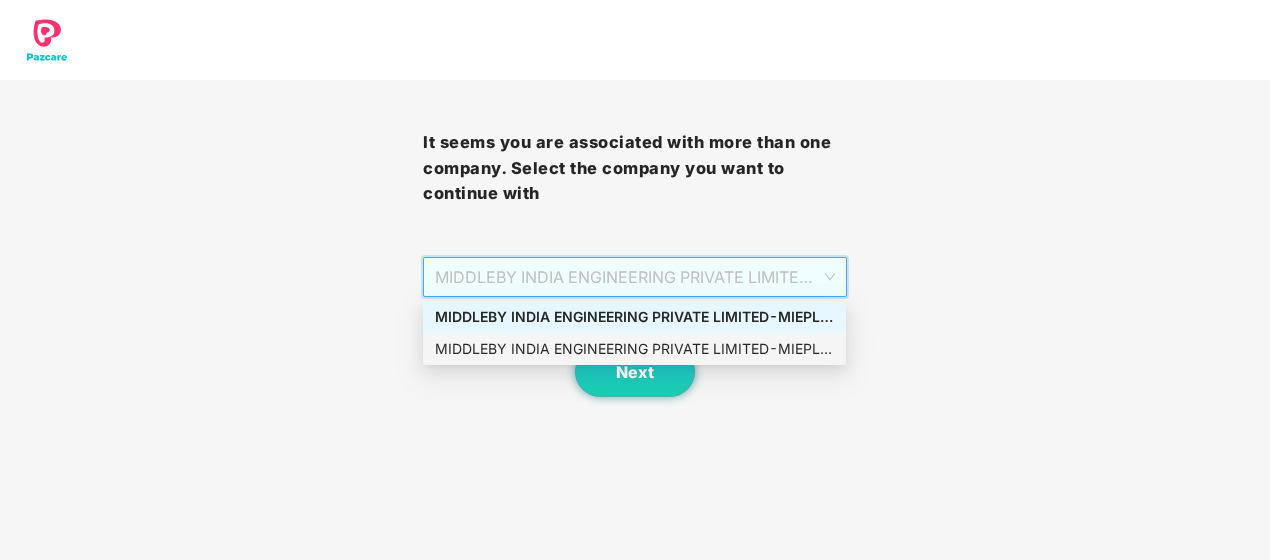 click on "MIDDLEBY INDIA ENGINEERING PRIVATE LIMITED  -  MIEPL124  -  ADMIN" at bounding box center (634, 349) 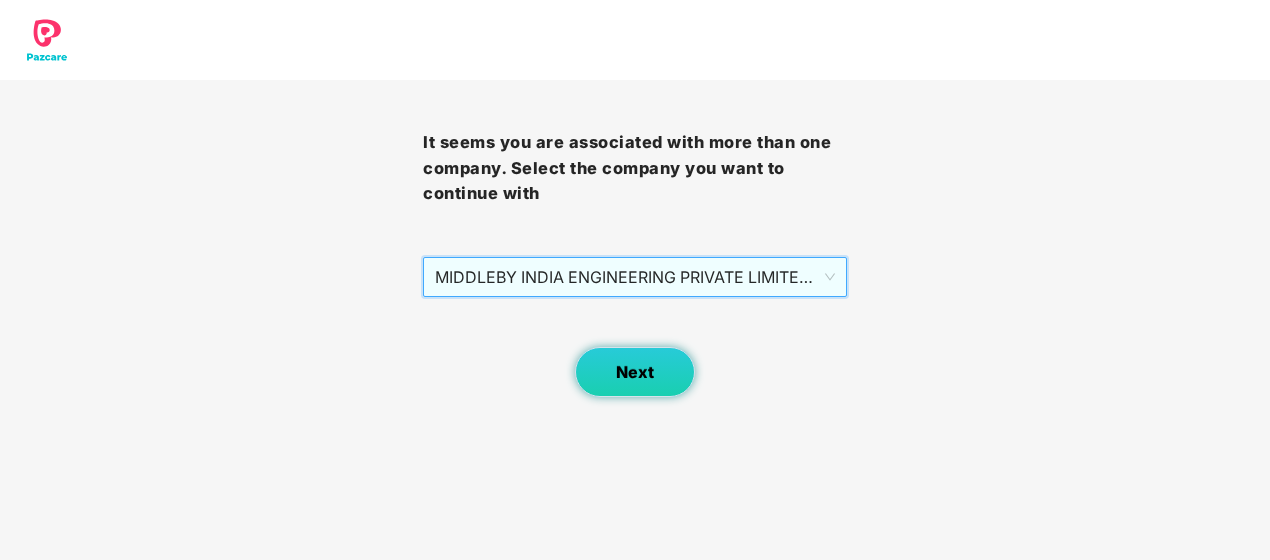click on "Next" at bounding box center (635, 372) 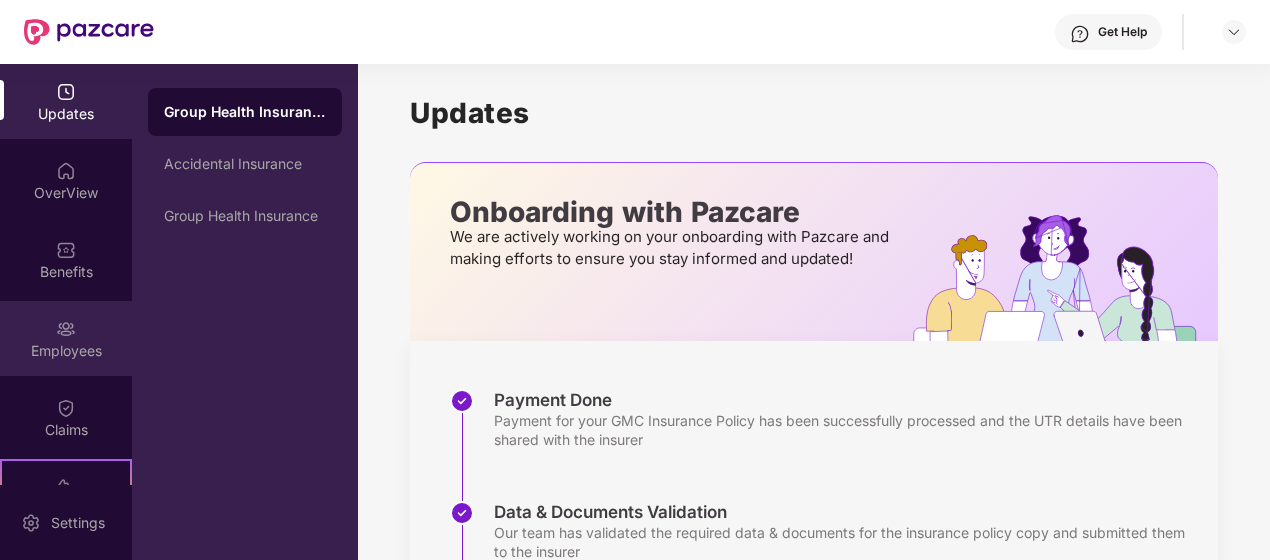 click on "Employees" at bounding box center [66, 351] 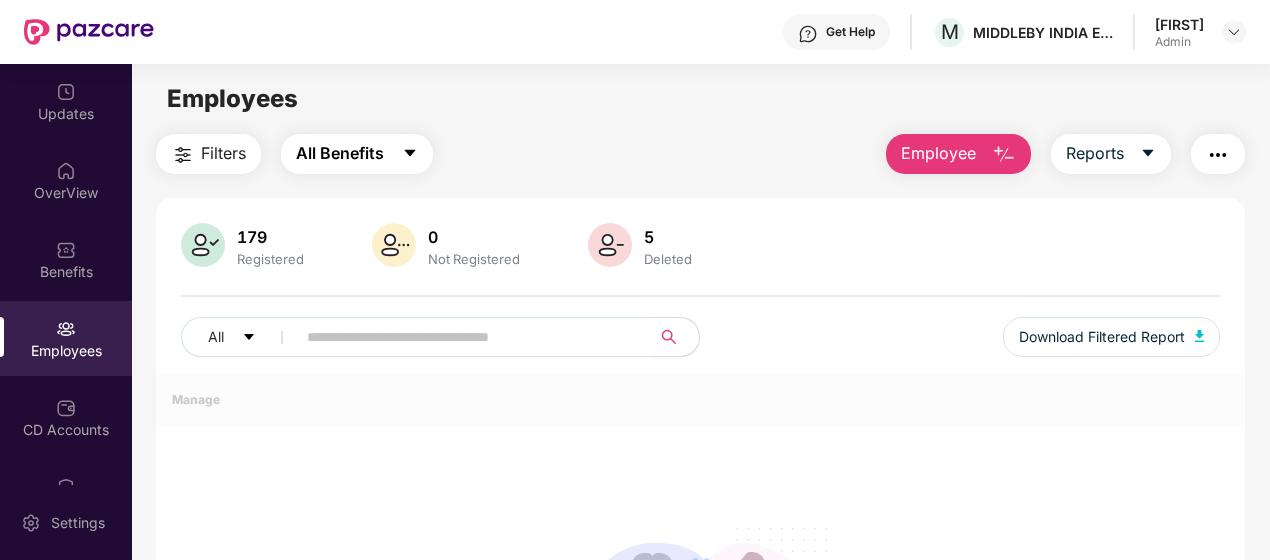 click on "All Benefits" at bounding box center [340, 153] 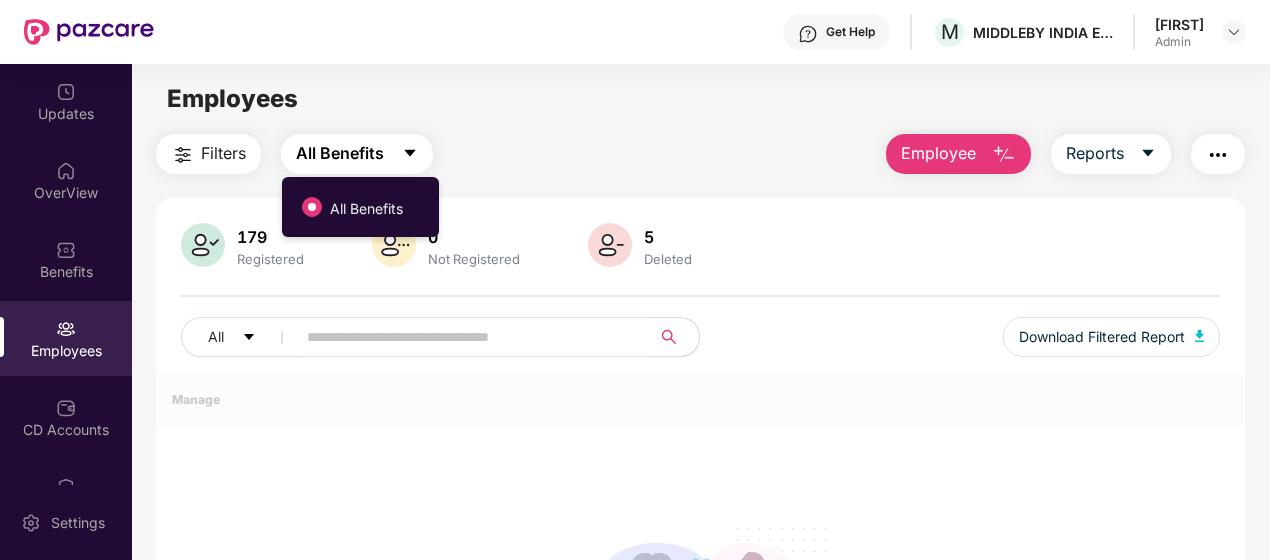 click 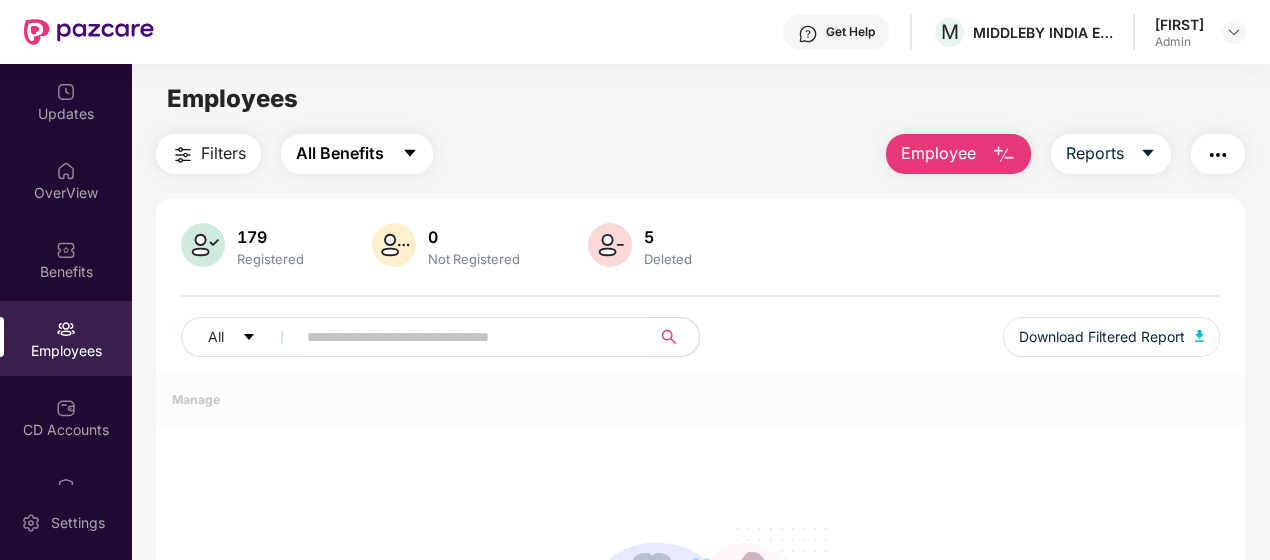 click 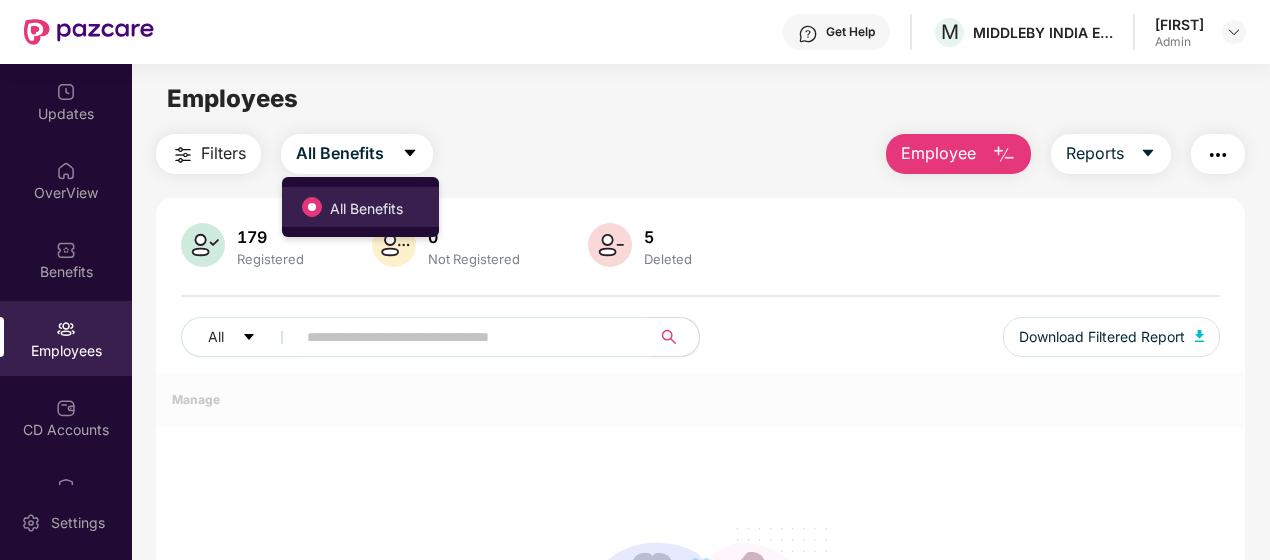 click on "All Benefits" at bounding box center (366, 209) 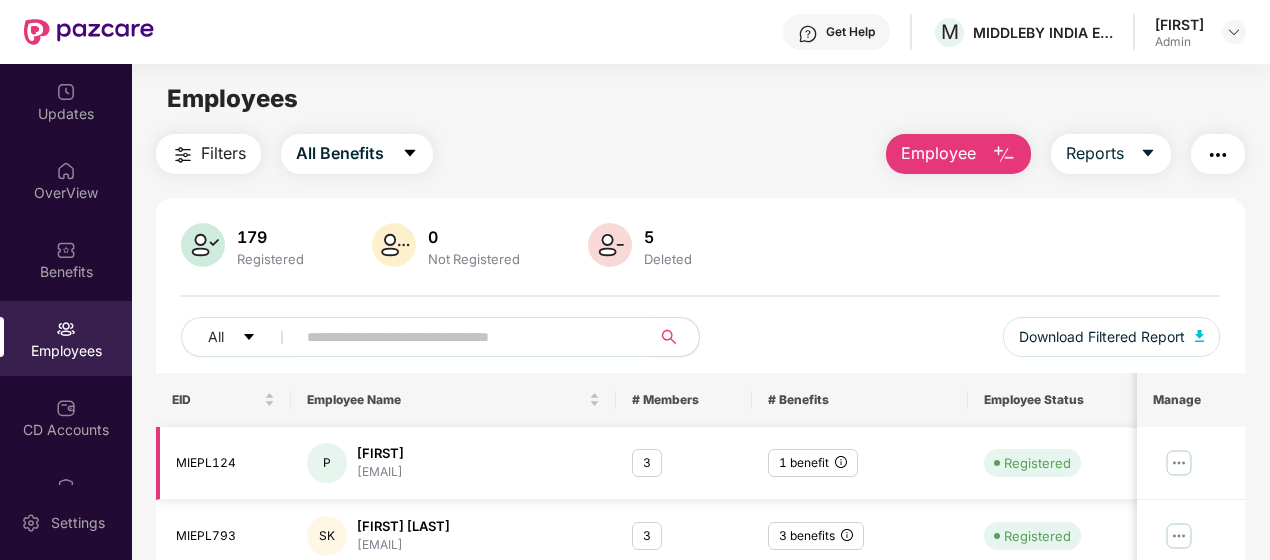 scroll, scrollTop: 100, scrollLeft: 0, axis: vertical 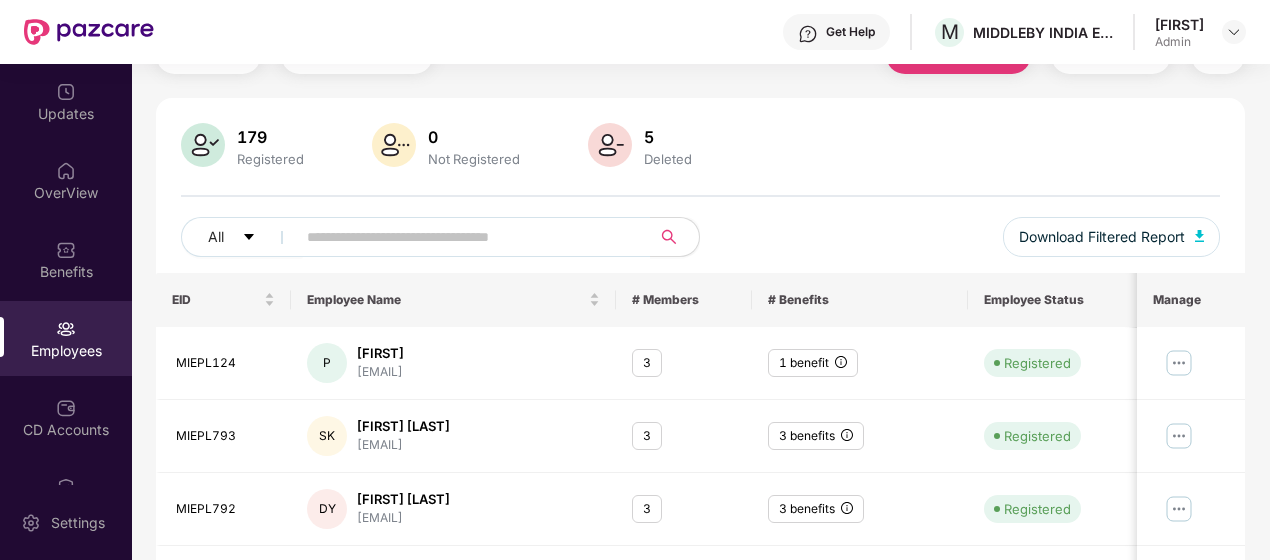 click on "179 Registered" at bounding box center (270, 146) 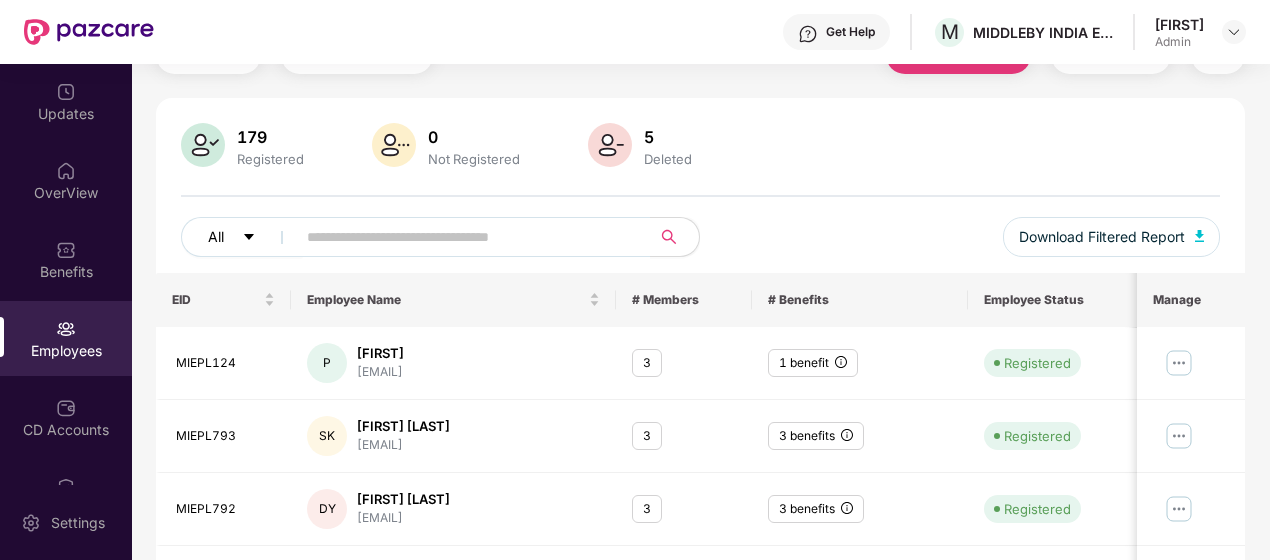 click on "All" at bounding box center (242, 237) 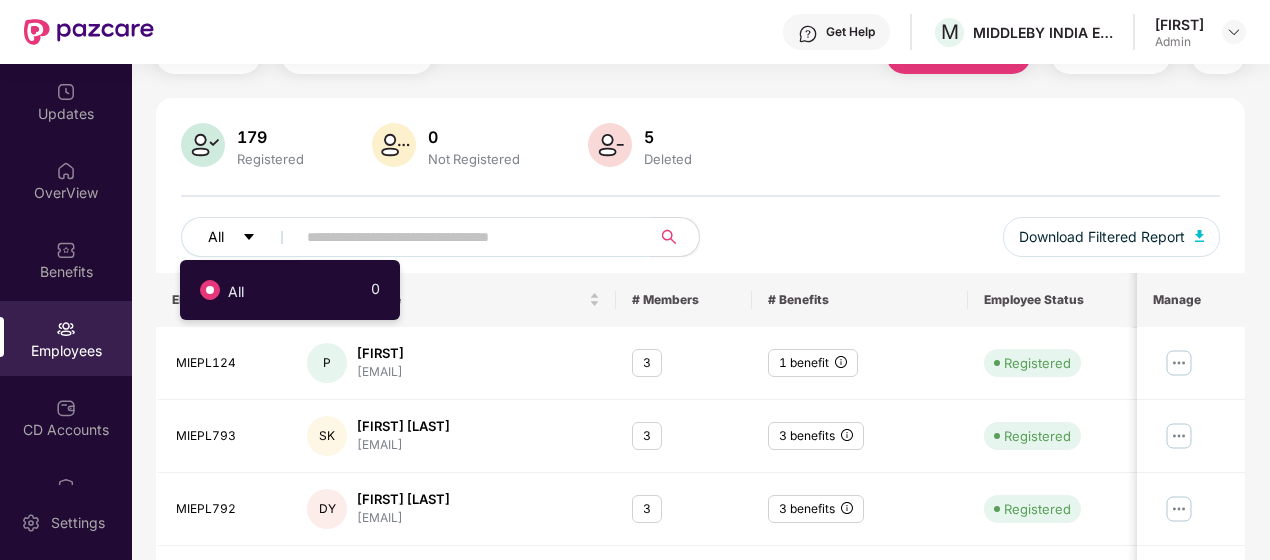 click 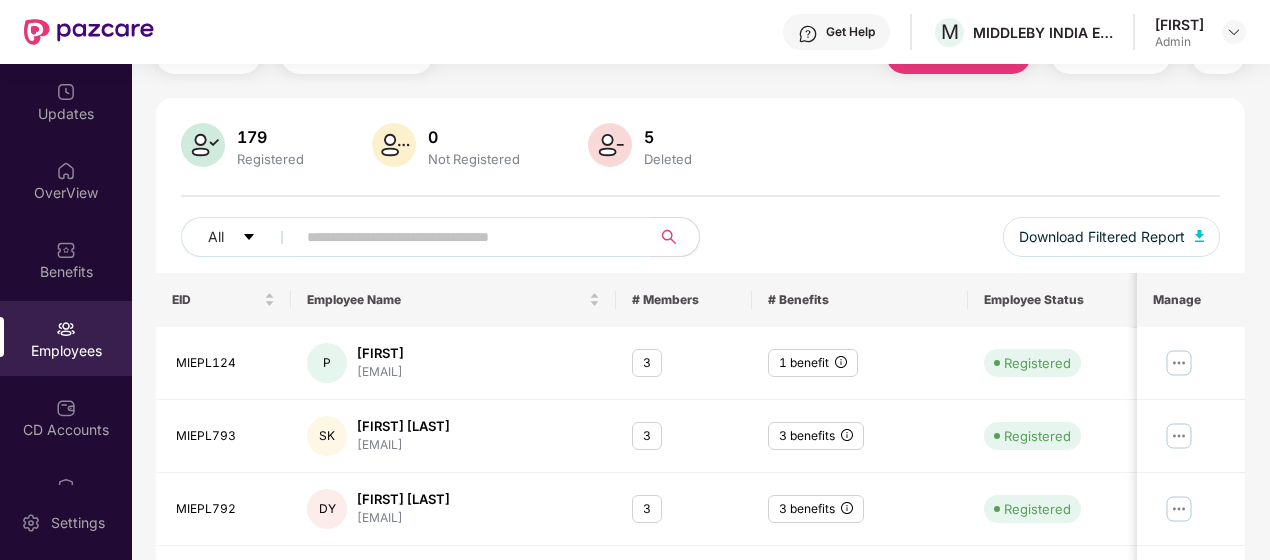 click on "179 Registered" at bounding box center (270, 146) 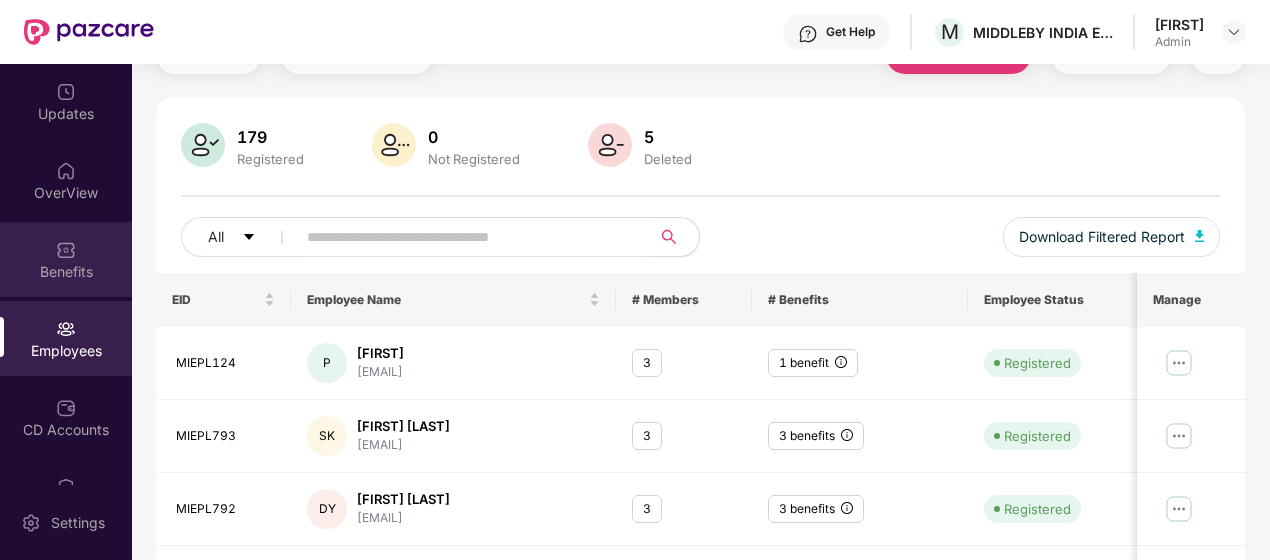 click on "Benefits" at bounding box center [66, 259] 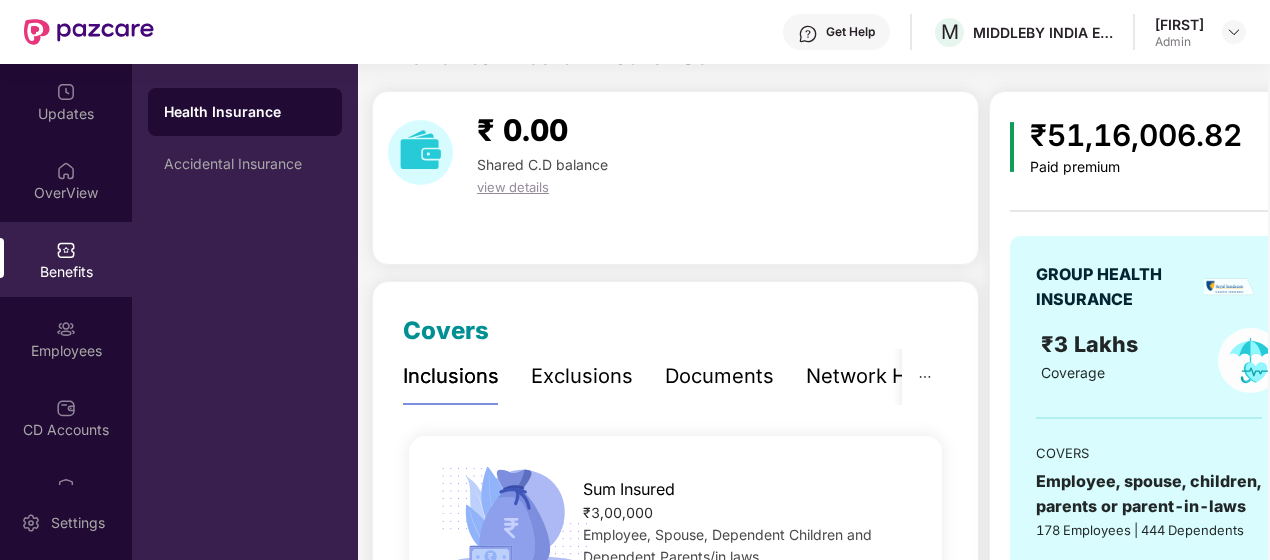 scroll, scrollTop: 0, scrollLeft: 0, axis: both 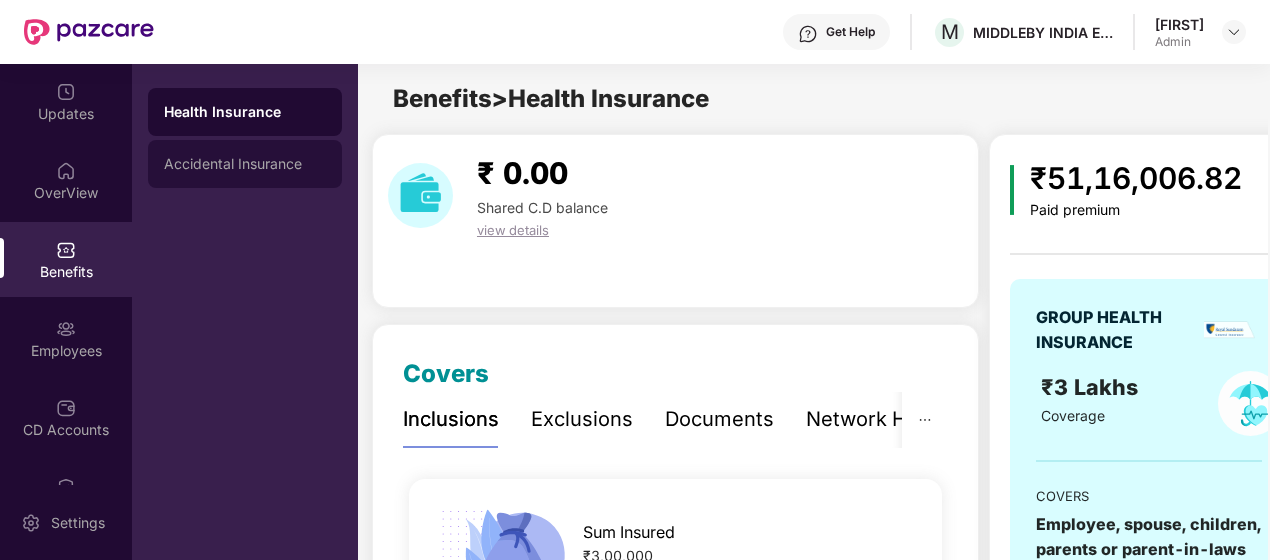 click on "Accidental Insurance" at bounding box center [245, 164] 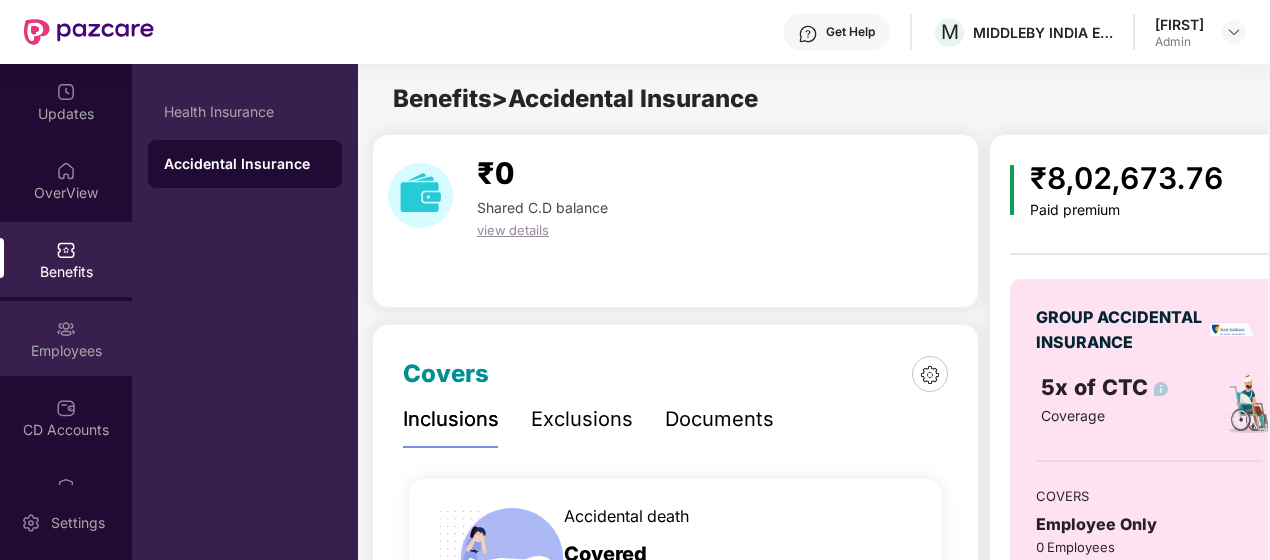 click on "Employees" at bounding box center [66, 351] 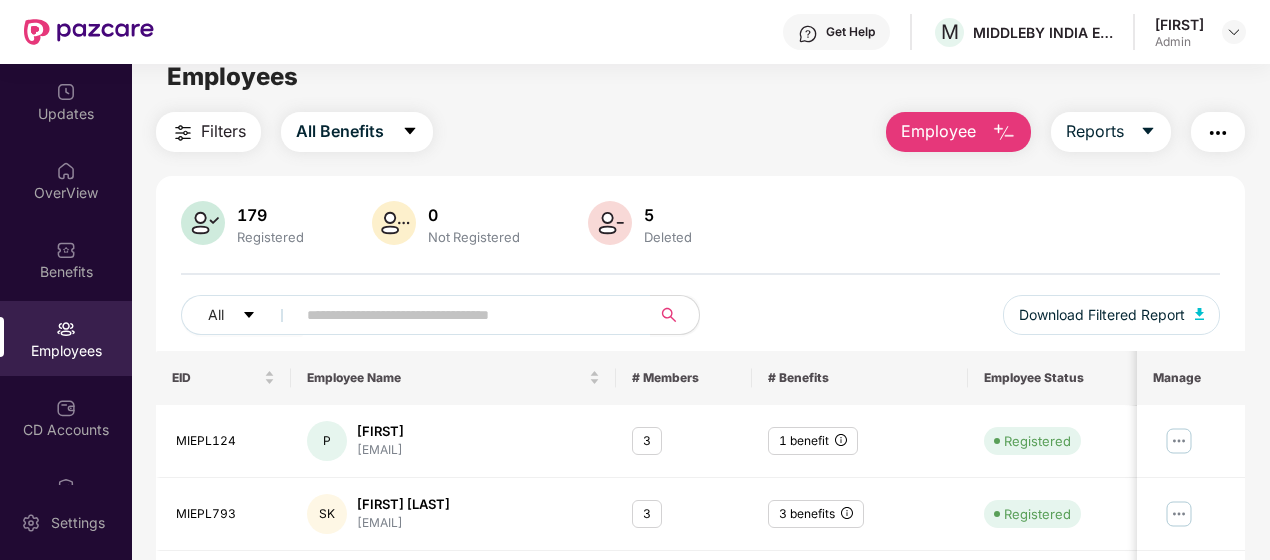scroll, scrollTop: 0, scrollLeft: 0, axis: both 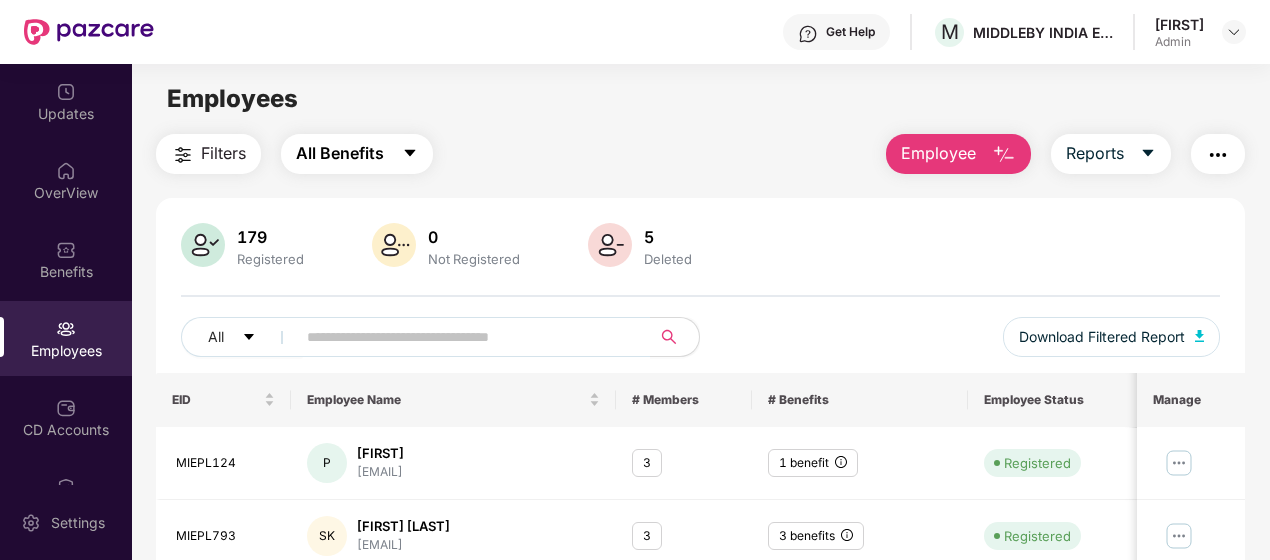 click on "All Benefits" at bounding box center [357, 154] 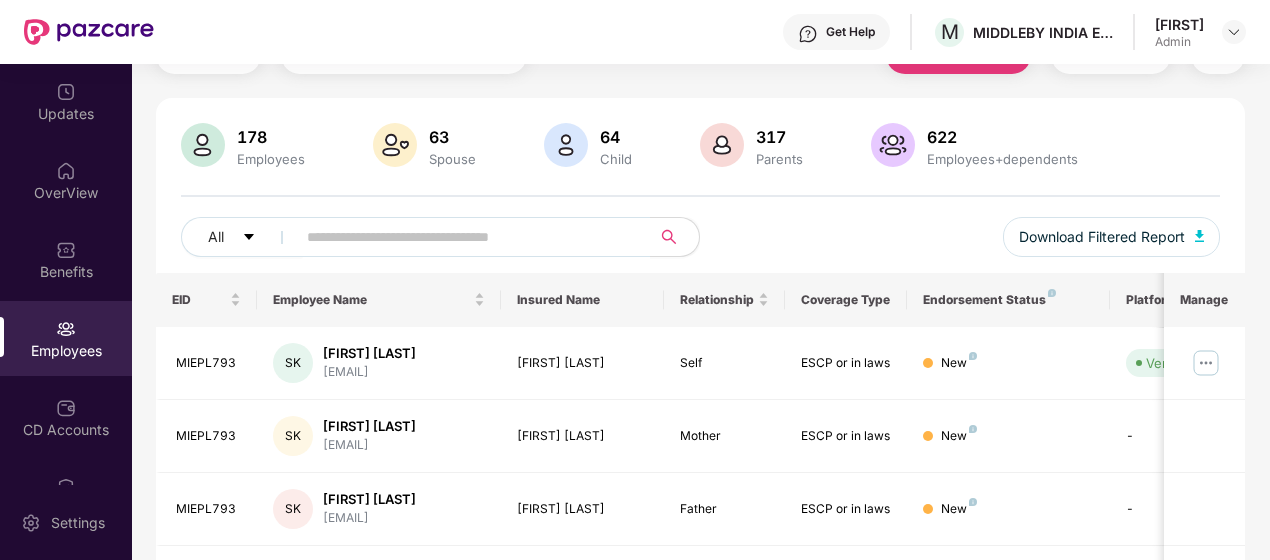 scroll, scrollTop: 0, scrollLeft: 0, axis: both 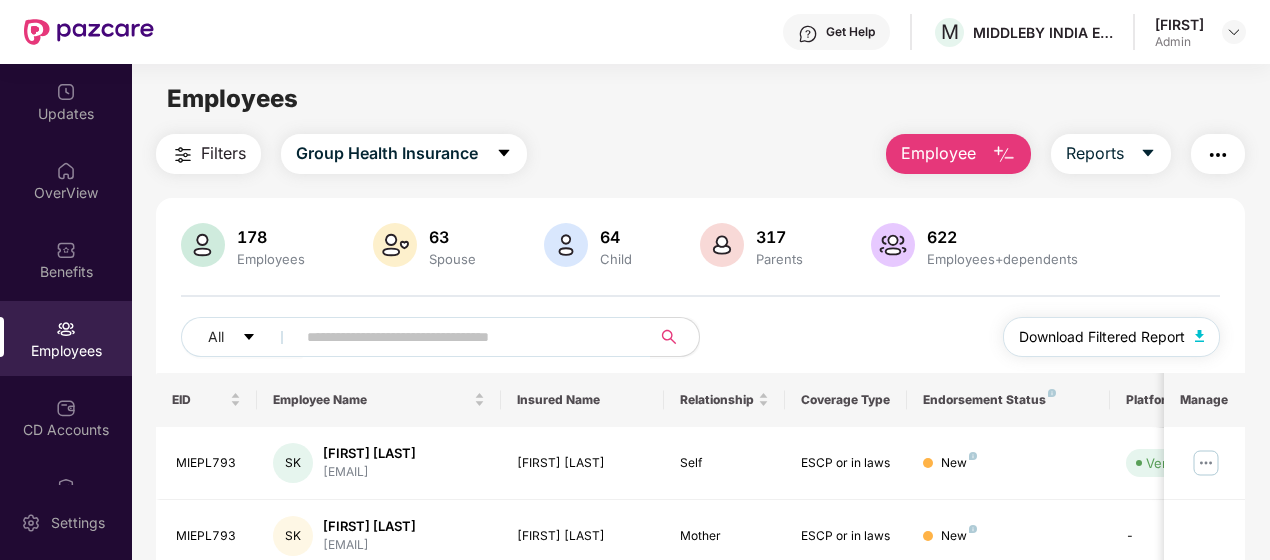 click at bounding box center (1200, 336) 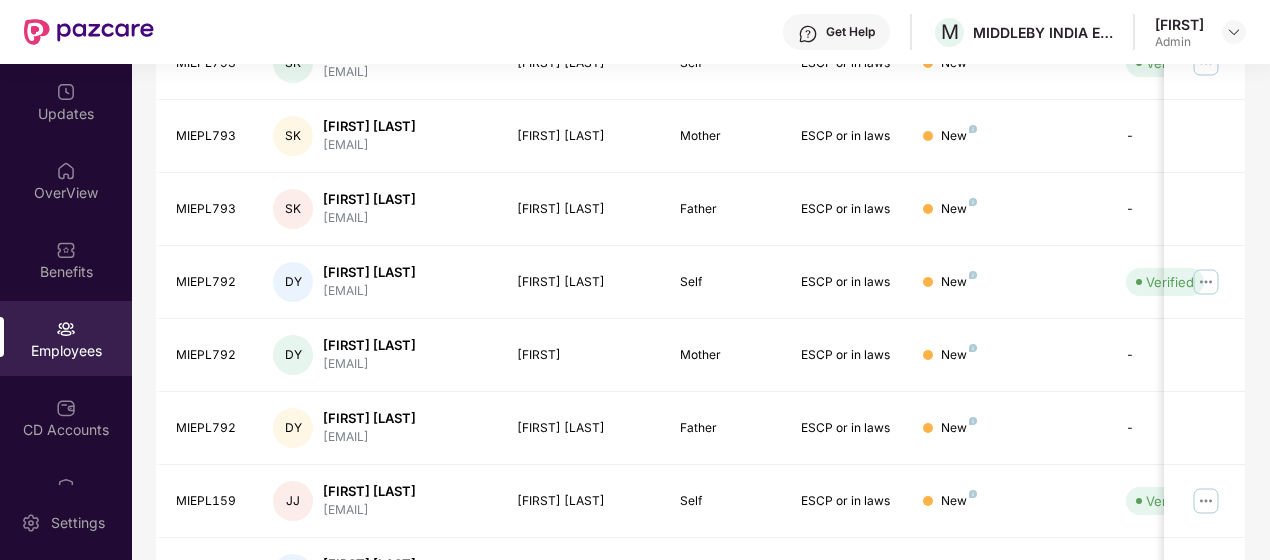 scroll, scrollTop: 0, scrollLeft: 0, axis: both 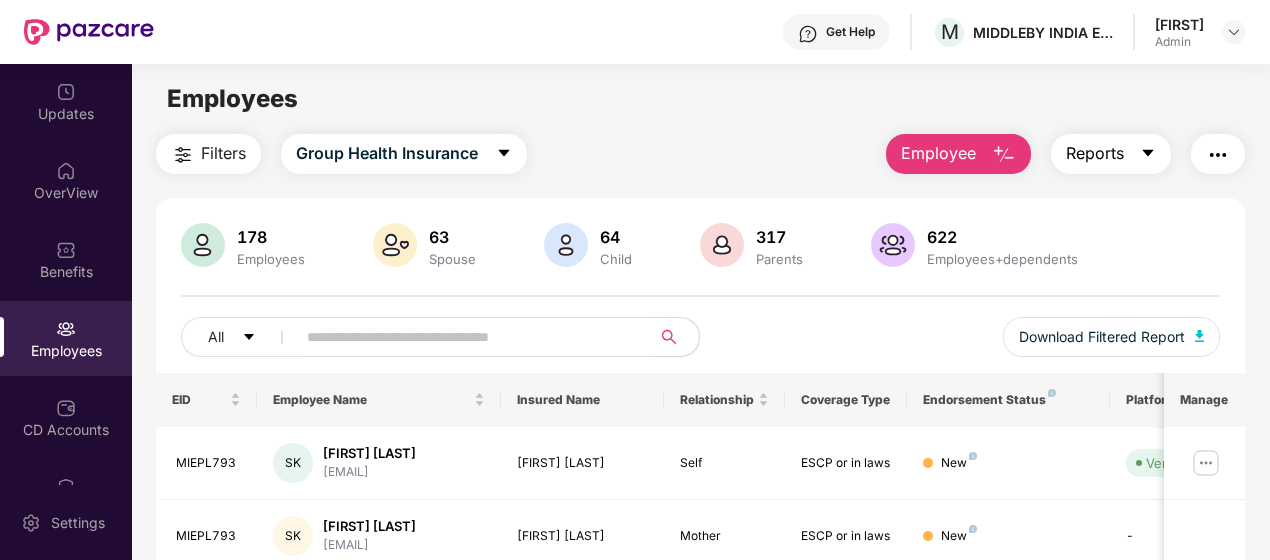 click 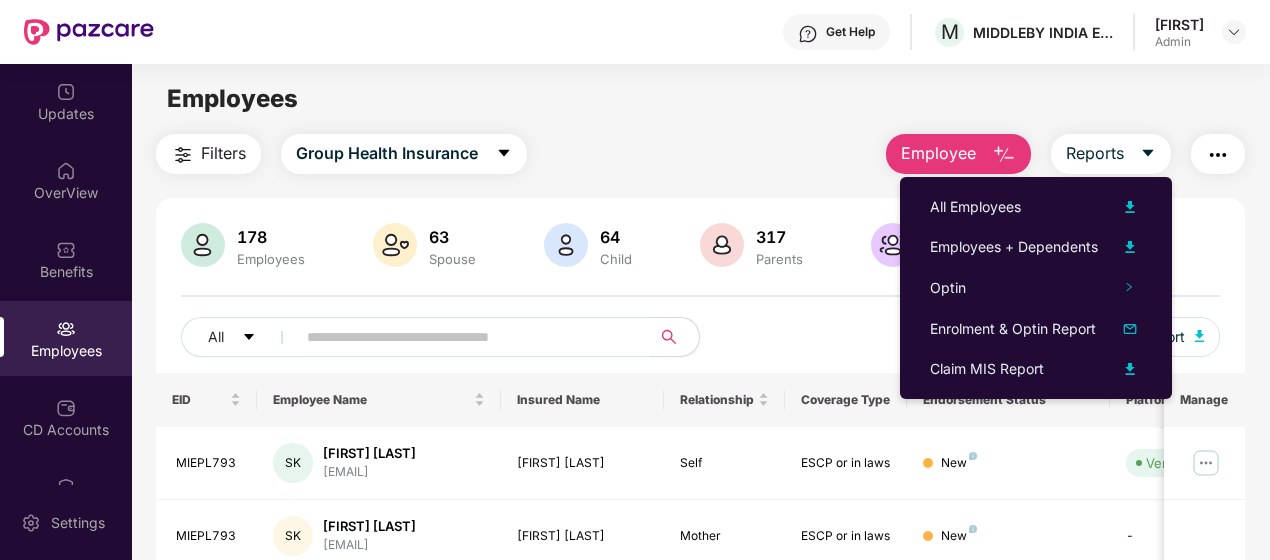 click on "MIEPL793 SK [FIRST] [LAST] skotresha@middlebyindi... [FIRST] [LAST] Self ESCP or in laws New Verified 07 July 2025 MIEPL793 SK [FIRST] [LAST] skotresha@middlebyindi... [FIRST] [LAST] Mother ESCP or in laws New - 07 July 2025 MIEPL793 SK [FIRST] [LAST] skotresha@middlebyindi... [FIRST] [LAST] Father ESCP or in laws New - 07 July 2025 MIEPL792 DY [FIRST] [LAST] dyuvaraj@middlebyindia... [FIRST] [LAST] Self ESCP or in laws New Verified 07 July 2025 MIEPL792 DY [FIRST] [LAST] dyuvaraj@middlebyindia... [FIRST] [LAST] Mother ESCP or in laws New - 07 July 2025 MIEPL792 DY [FIRST] [LAST] dyuvaraj@middlebyindia... [FIRST] [LAST] Father ESCP or in laws New - 07 July 2025 MIEPL159 JJ [FIRST] [LAST] jjoy@middlebyindia.com [FIRST] [LAST] Self ESCP or in laws New Verified JJ" at bounding box center (701, 681) 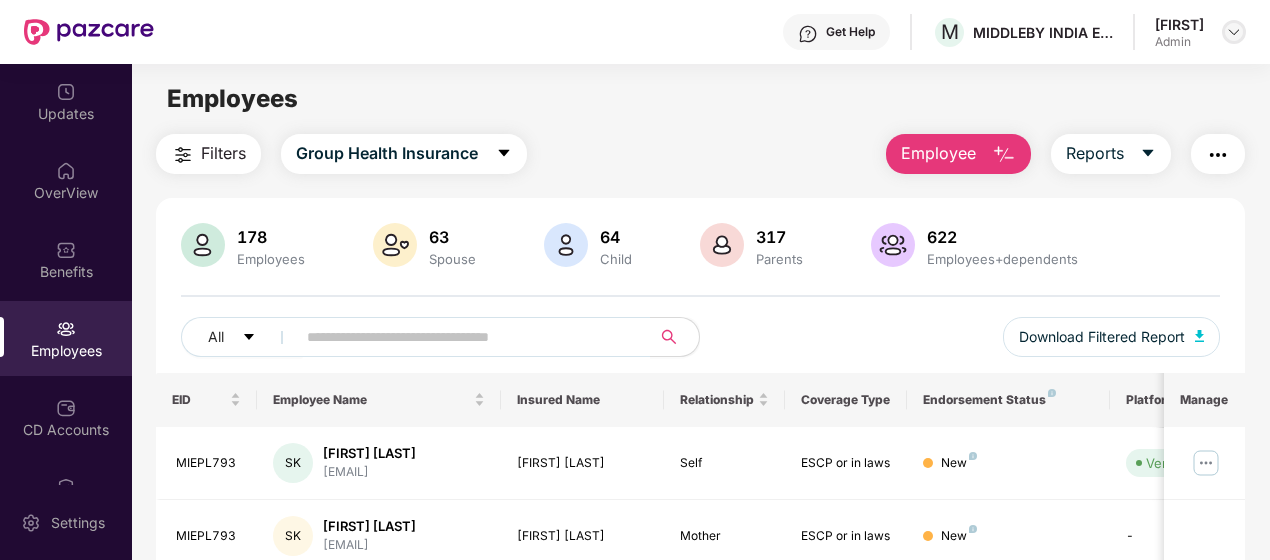 click at bounding box center (1234, 32) 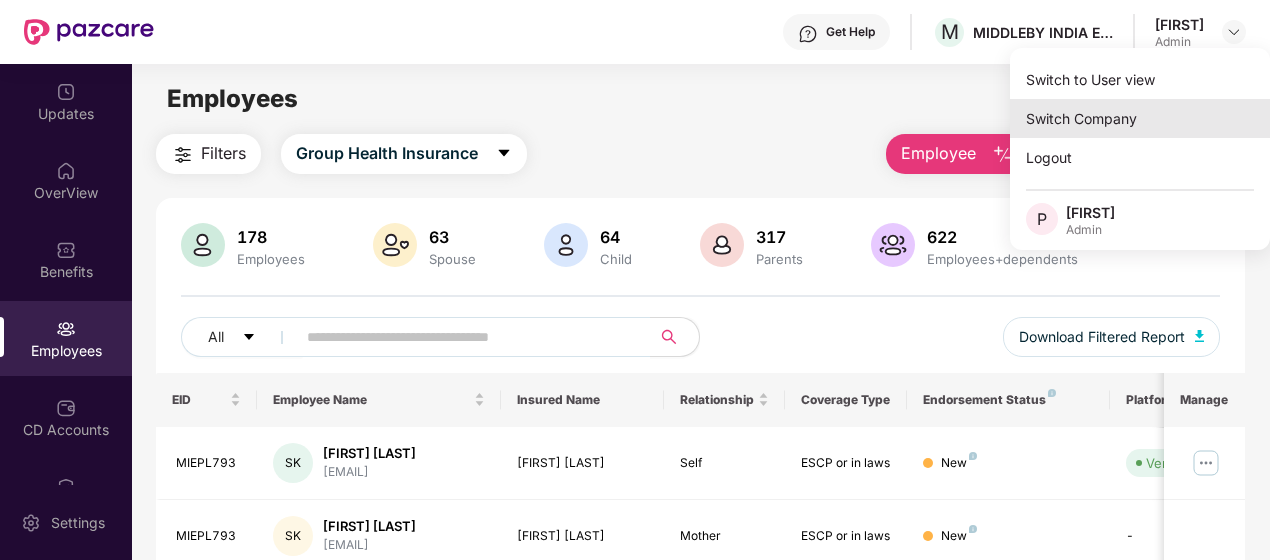 click on "Switch Company" at bounding box center (1140, 118) 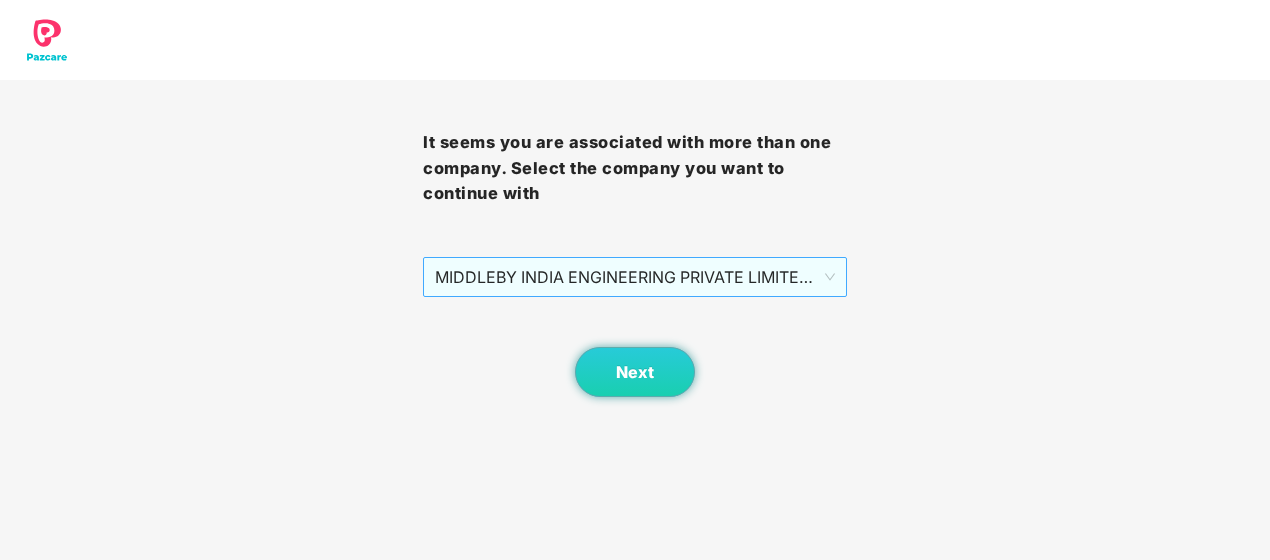 click on "MIDDLEBY INDIA ENGINEERING PRIVATE LIMITED  -  MIEPL124  -  ADMIN" at bounding box center [634, 277] 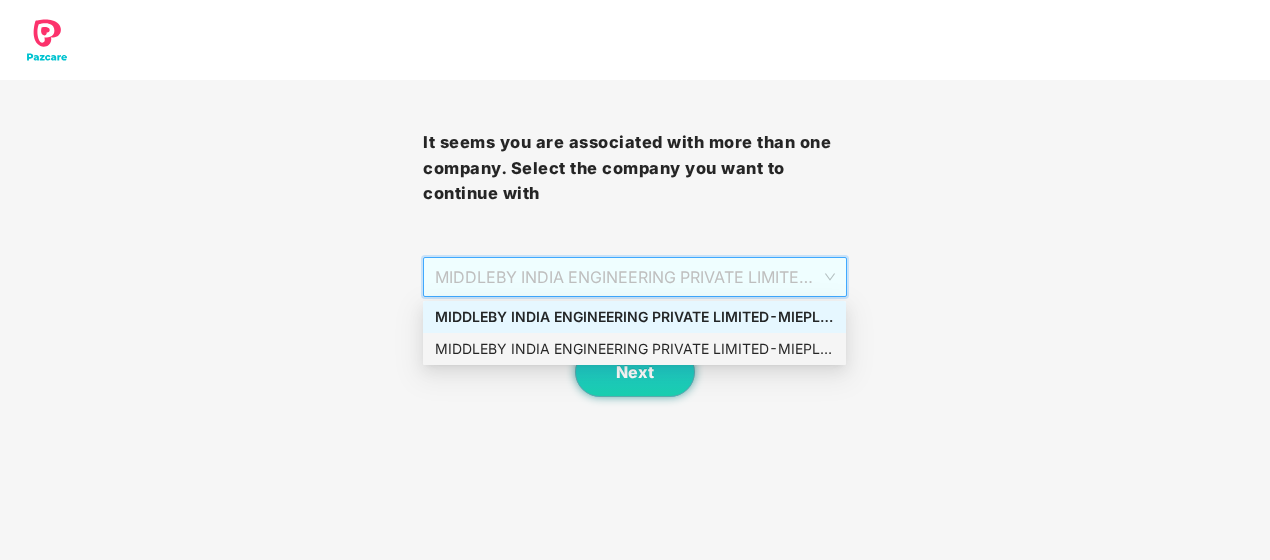 click on "MIDDLEBY INDIA ENGINEERING PRIVATE LIMITED  -  MIEPL124  -  ADMIN" at bounding box center [634, 349] 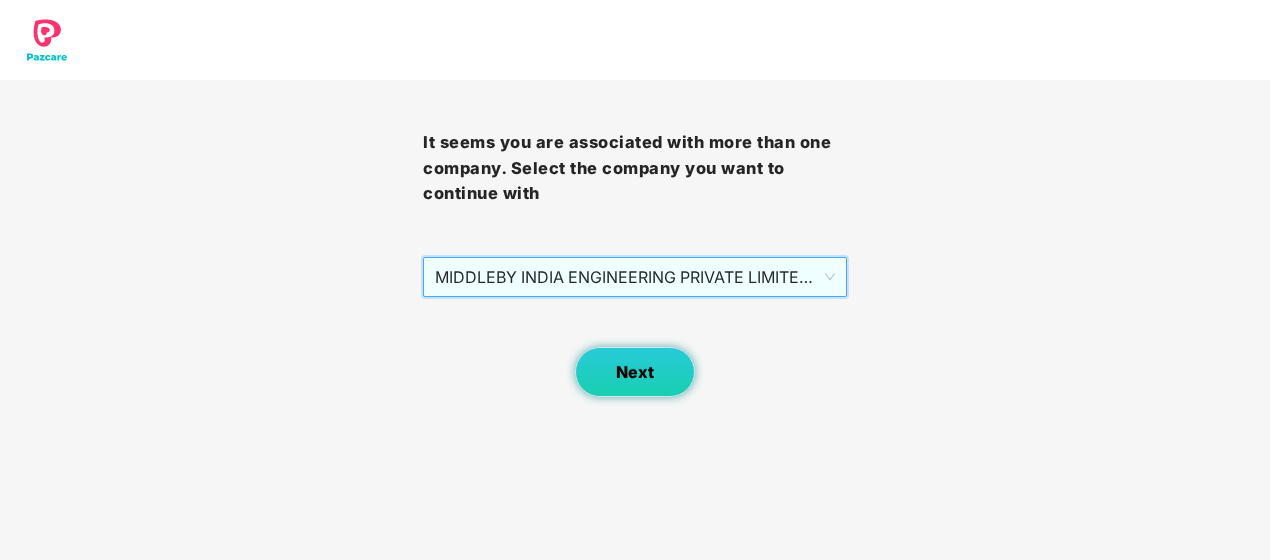 click on "Next" at bounding box center (635, 372) 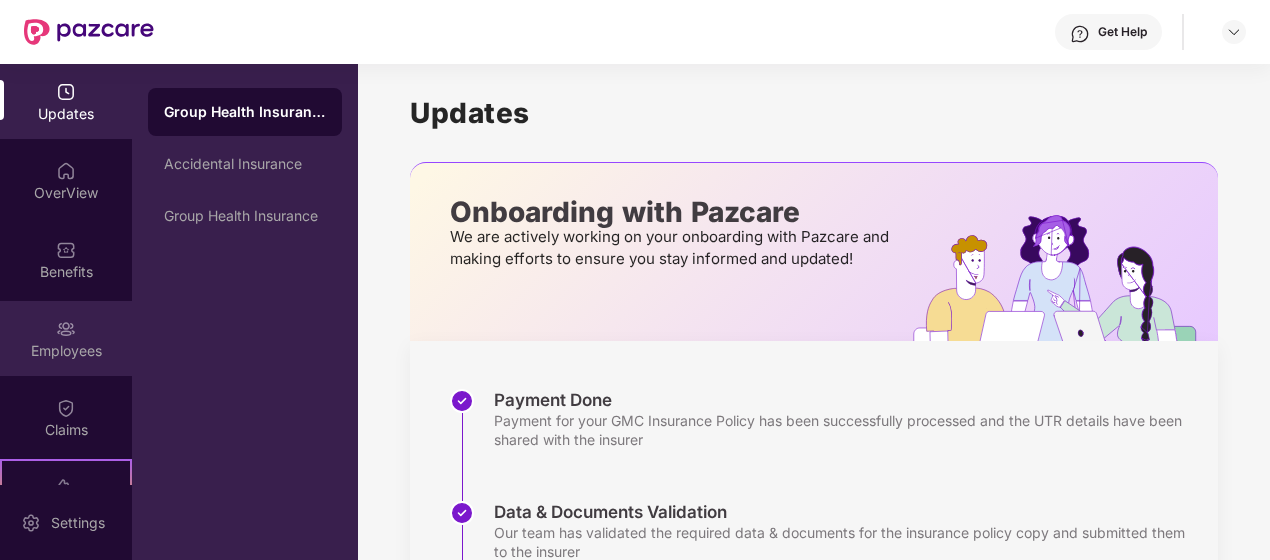 click on "Employees" at bounding box center [66, 338] 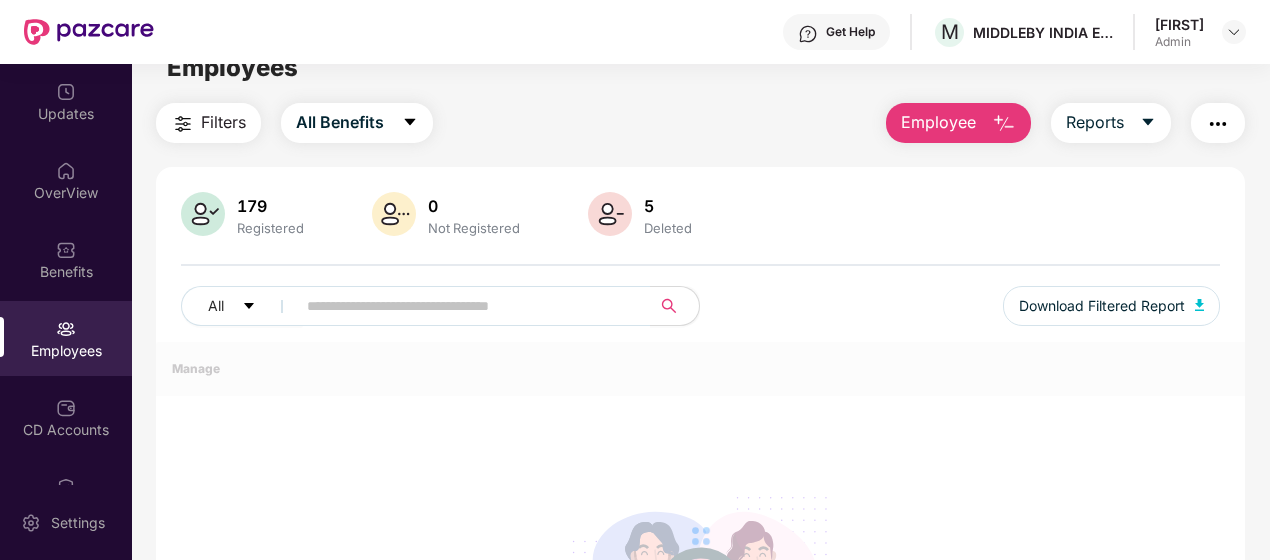 scroll, scrollTop: 0, scrollLeft: 0, axis: both 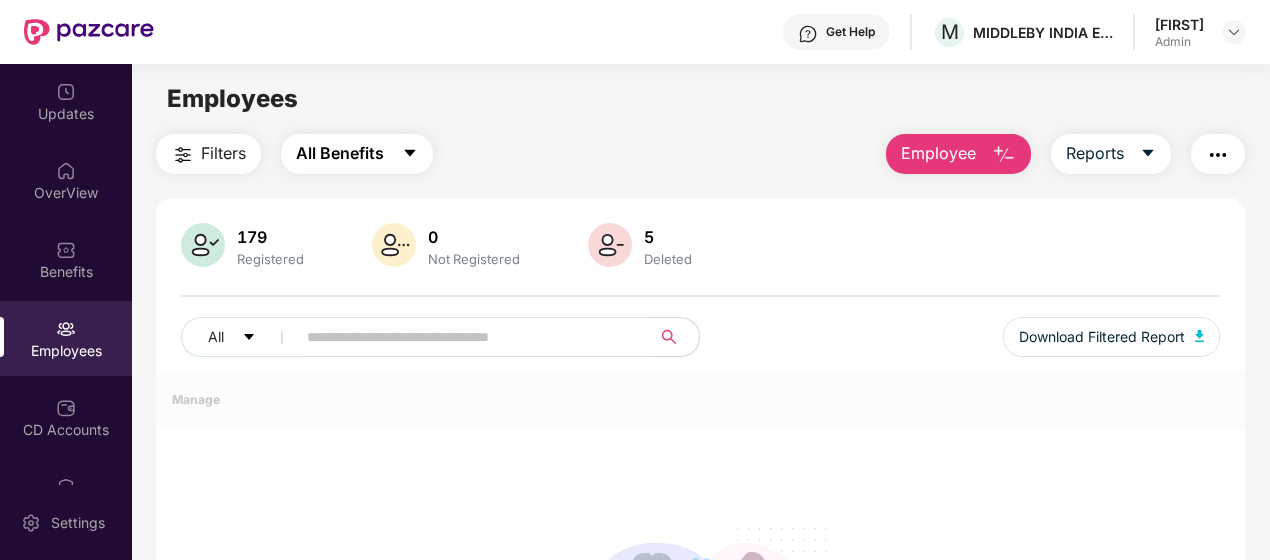 click on "All Benefits" at bounding box center [357, 154] 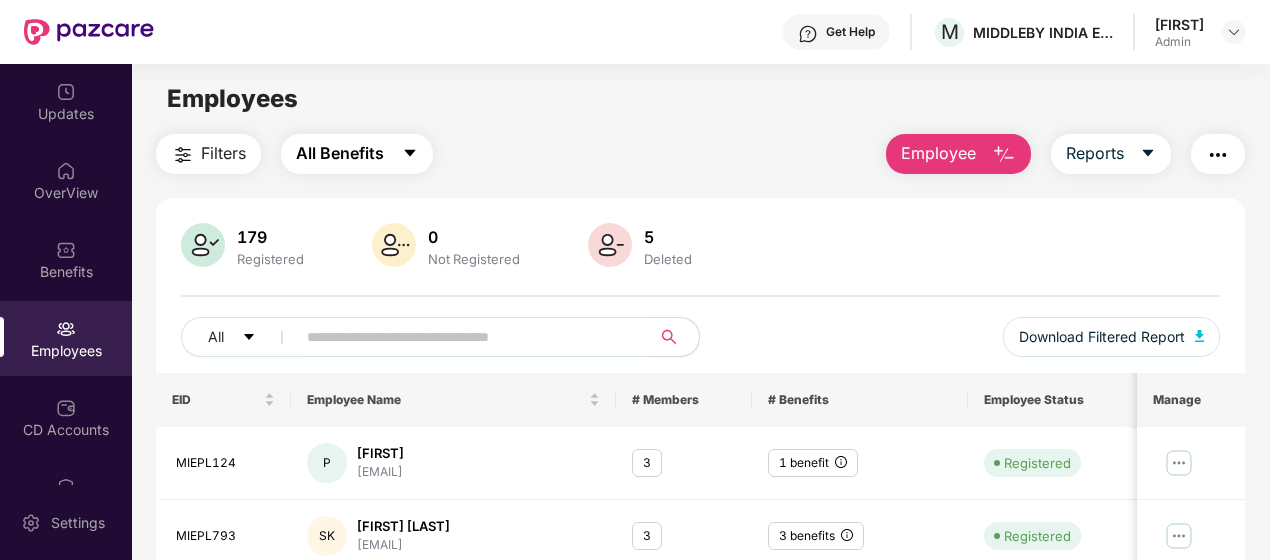 click on "All Benefits" at bounding box center (357, 154) 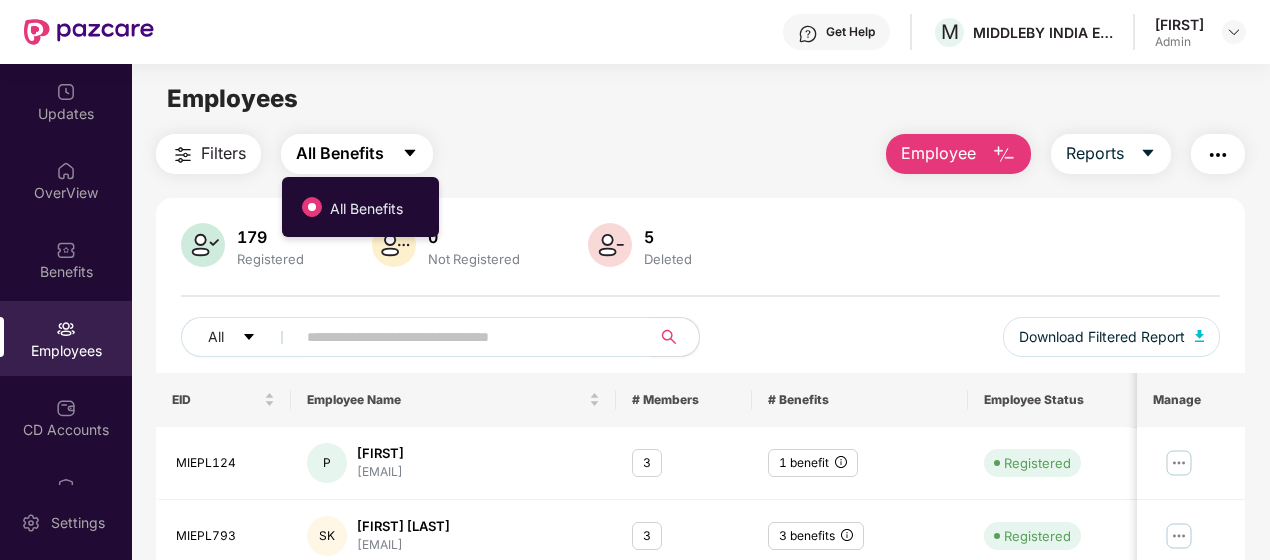 click on "All Benefits" at bounding box center [357, 154] 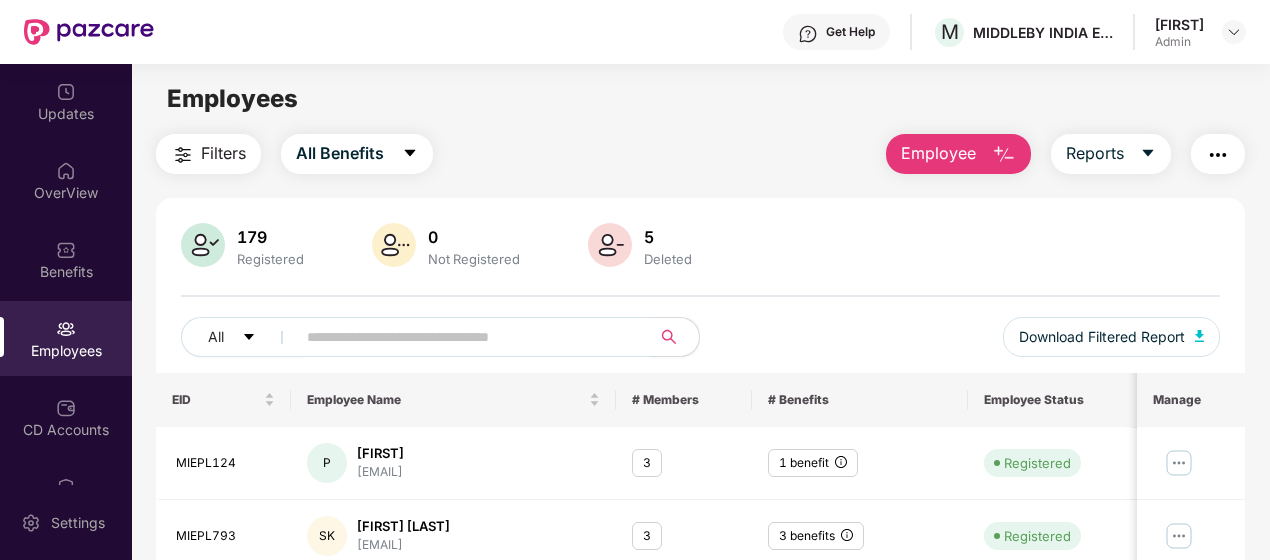 click on "Filters" at bounding box center [208, 154] 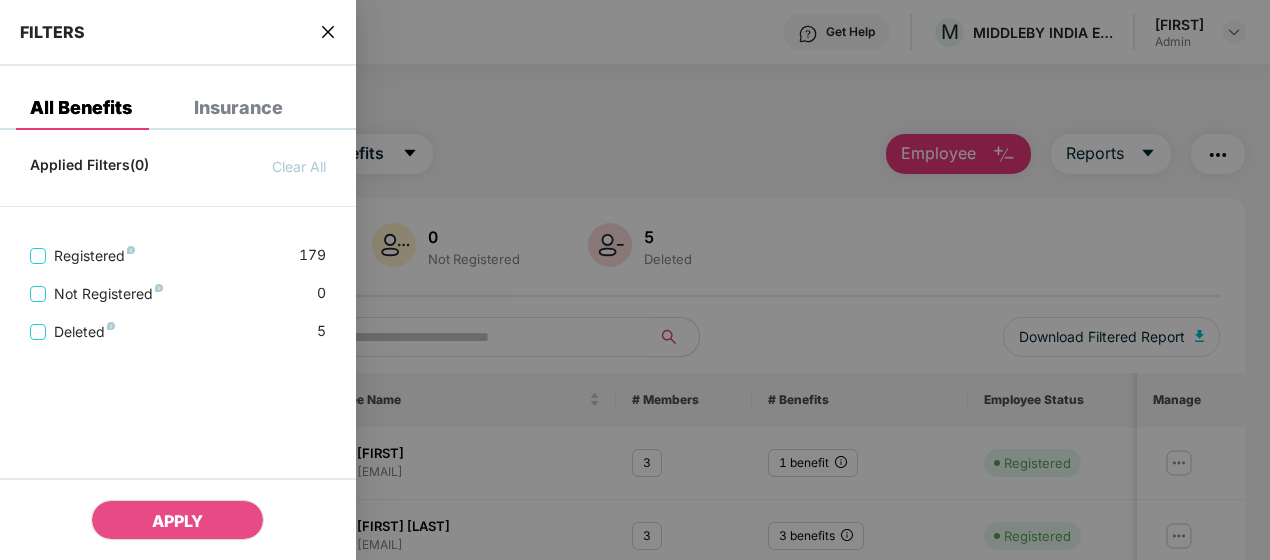 click on "Applied Filters(0) Clear All" at bounding box center [178, 162] 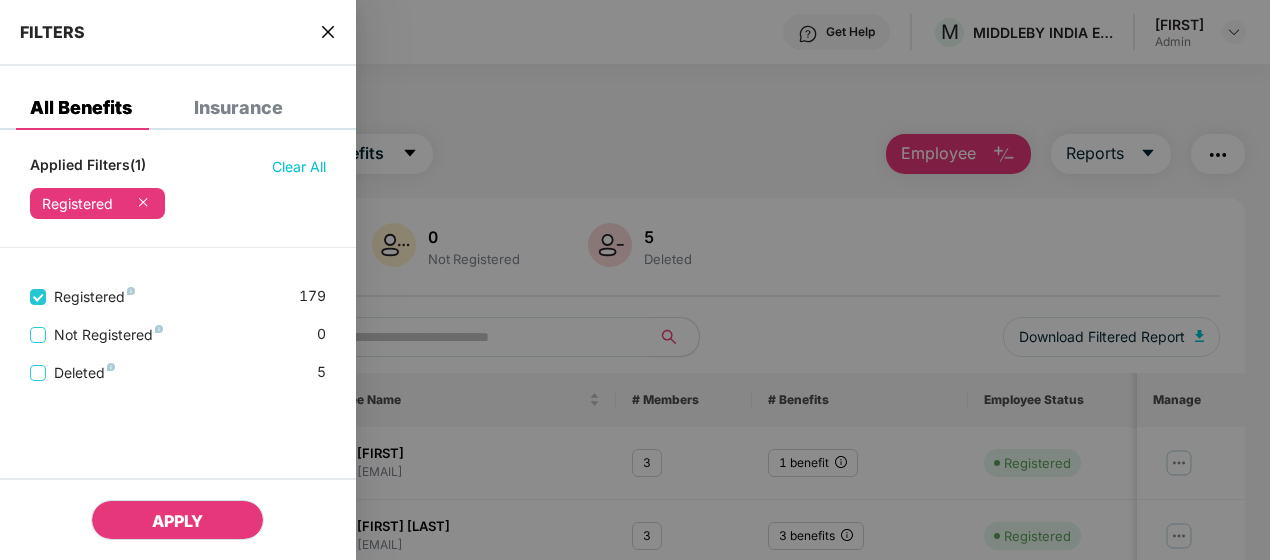 click on "APPLY" at bounding box center [177, 521] 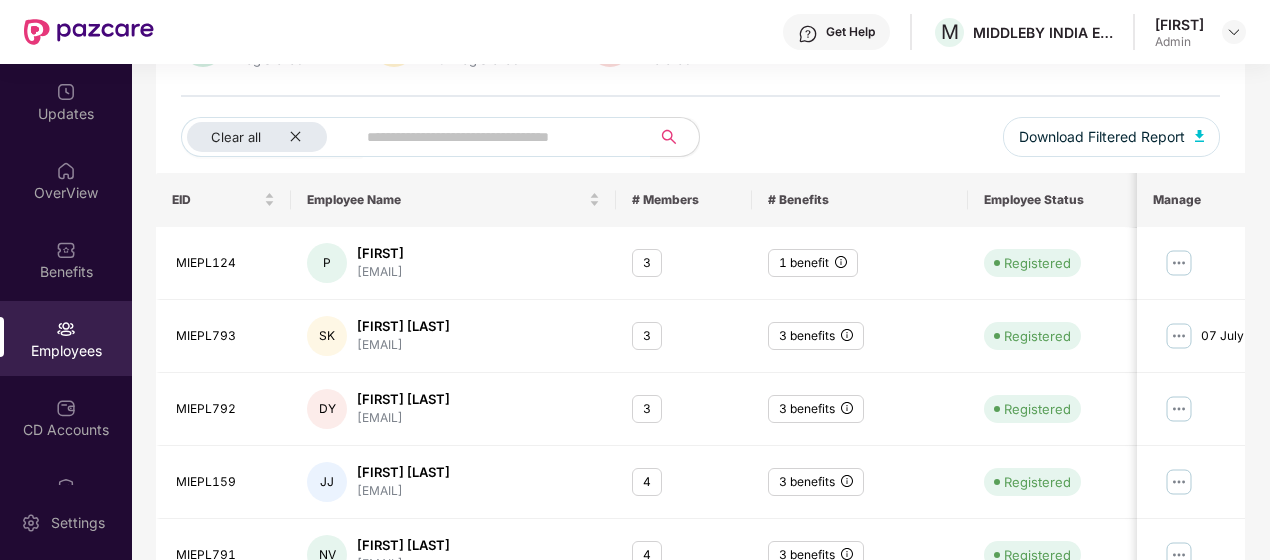 scroll, scrollTop: 100, scrollLeft: 0, axis: vertical 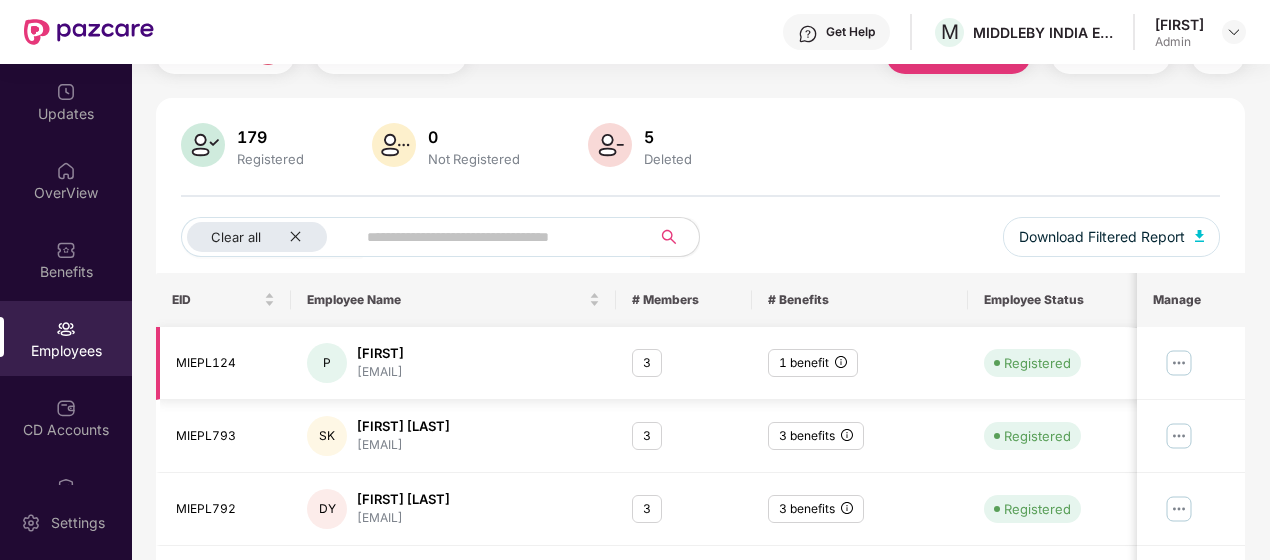 click on "1 benefit" at bounding box center [813, 363] 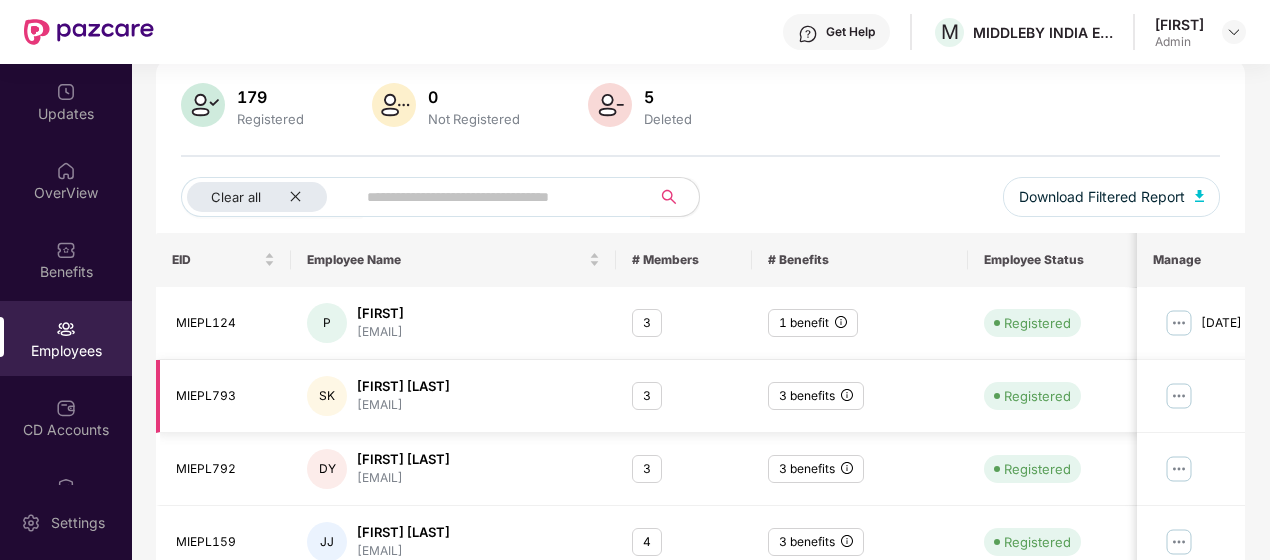 scroll, scrollTop: 200, scrollLeft: 0, axis: vertical 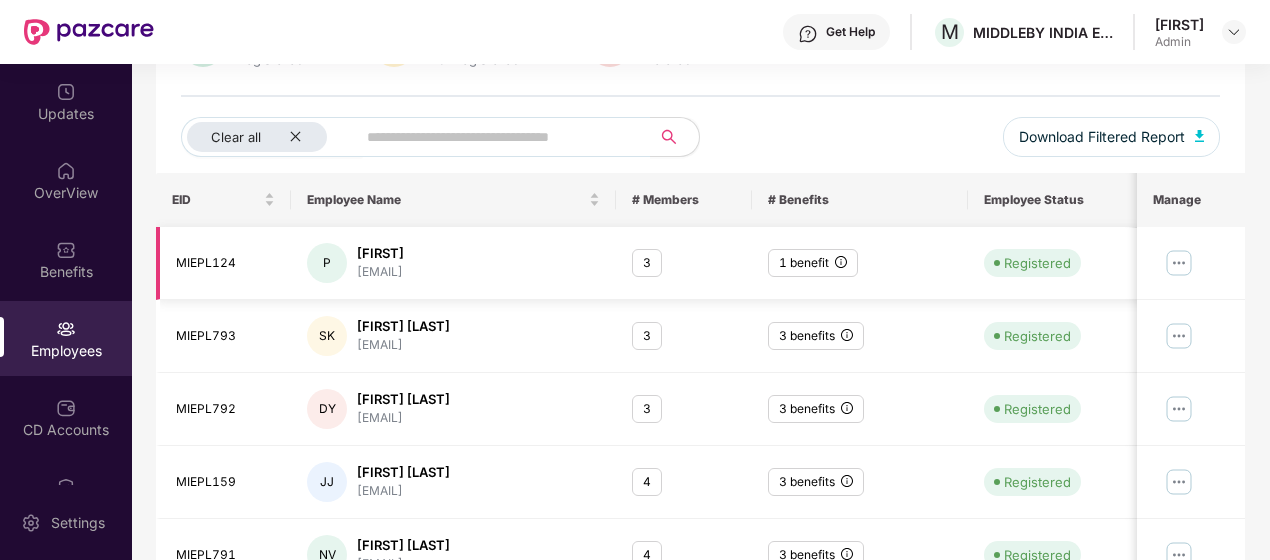 click at bounding box center (1179, 263) 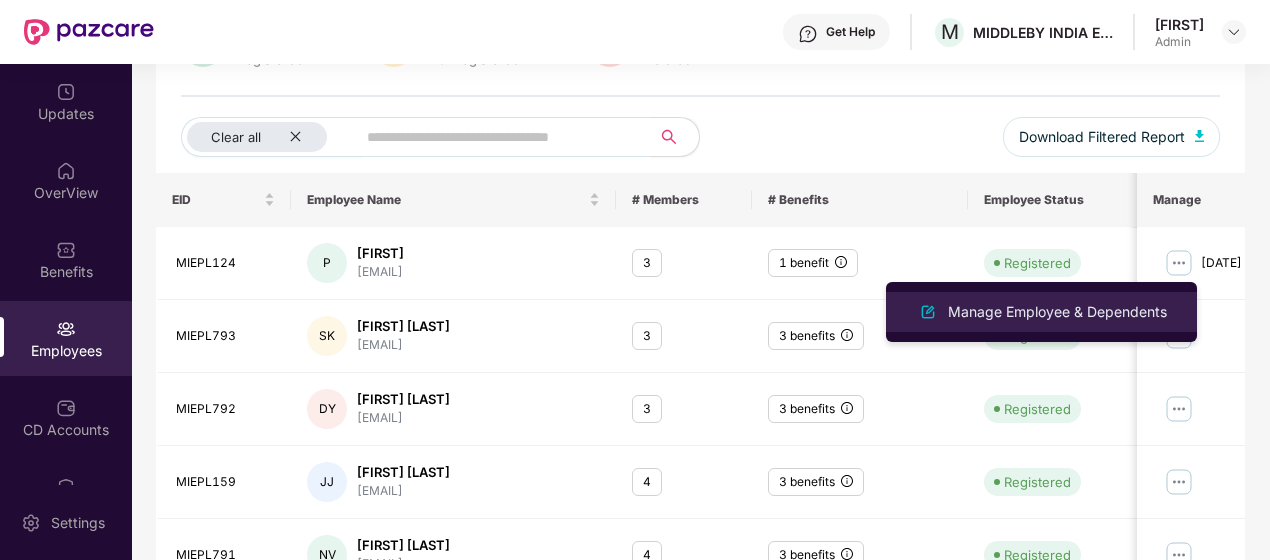 click on "Manage Employee & Dependents" at bounding box center [1057, 312] 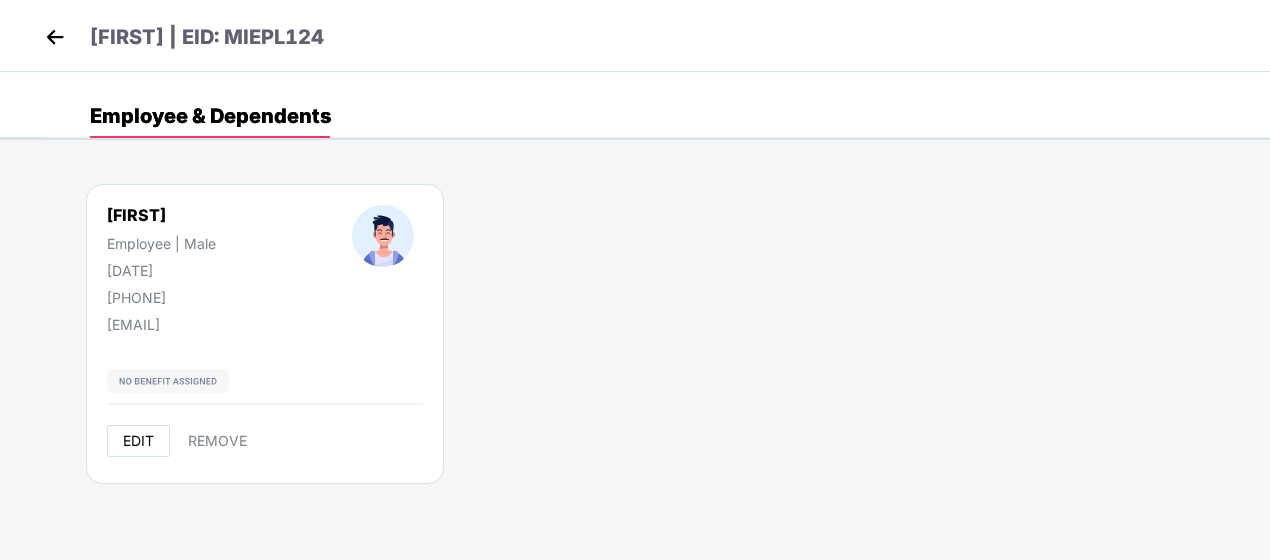 click on "EDIT" at bounding box center [138, 441] 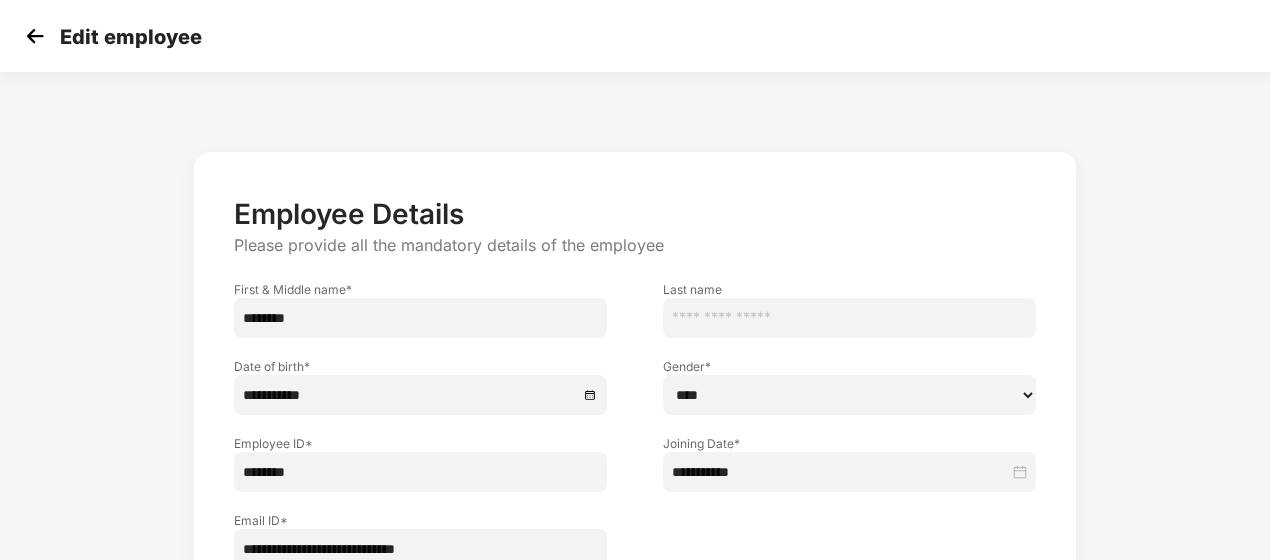 click on "********" at bounding box center [420, 318] 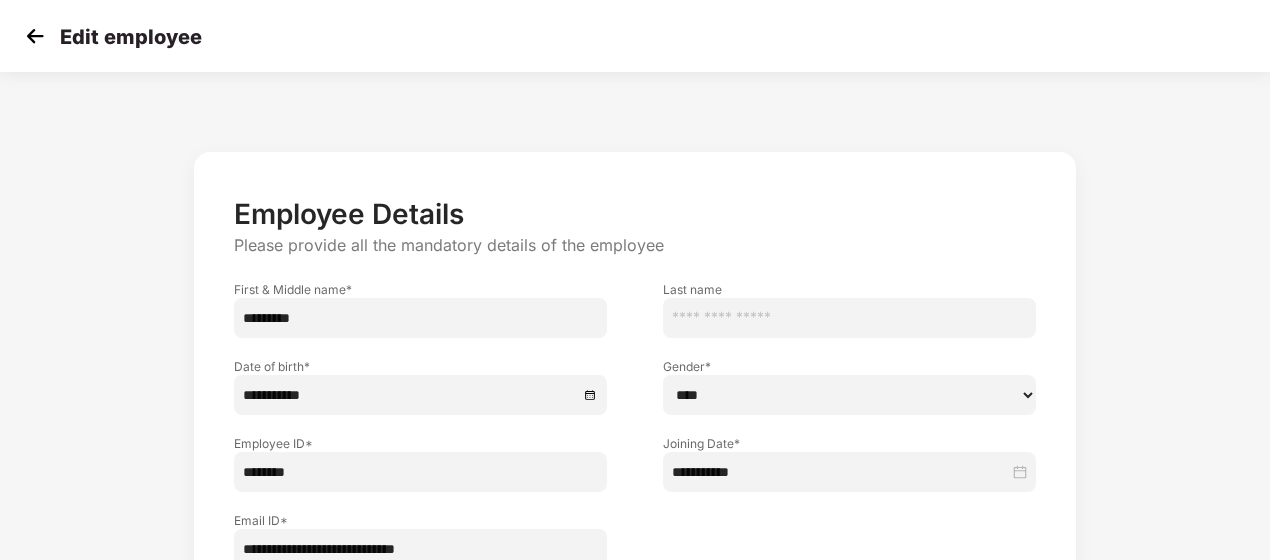 type on "***" 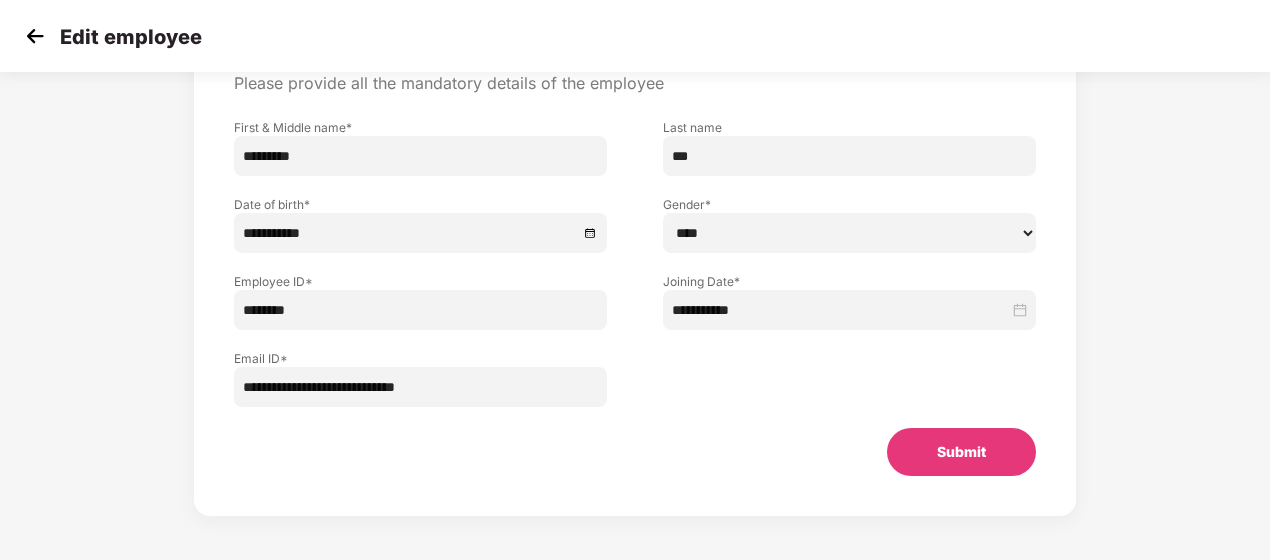scroll, scrollTop: 168, scrollLeft: 0, axis: vertical 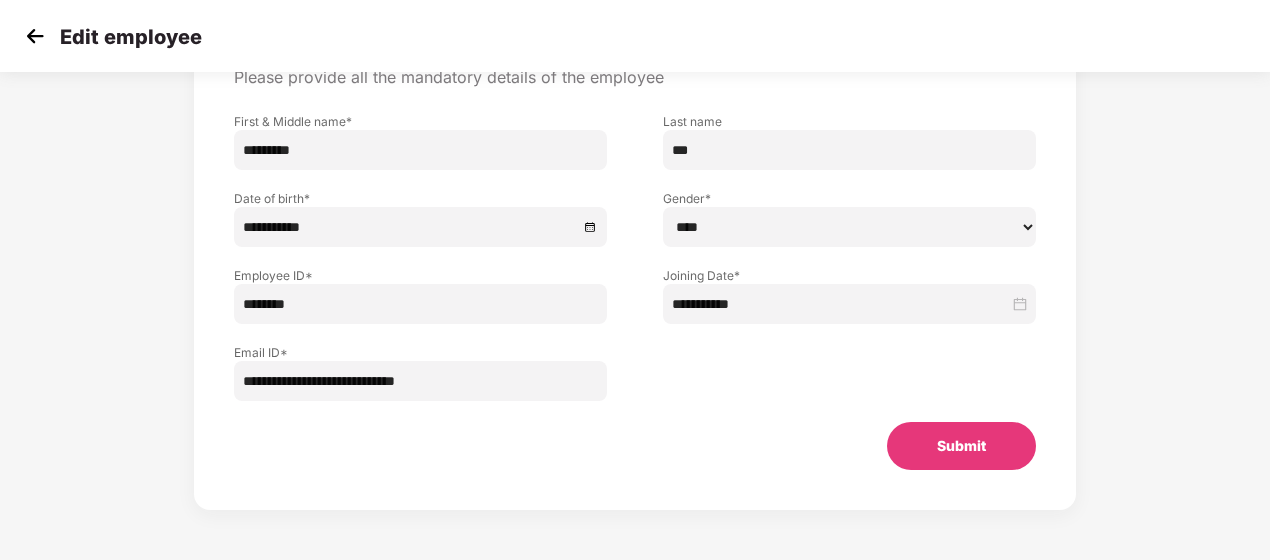 click on "Submit" at bounding box center (961, 446) 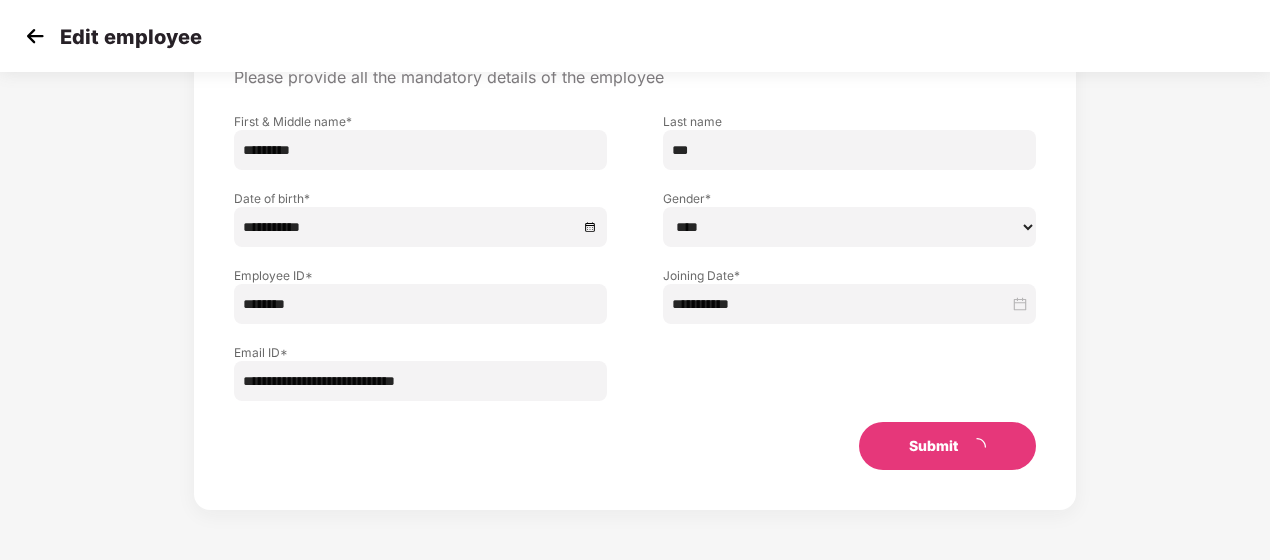 type on "********" 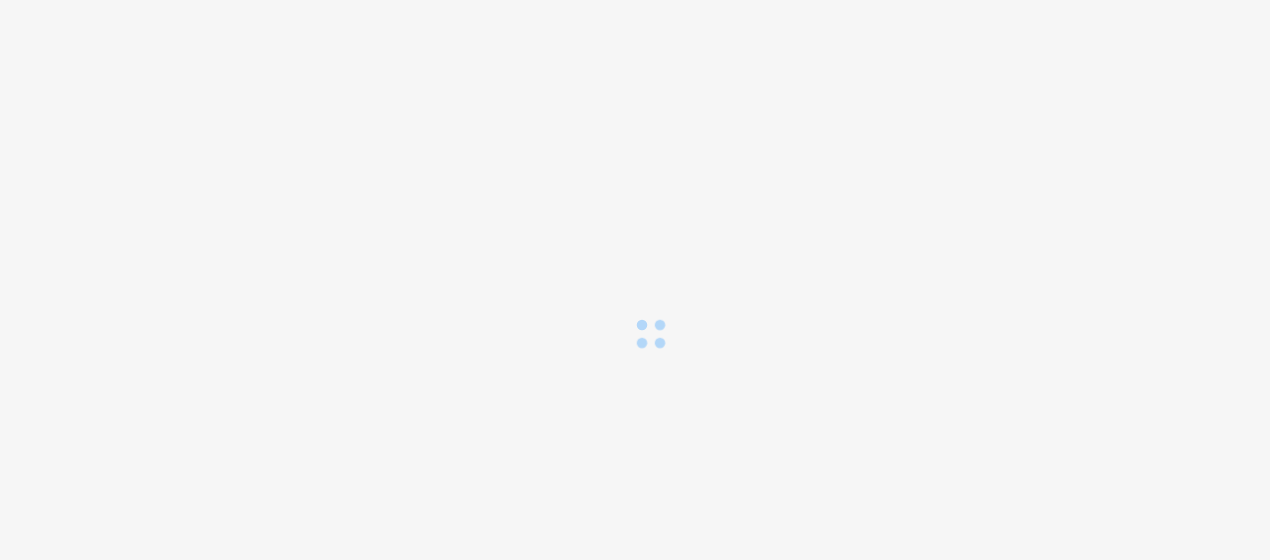 scroll, scrollTop: 0, scrollLeft: 0, axis: both 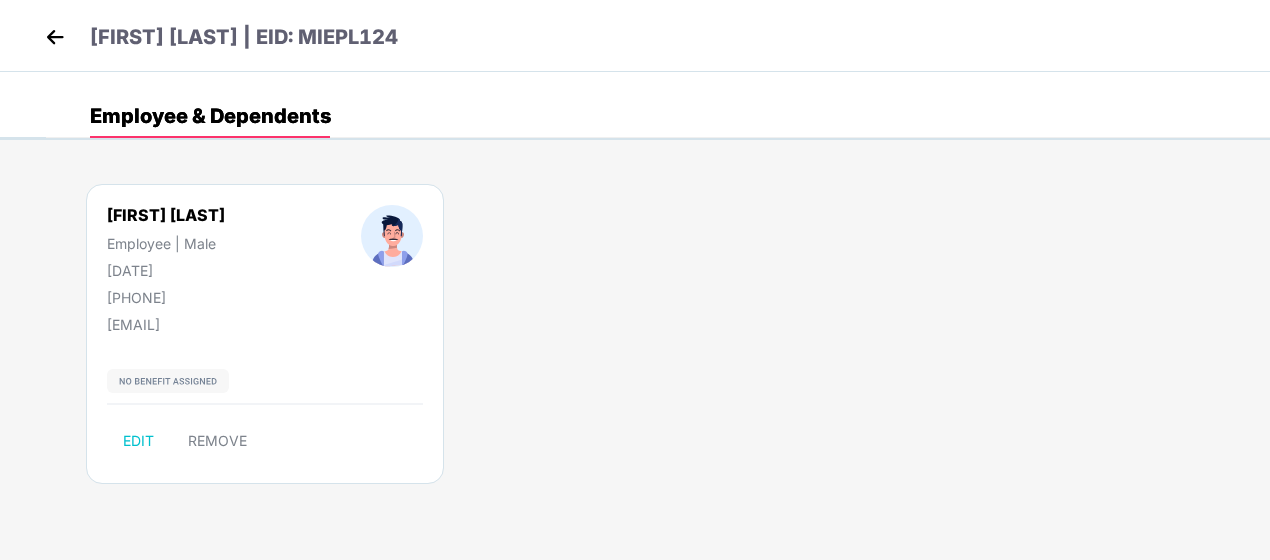 click at bounding box center (55, 37) 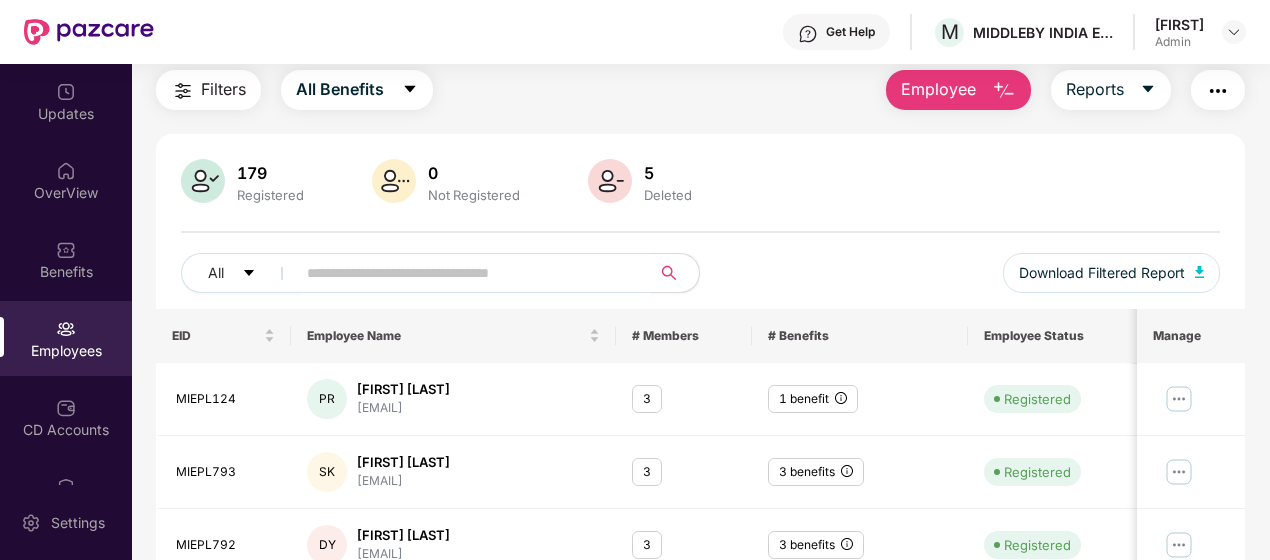 scroll, scrollTop: 0, scrollLeft: 0, axis: both 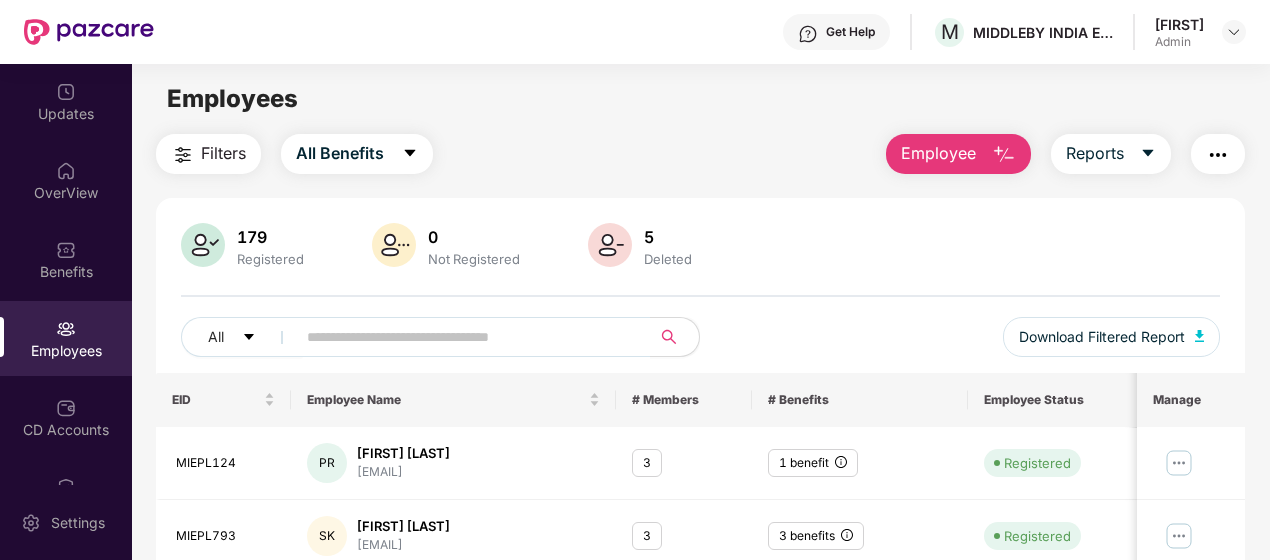 click on "Registered" at bounding box center (270, 259) 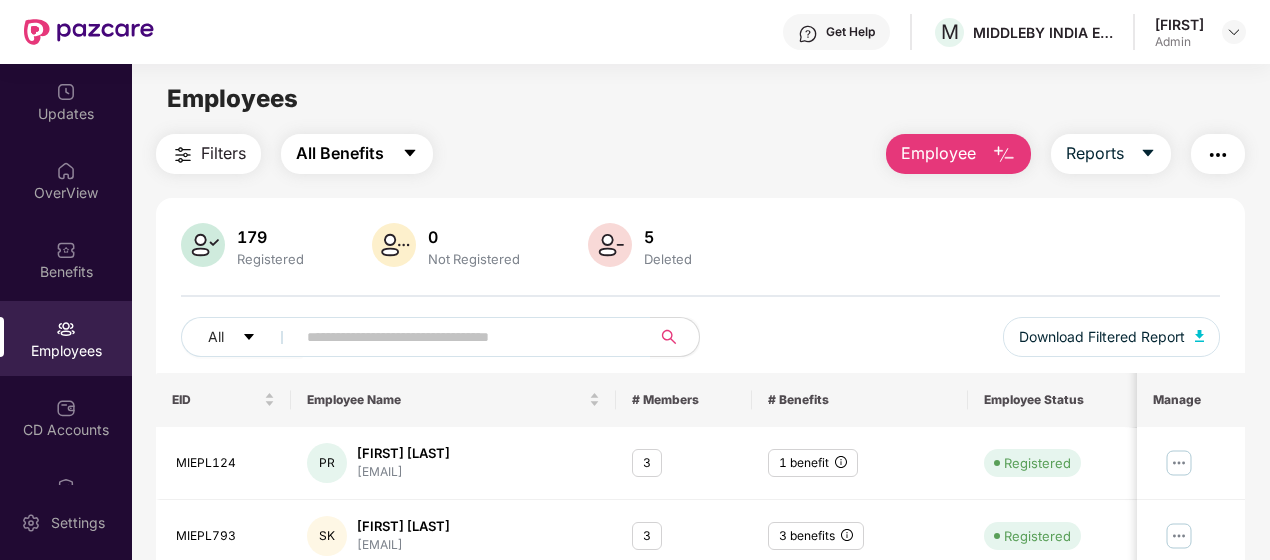 click on "All Benefits" at bounding box center (340, 153) 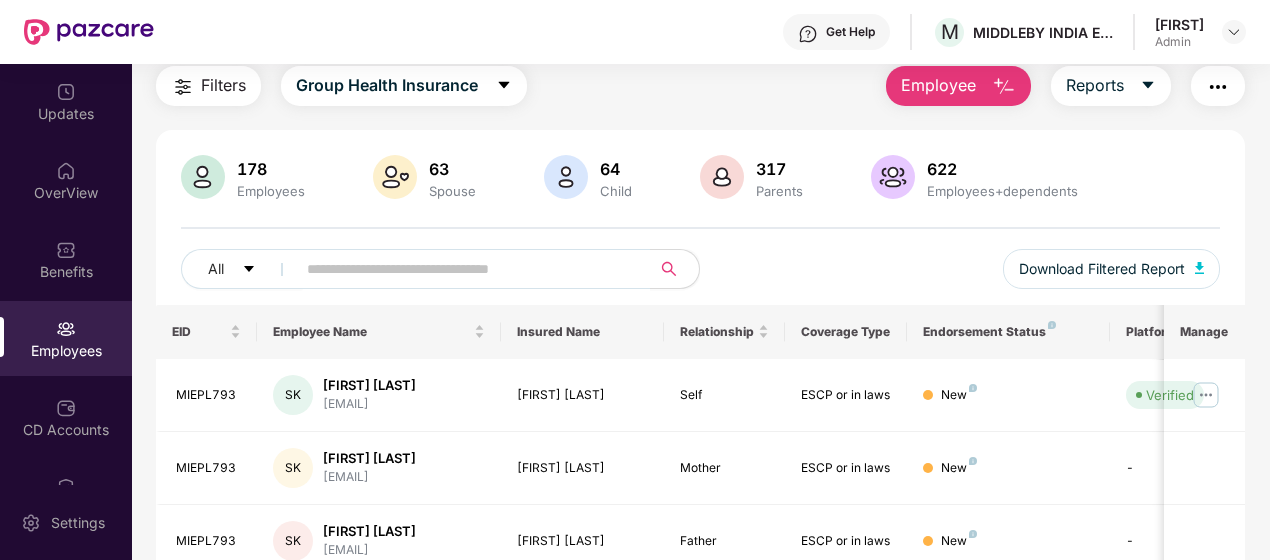 scroll, scrollTop: 0, scrollLeft: 0, axis: both 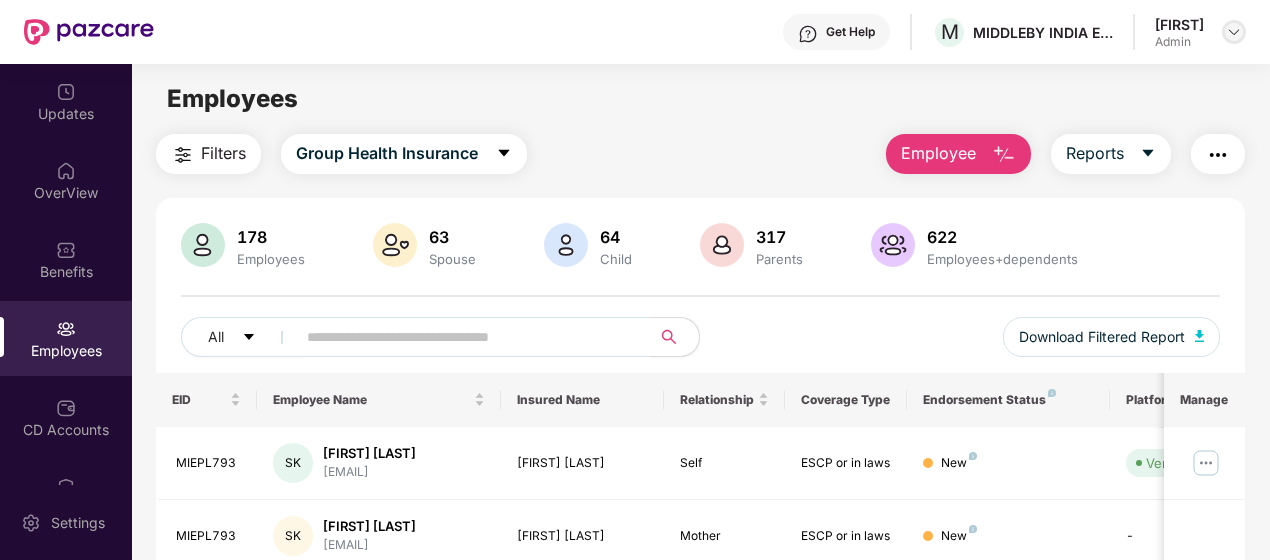 click at bounding box center [1234, 32] 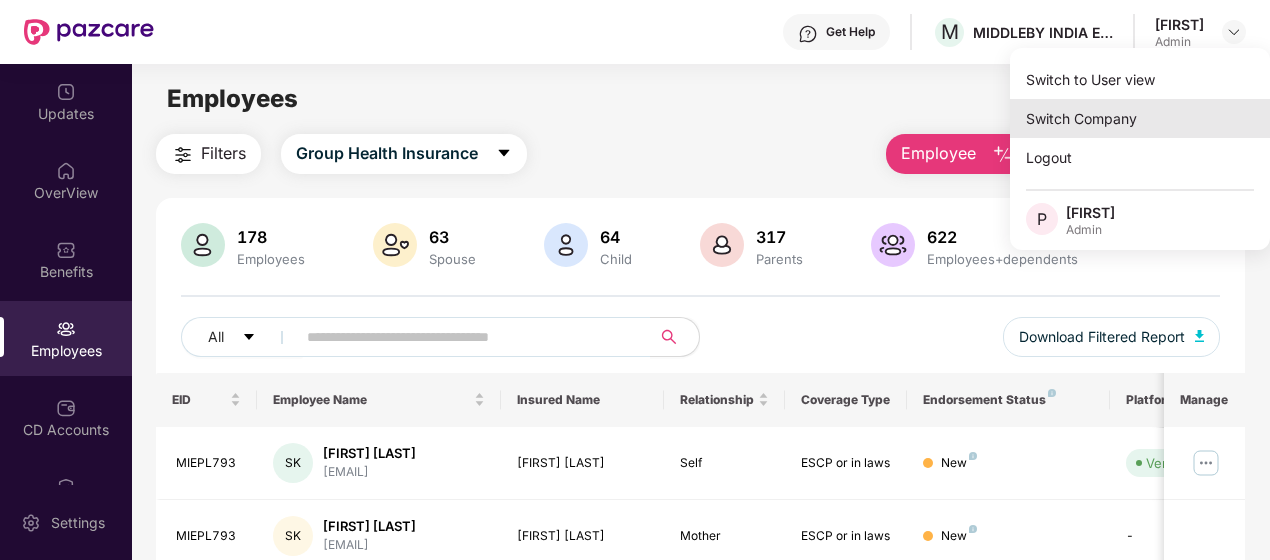 click on "Switch Company" at bounding box center [1140, 118] 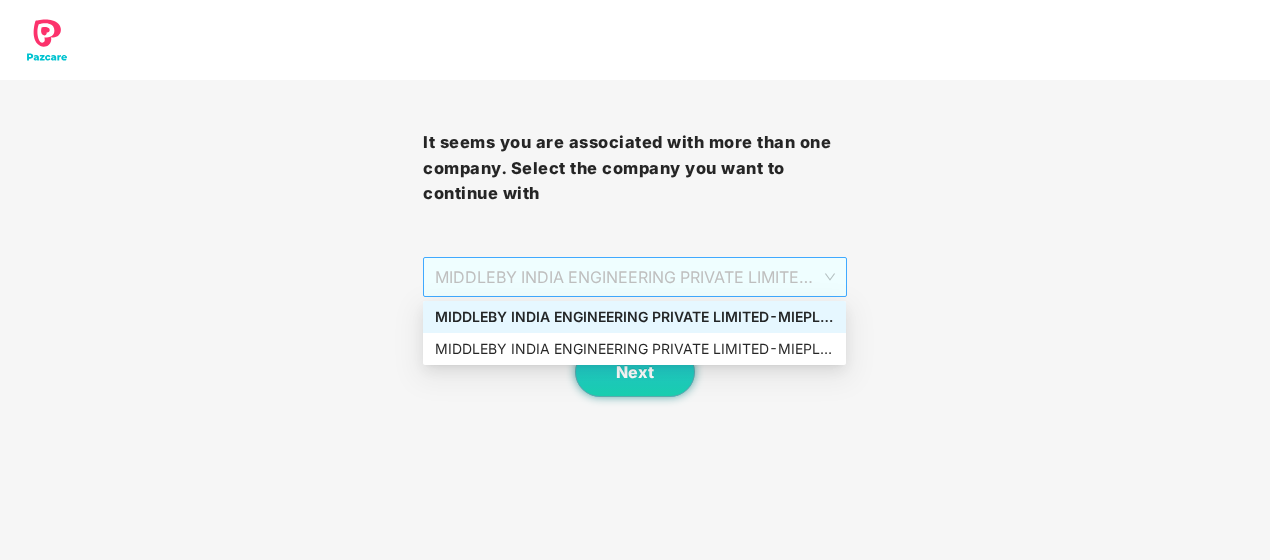 click on "MIDDLEBY INDIA ENGINEERING PRIVATE LIMITED  -  MIEPL124  -  ADMIN" at bounding box center [634, 277] 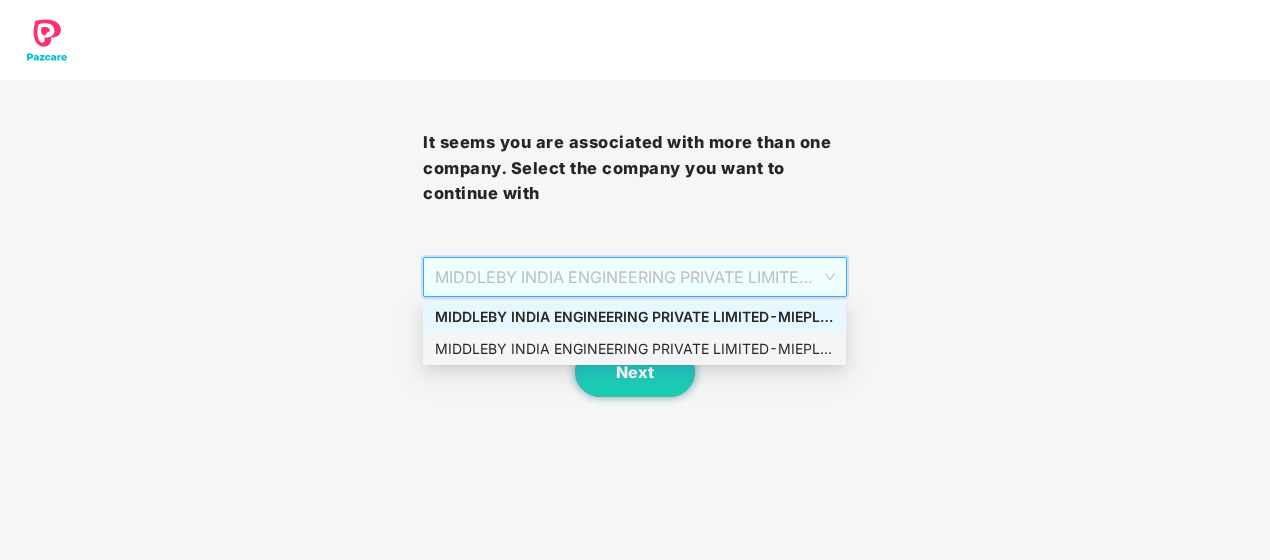 click on "MIDDLEBY INDIA ENGINEERING PRIVATE LIMITED  -  MIEPL124  -  ADMIN" at bounding box center (634, 349) 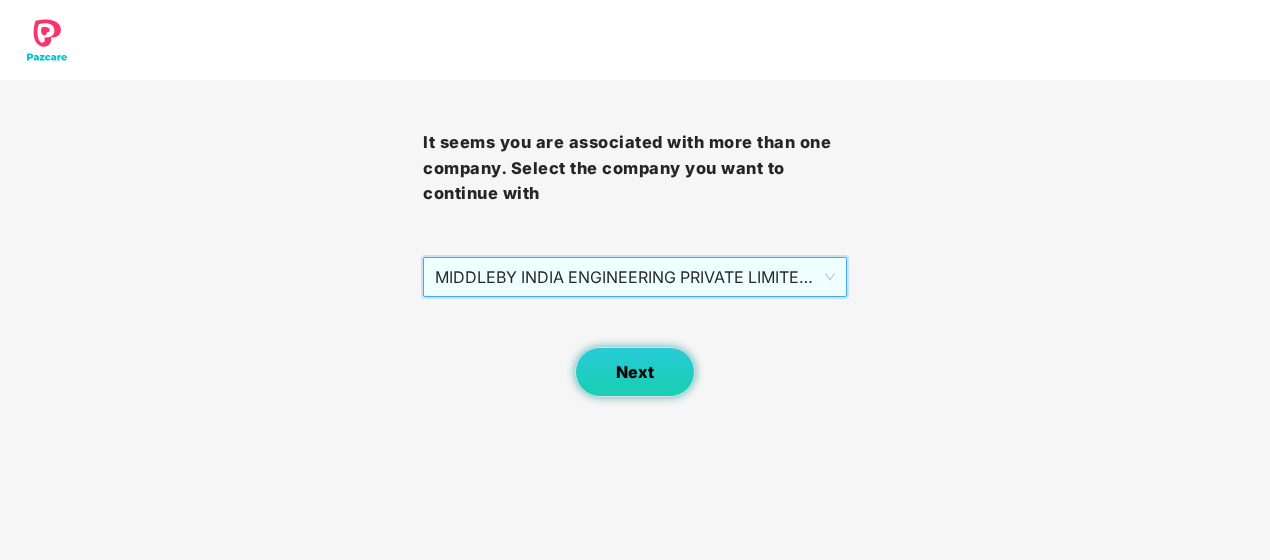 click on "Next" at bounding box center (635, 372) 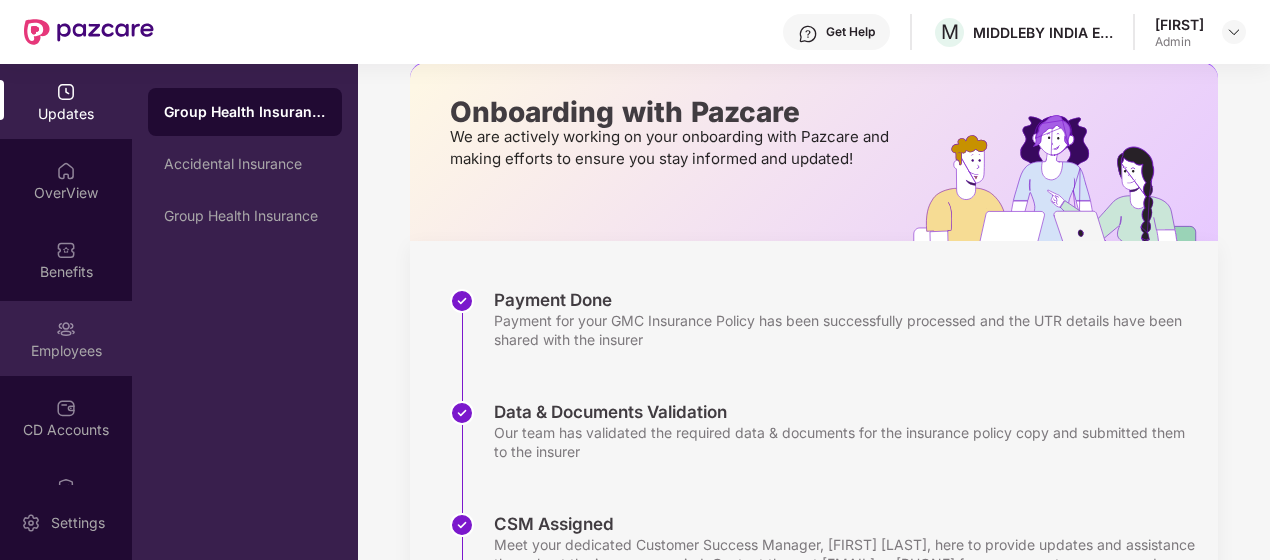 click on "Employees" at bounding box center (66, 351) 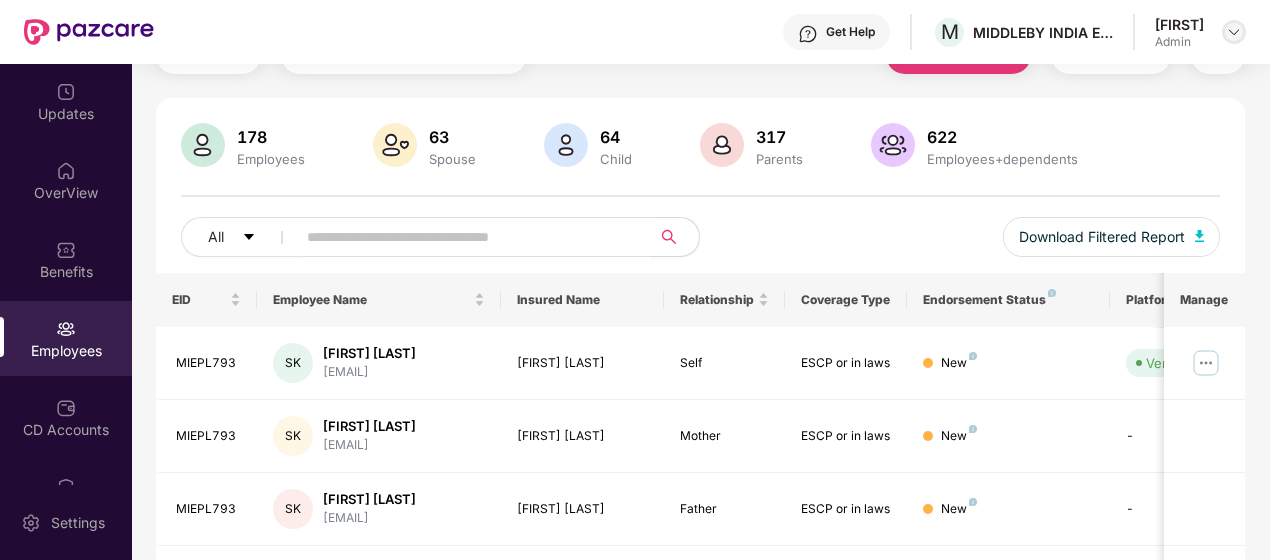 click at bounding box center (1234, 32) 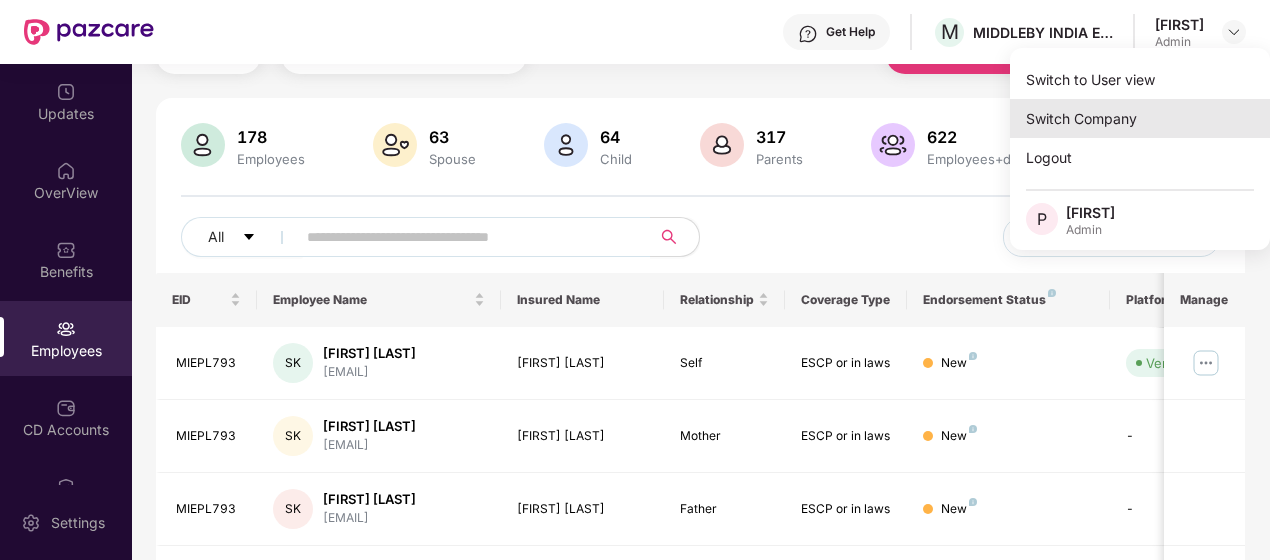 click on "Switch Company" at bounding box center [1140, 118] 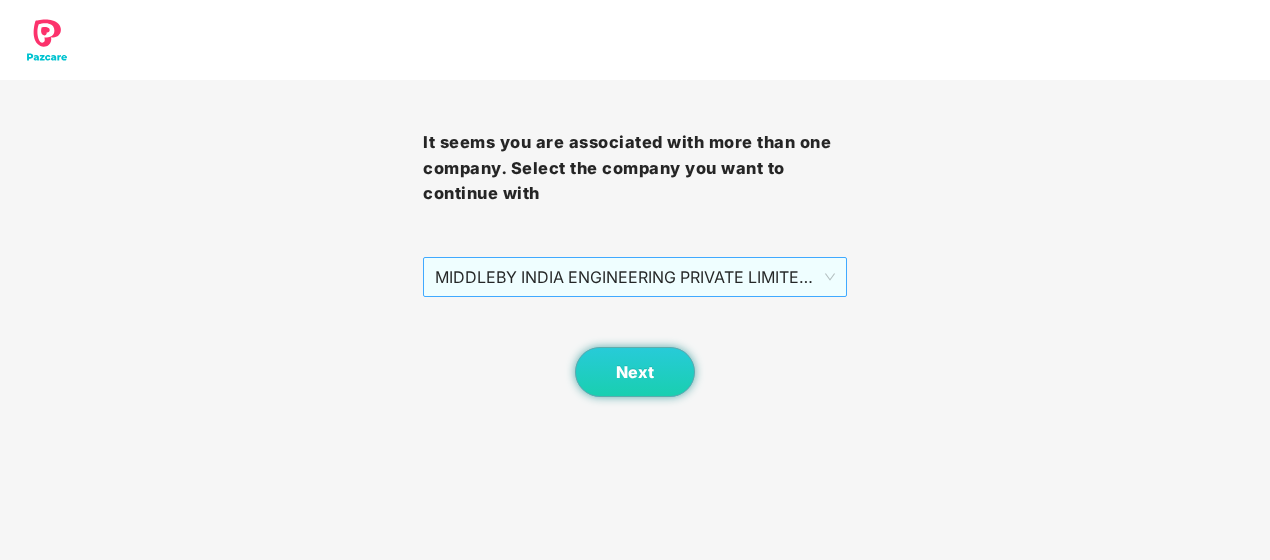 click on "MIDDLEBY INDIA ENGINEERING PRIVATE LIMITED  -  MIEPL124  -  ADMIN" at bounding box center (634, 277) 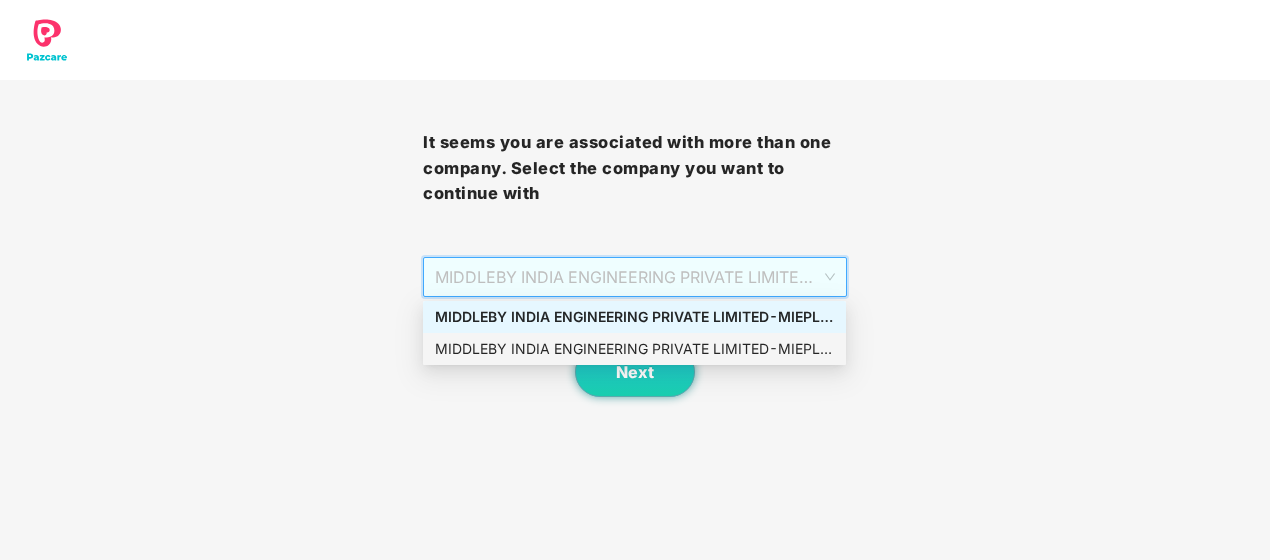 click on "MIDDLEBY INDIA ENGINEERING PRIVATE LIMITED  -  MIEPL124  -  ADMIN" at bounding box center [634, 349] 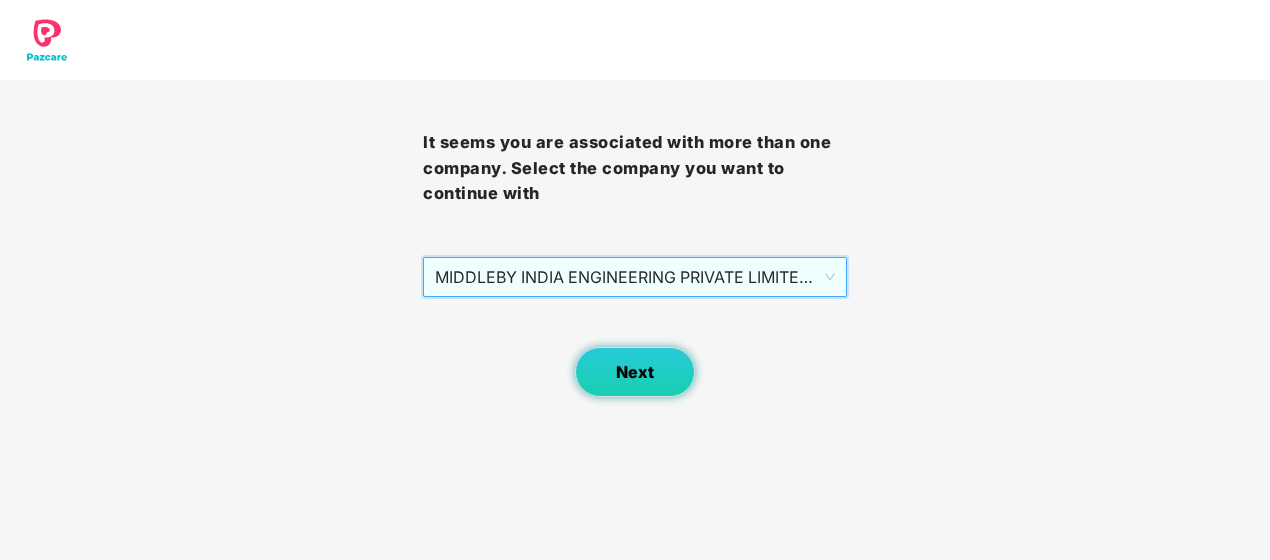 click on "Next" at bounding box center (635, 372) 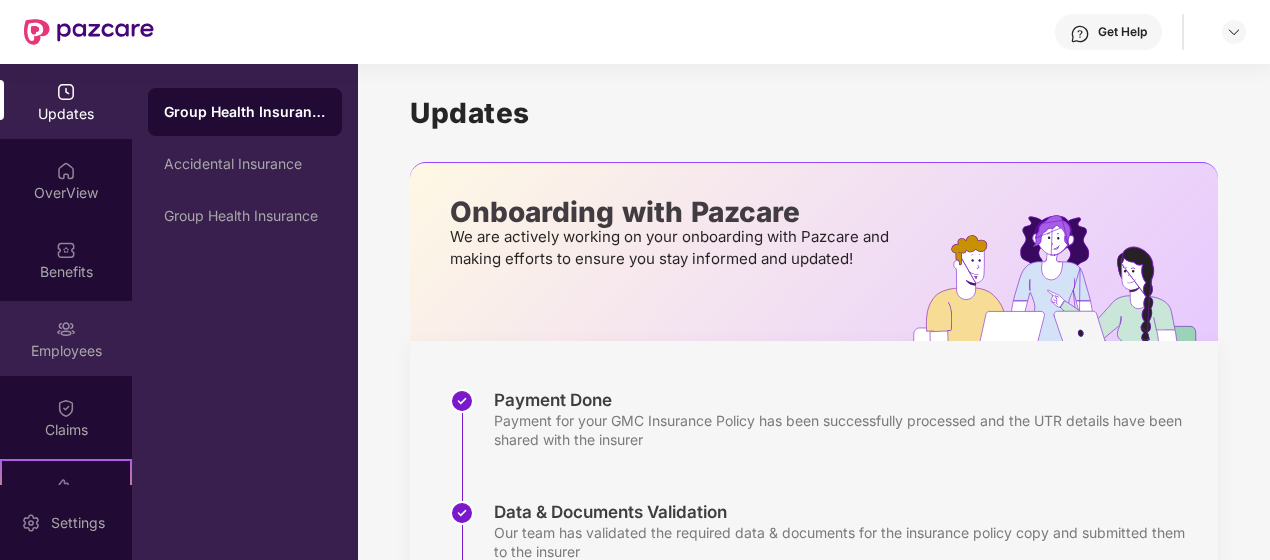 click on "Employees" at bounding box center (66, 338) 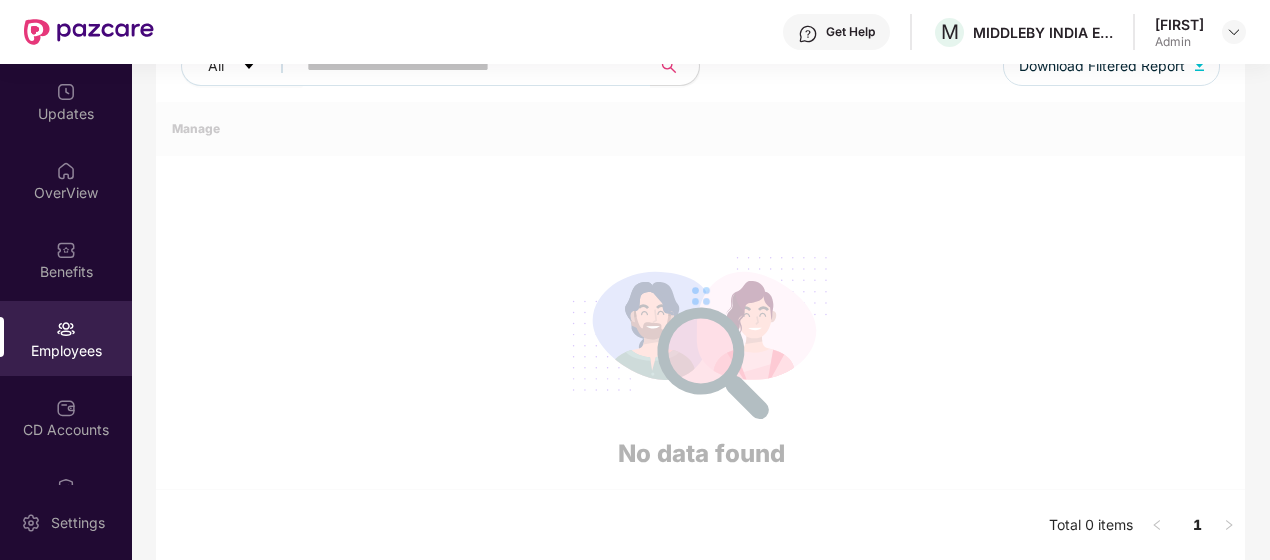 scroll, scrollTop: 71, scrollLeft: 0, axis: vertical 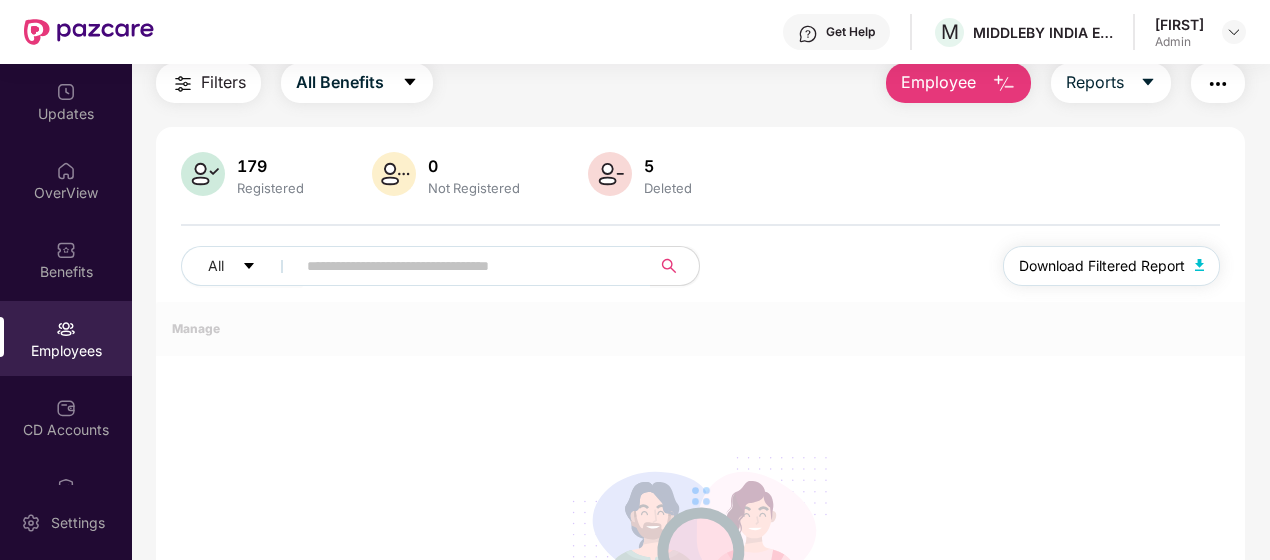 click at bounding box center (1200, 265) 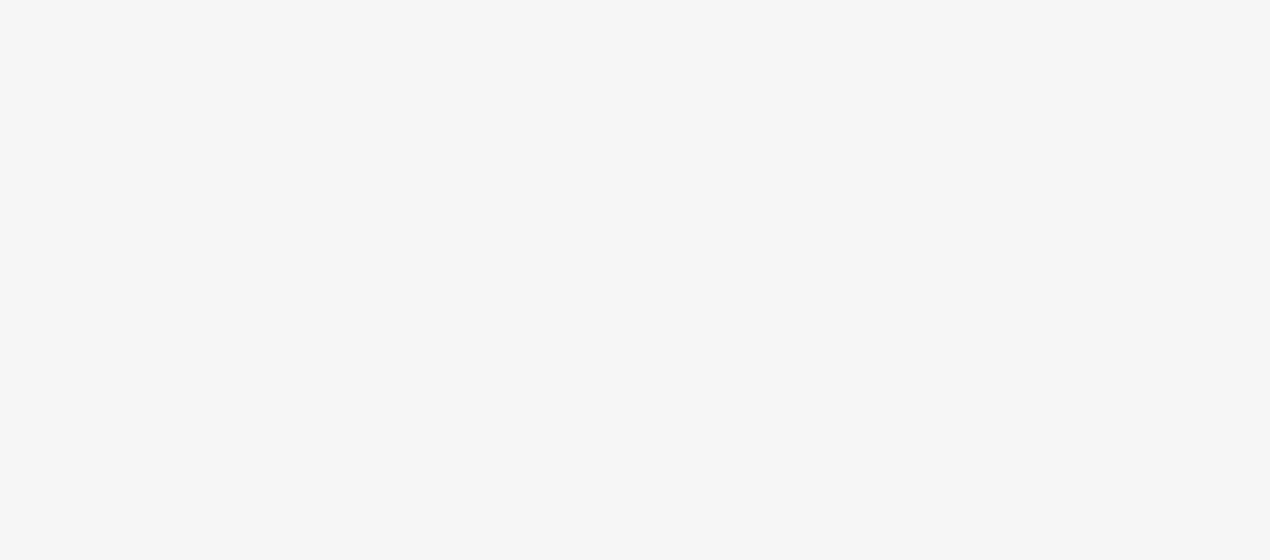 scroll, scrollTop: 0, scrollLeft: 0, axis: both 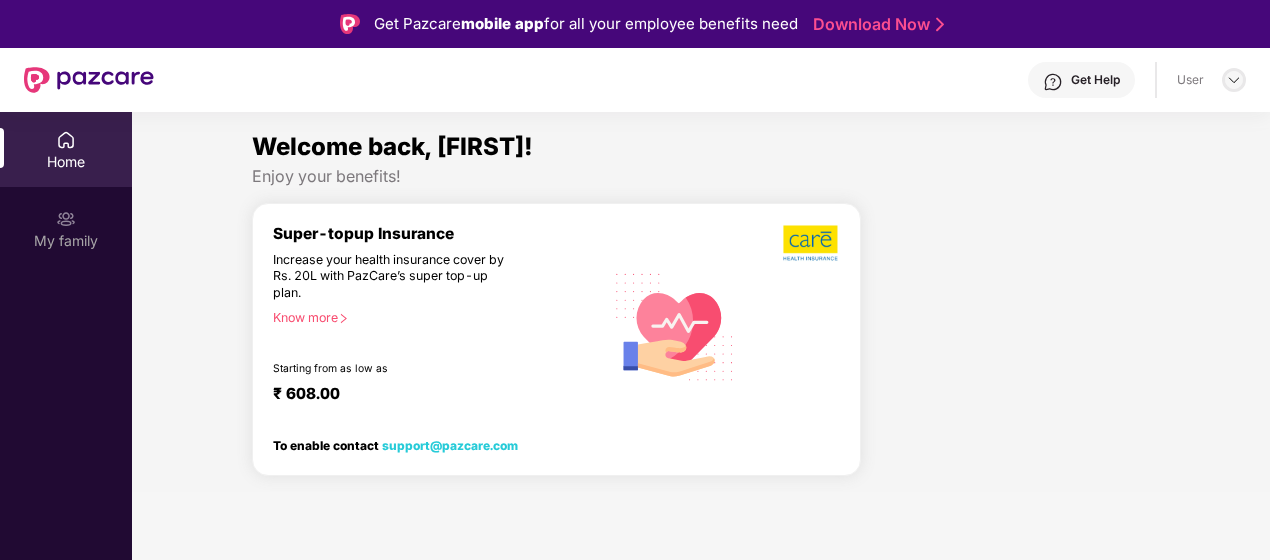 click at bounding box center (1234, 80) 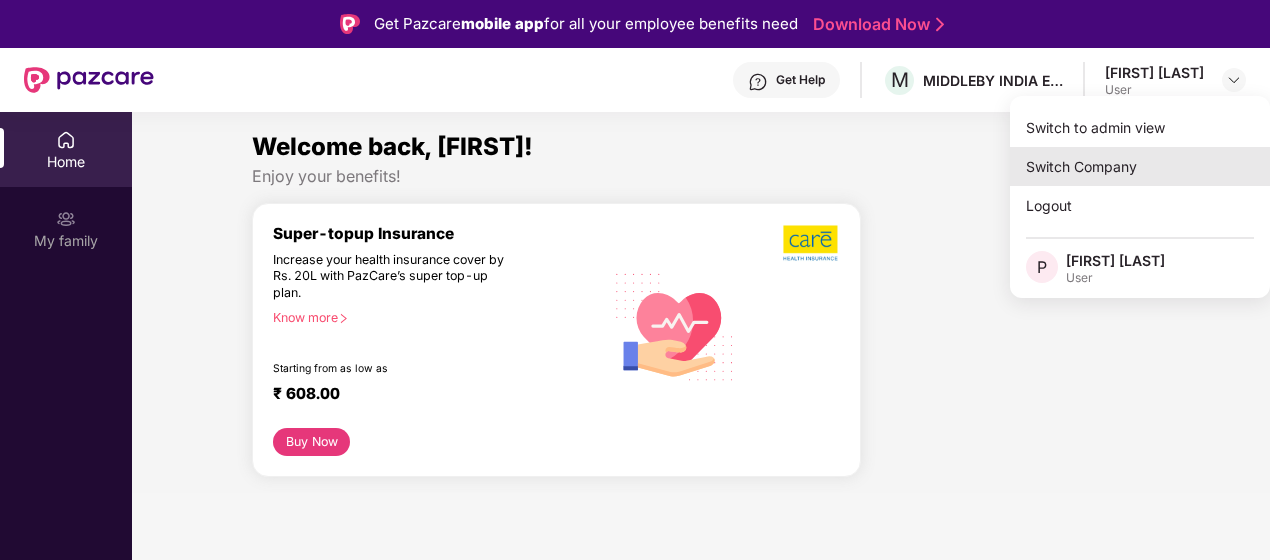 click on "Switch Company" at bounding box center (1140, 166) 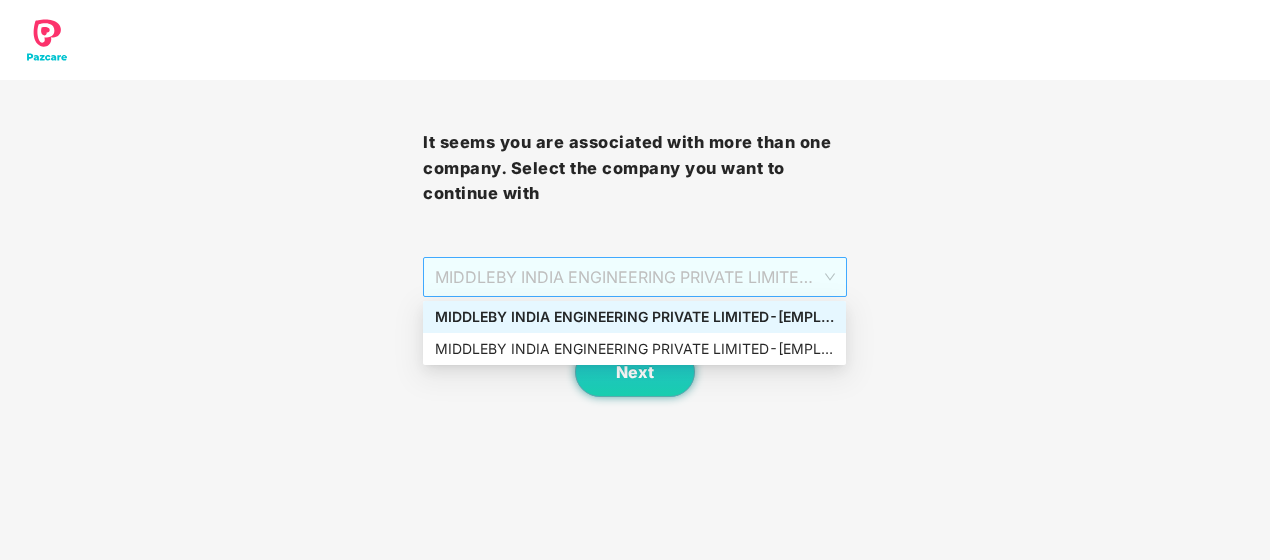 click on "MIDDLEBY INDIA ENGINEERING PRIVATE LIMITED  -  [EMPLOYEE_ID]  -  ADMIN" at bounding box center (634, 277) 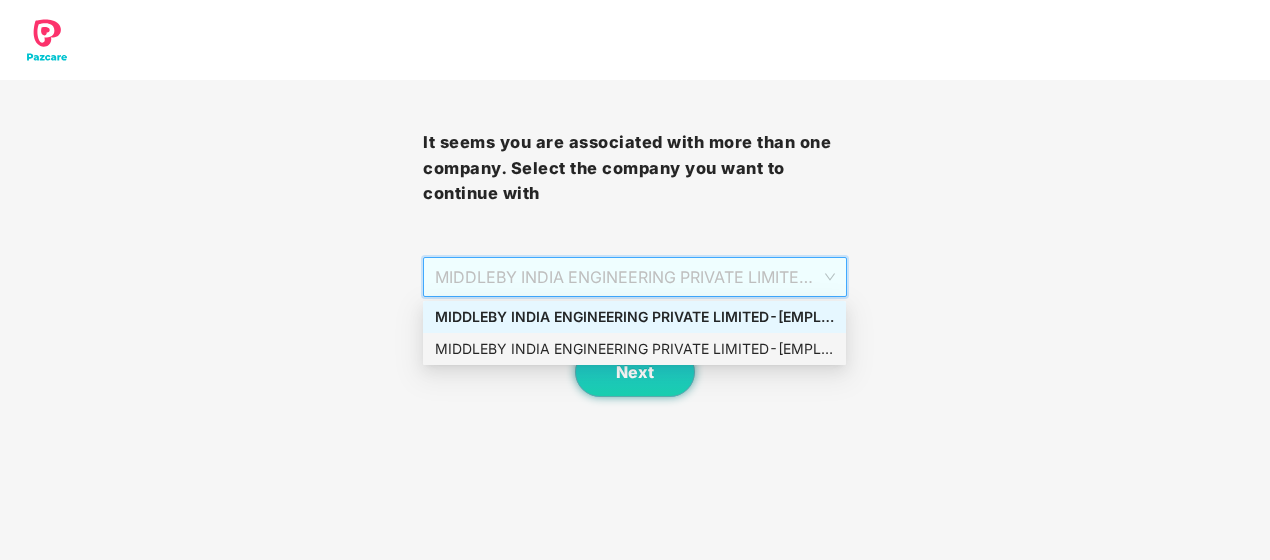 click on "MIDDLEBY INDIA ENGINEERING PRIVATE LIMITED  -  MIEPL124  -  ADMIN" at bounding box center [634, 349] 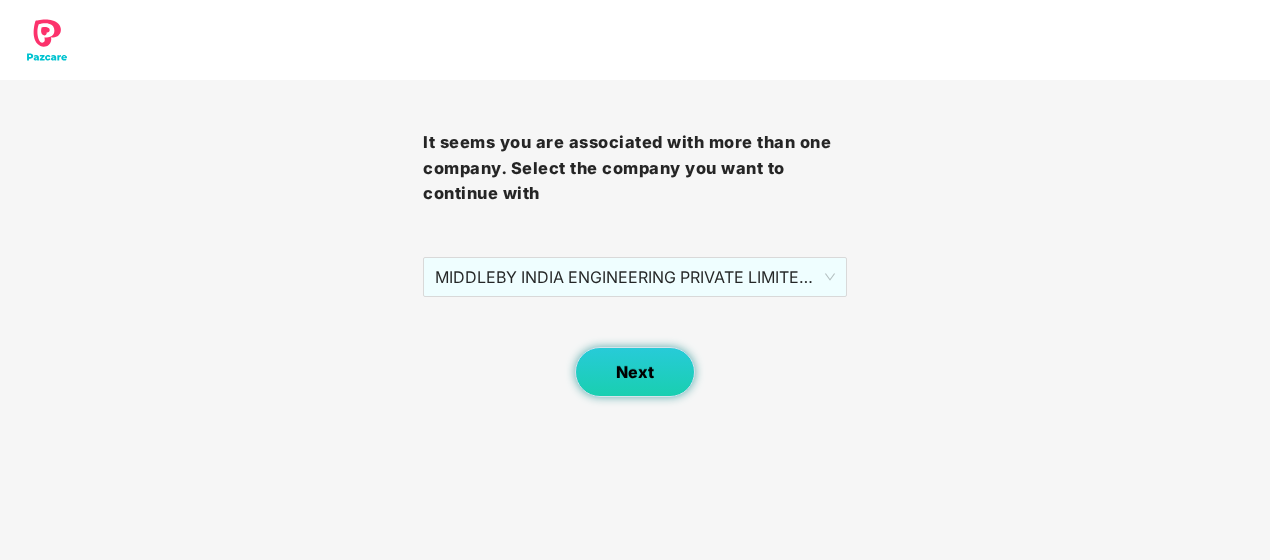 click on "Next" at bounding box center [635, 372] 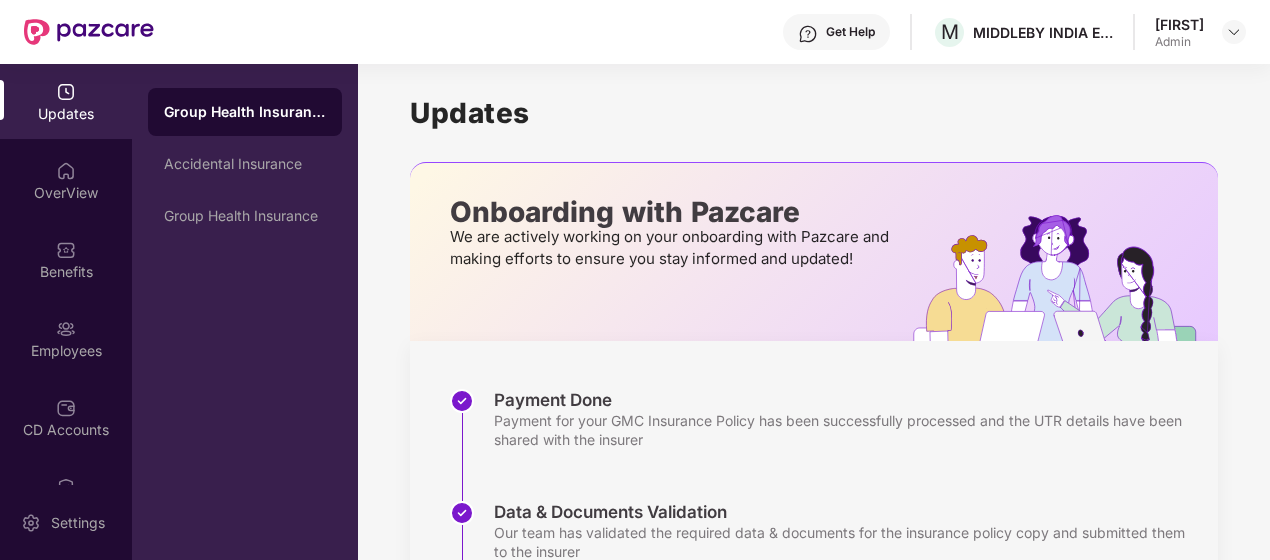 click on "Updates OverView Benefits Employees CD Accounts Claims Stepathon New Challenge Endorsements My Orders" at bounding box center (66, 274) 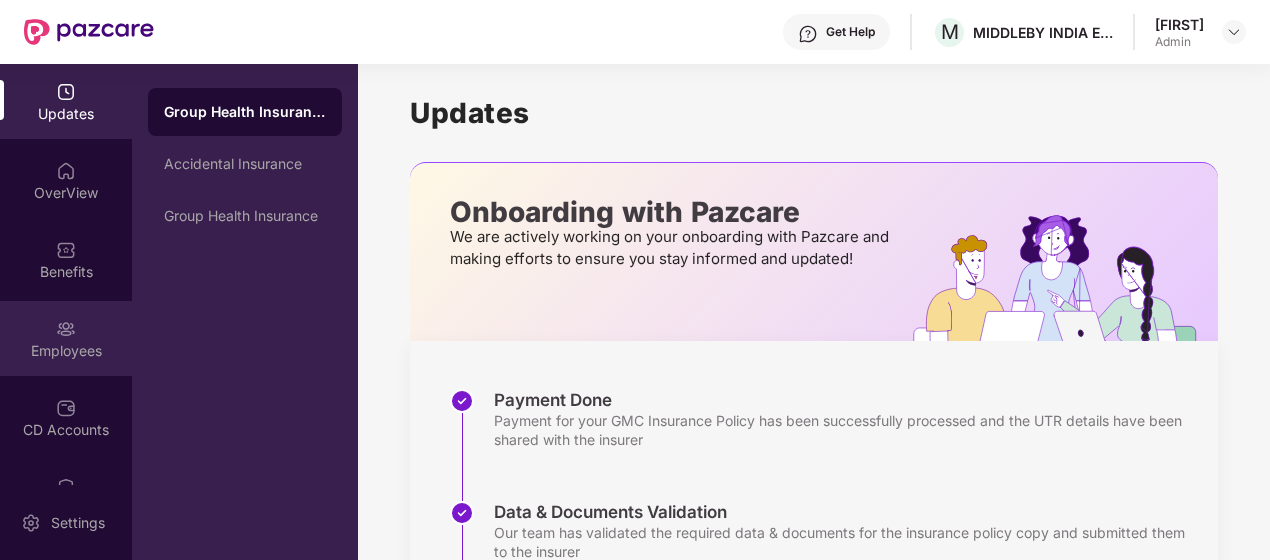 click on "Employees" at bounding box center [66, 351] 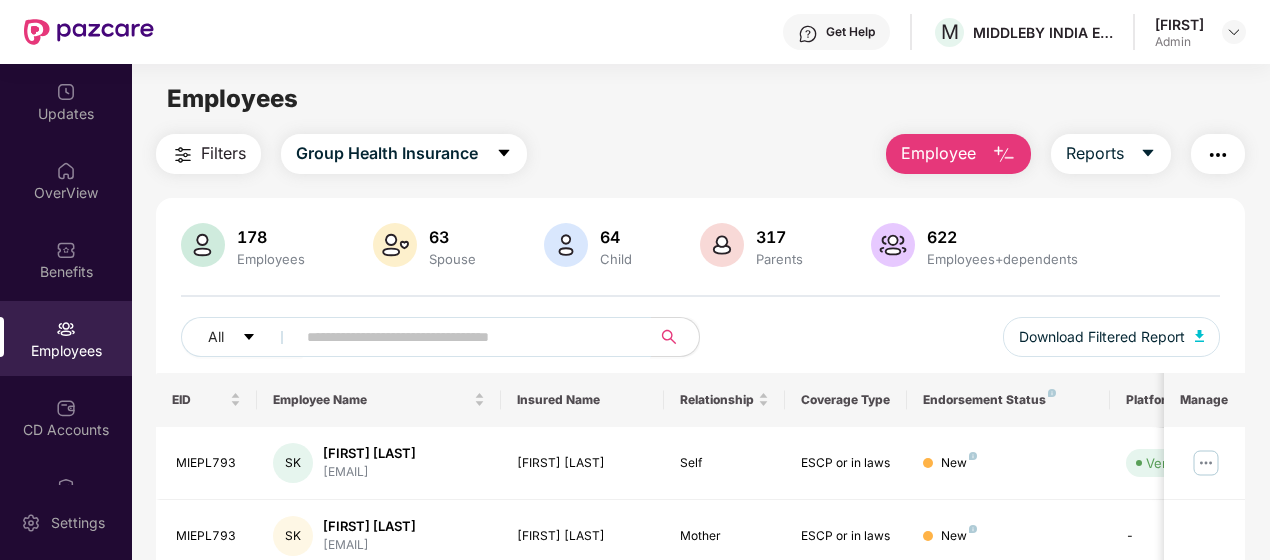 click at bounding box center (465, 337) 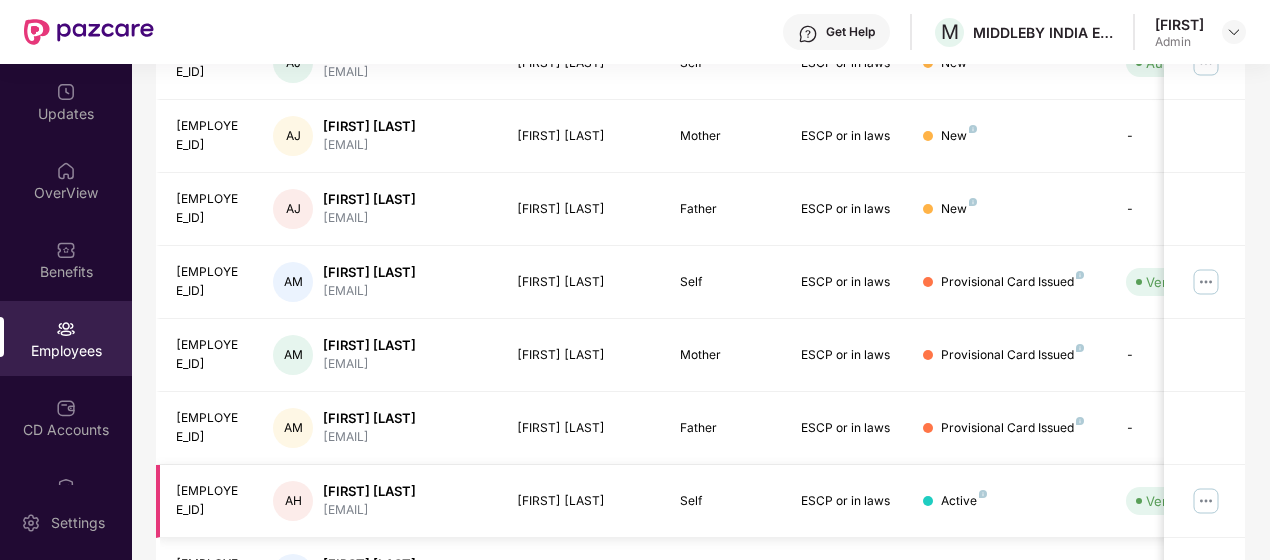 scroll, scrollTop: 600, scrollLeft: 0, axis: vertical 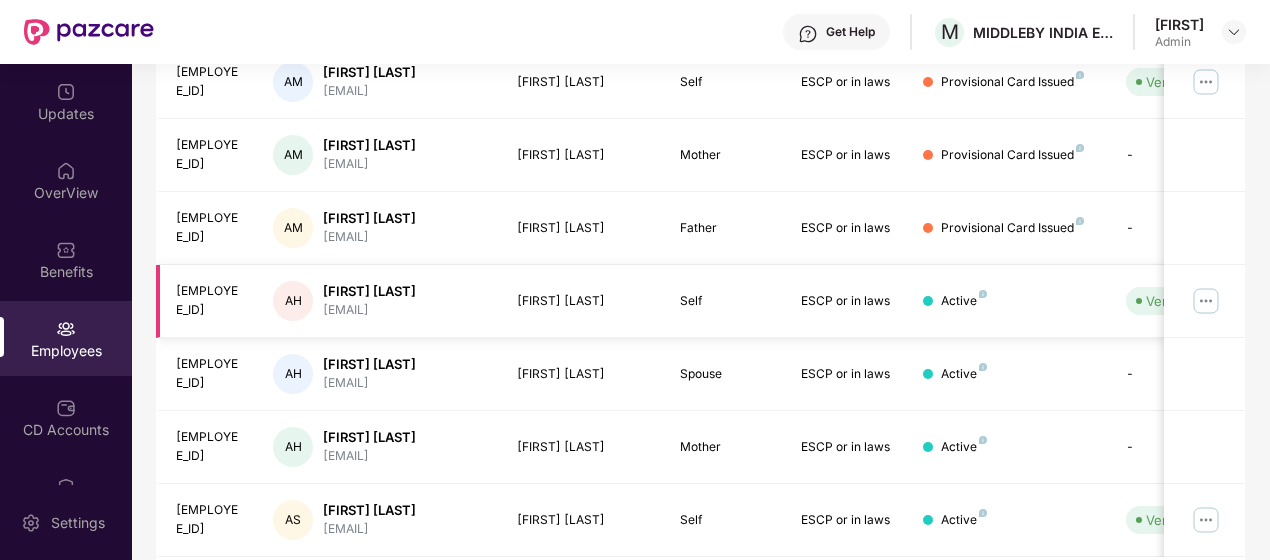 type on "********" 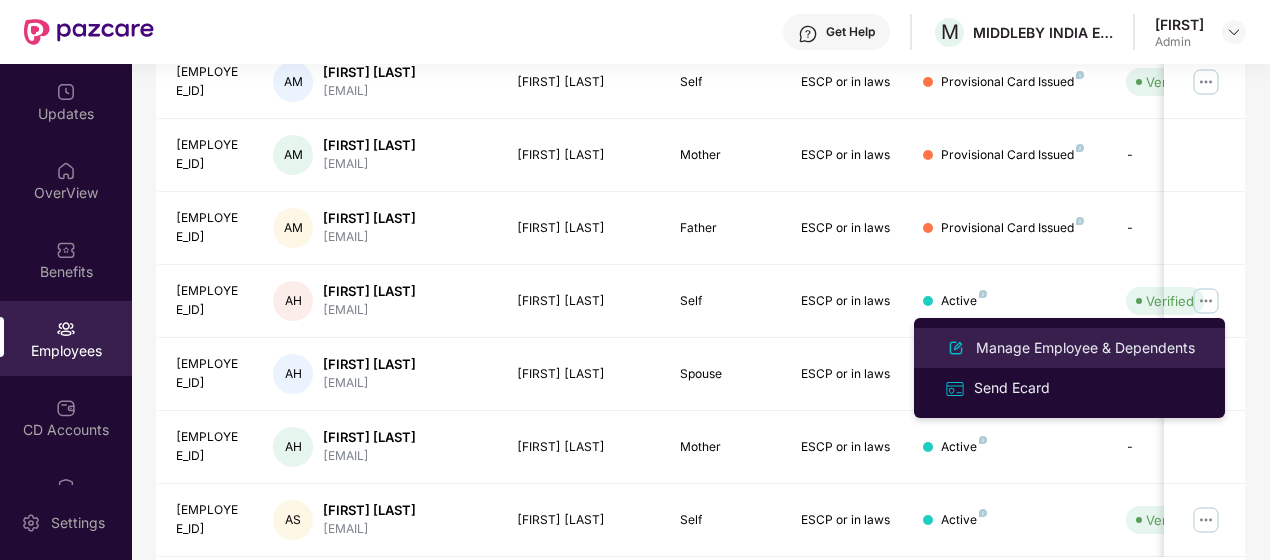 click on "Manage Employee & Dependents" at bounding box center (1085, 348) 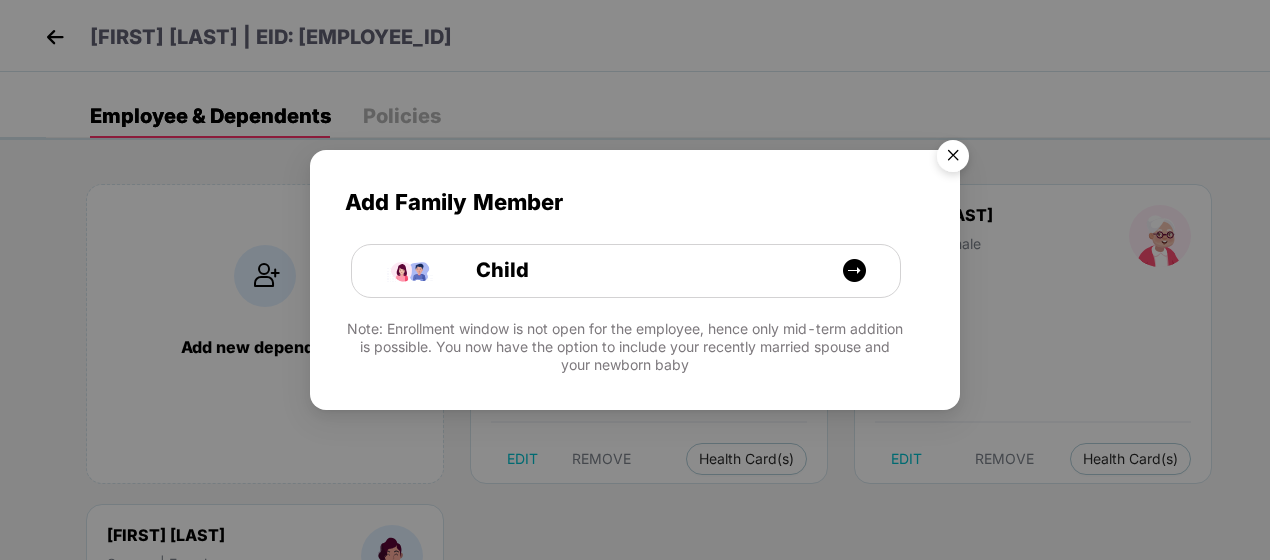 click at bounding box center [953, 159] 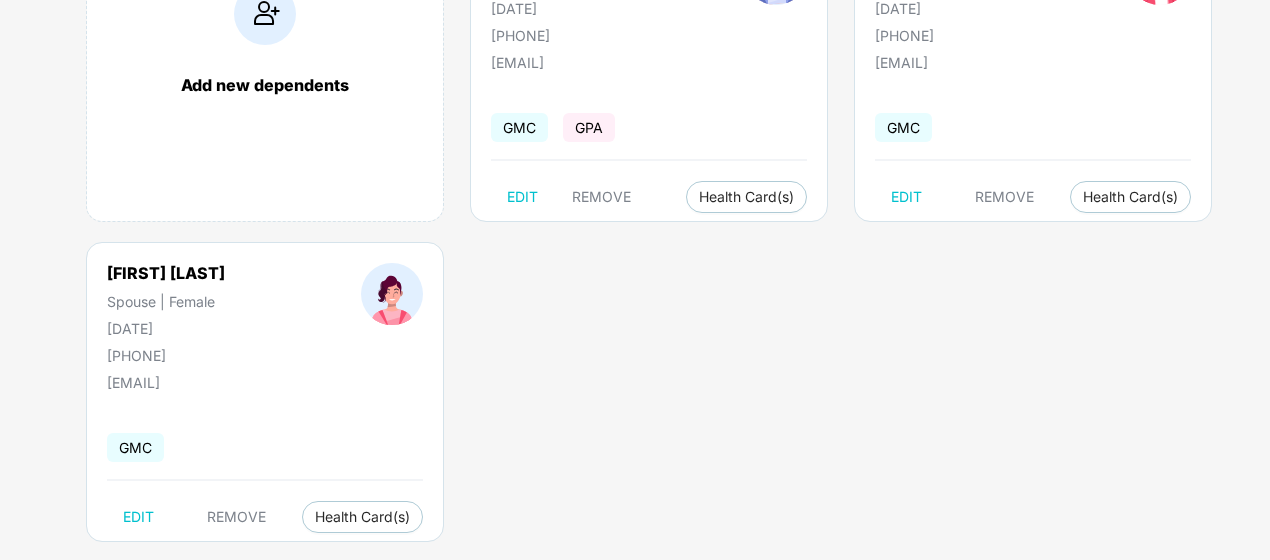 scroll, scrollTop: 294, scrollLeft: 0, axis: vertical 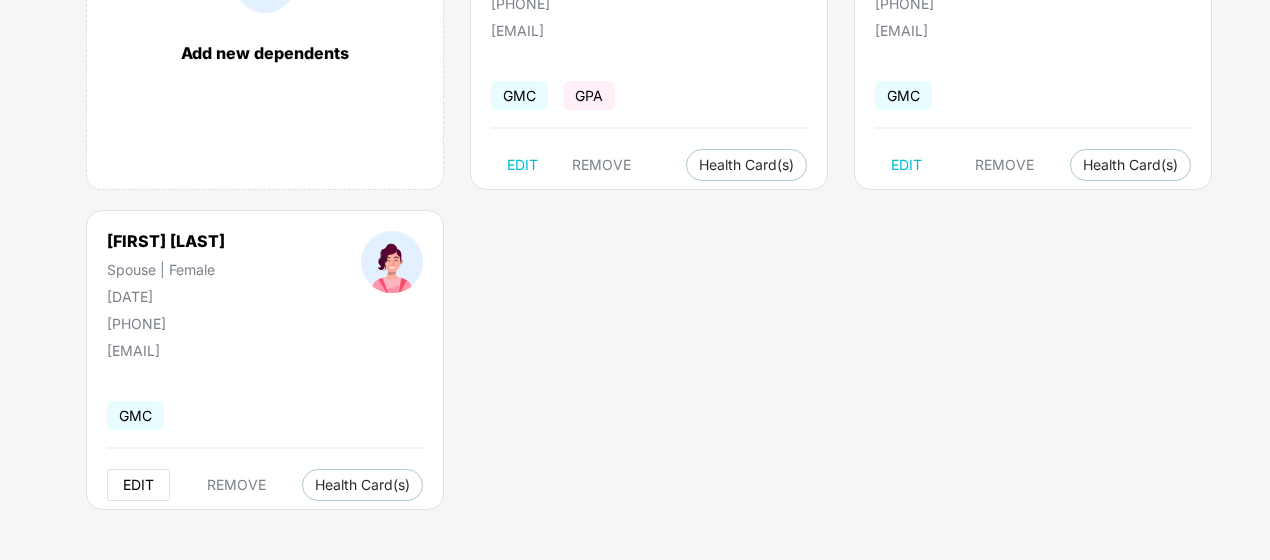 click on "EDIT" at bounding box center [138, 485] 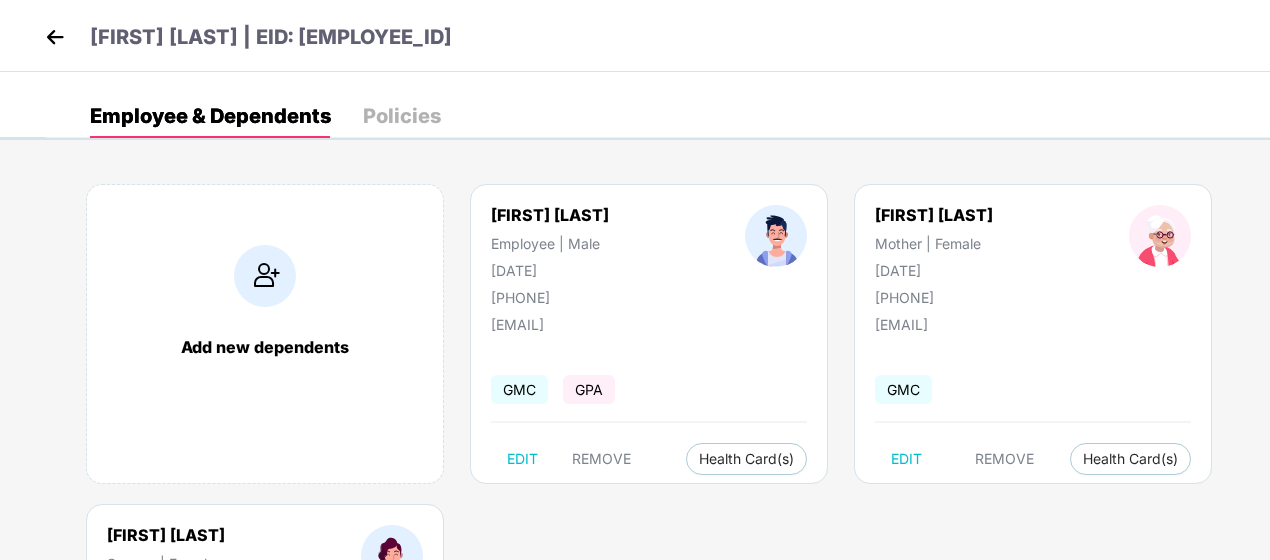select on "******" 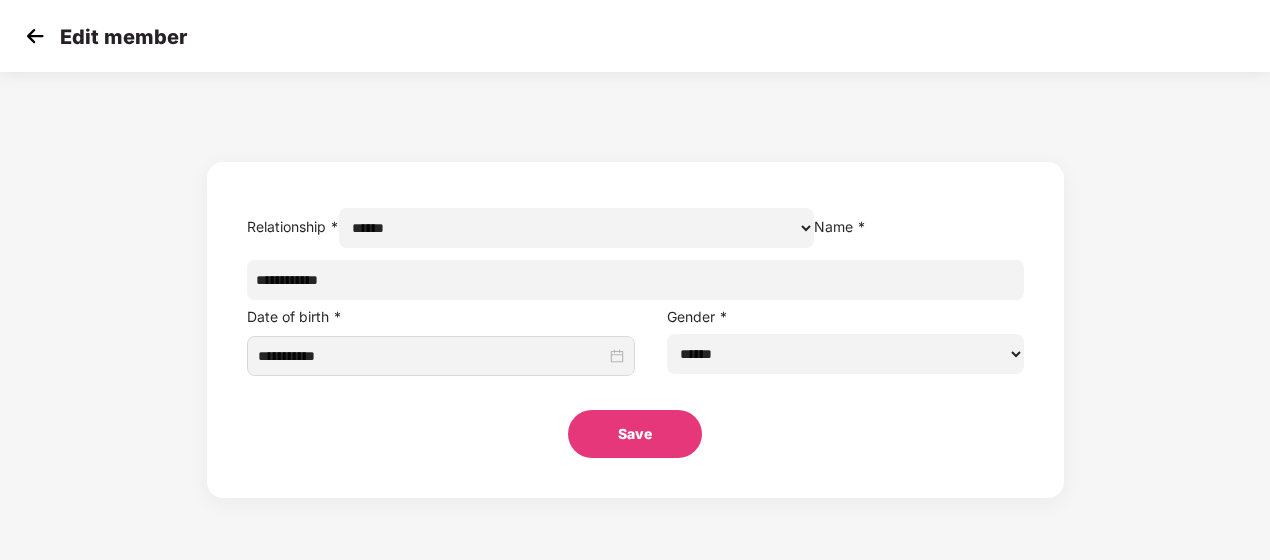 drag, startPoint x: 521, startPoint y: 325, endPoint x: 418, endPoint y: 312, distance: 103.81715 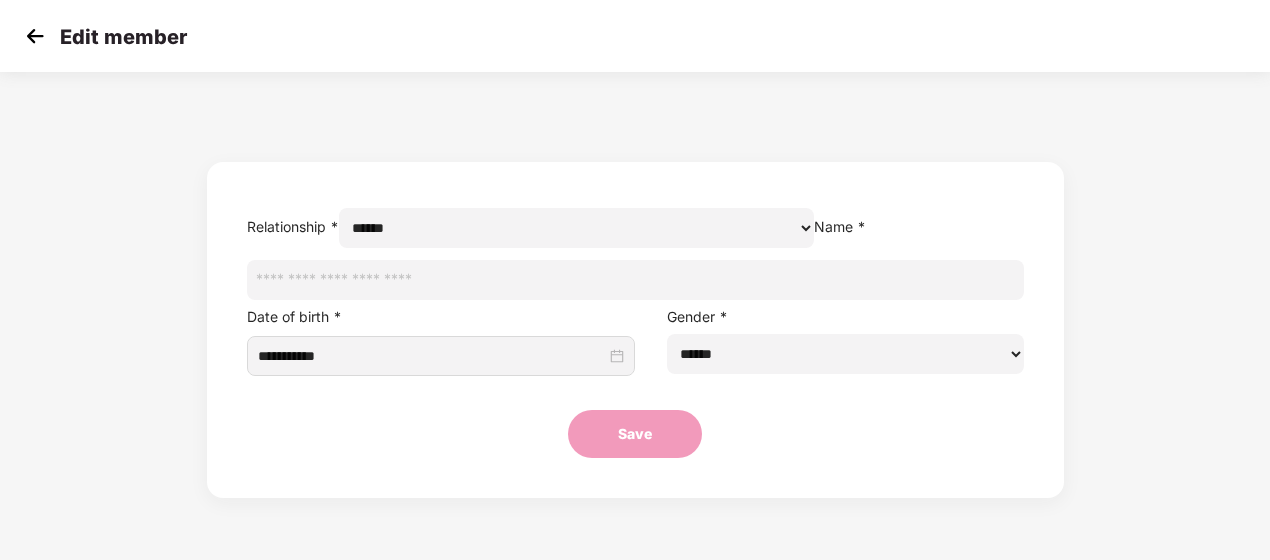 click at bounding box center (635, 280) 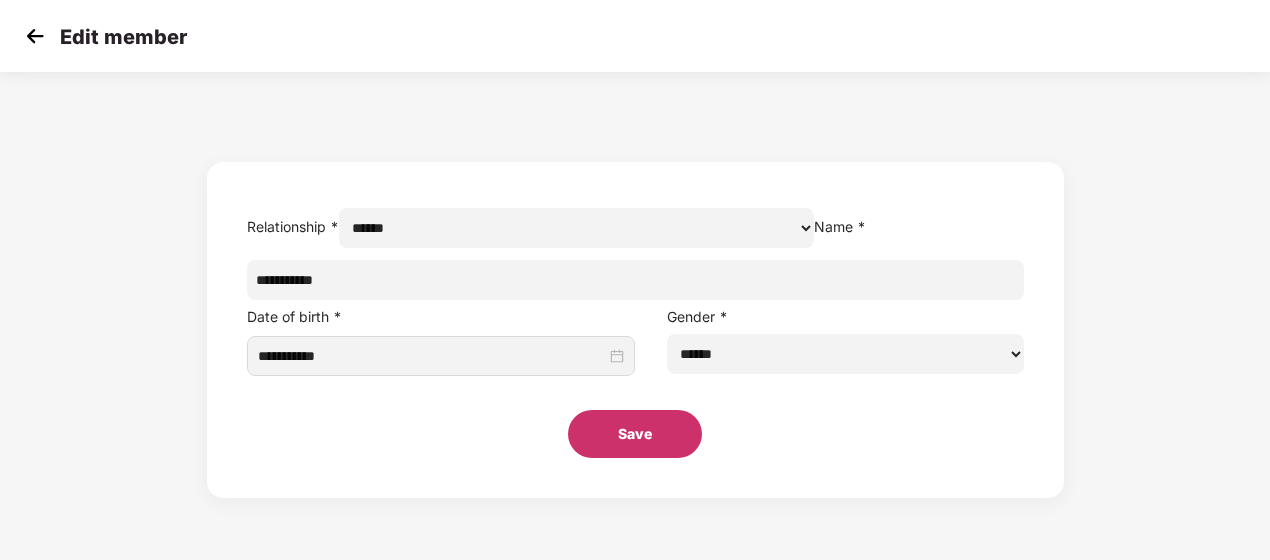 type on "**********" 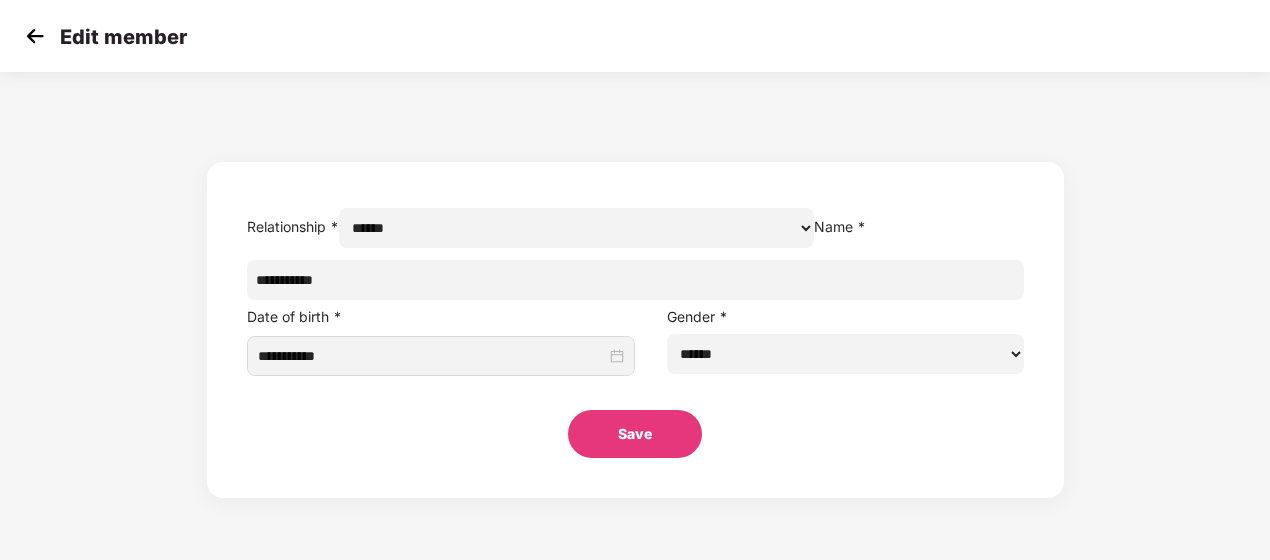 click on "Save" at bounding box center [635, 434] 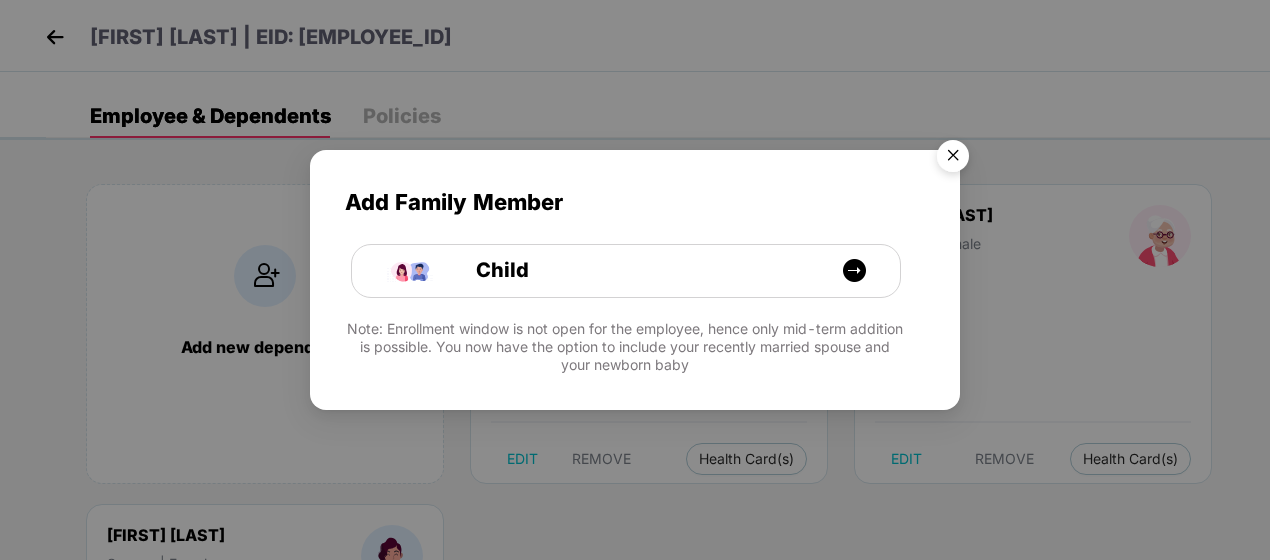 click at bounding box center (953, 159) 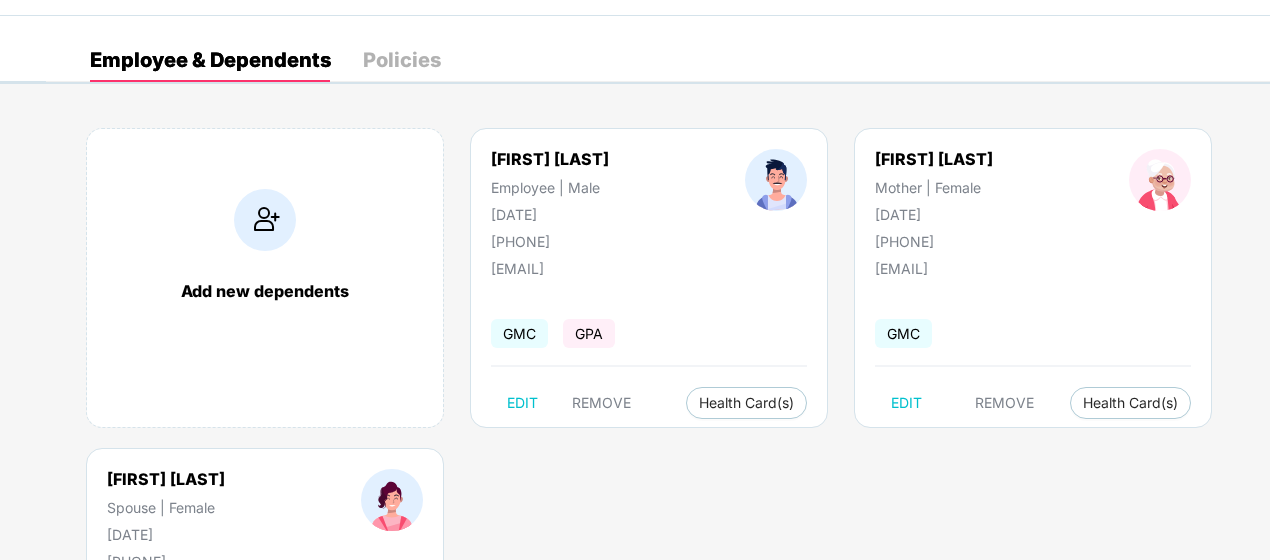 scroll, scrollTop: 100, scrollLeft: 0, axis: vertical 